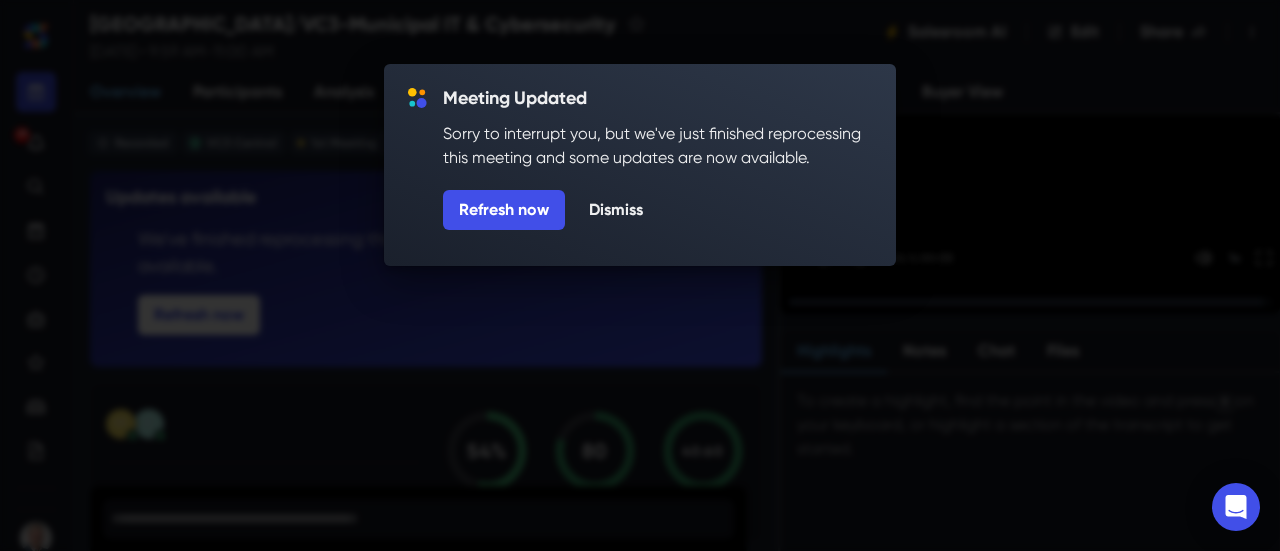 scroll, scrollTop: 0, scrollLeft: 0, axis: both 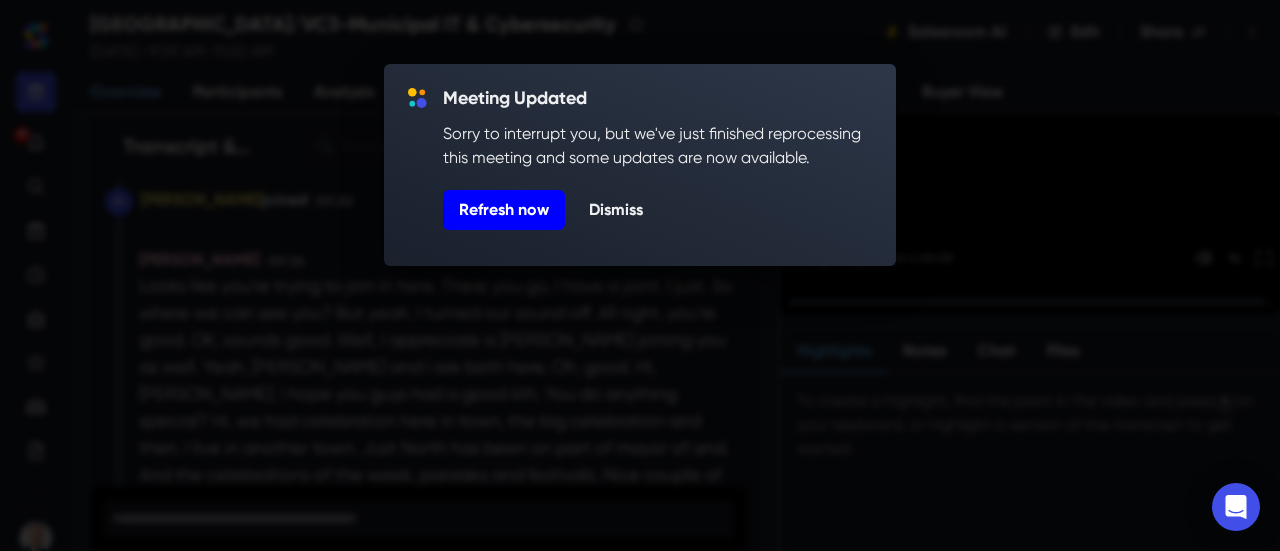 click on "Refresh now" at bounding box center (504, 210) 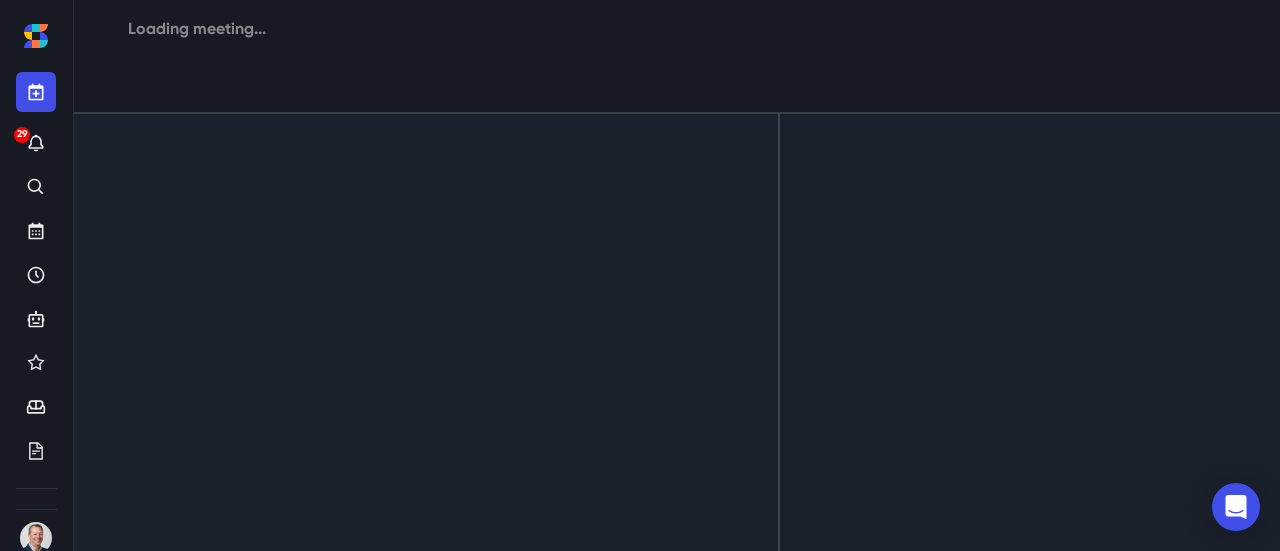scroll, scrollTop: 0, scrollLeft: 0, axis: both 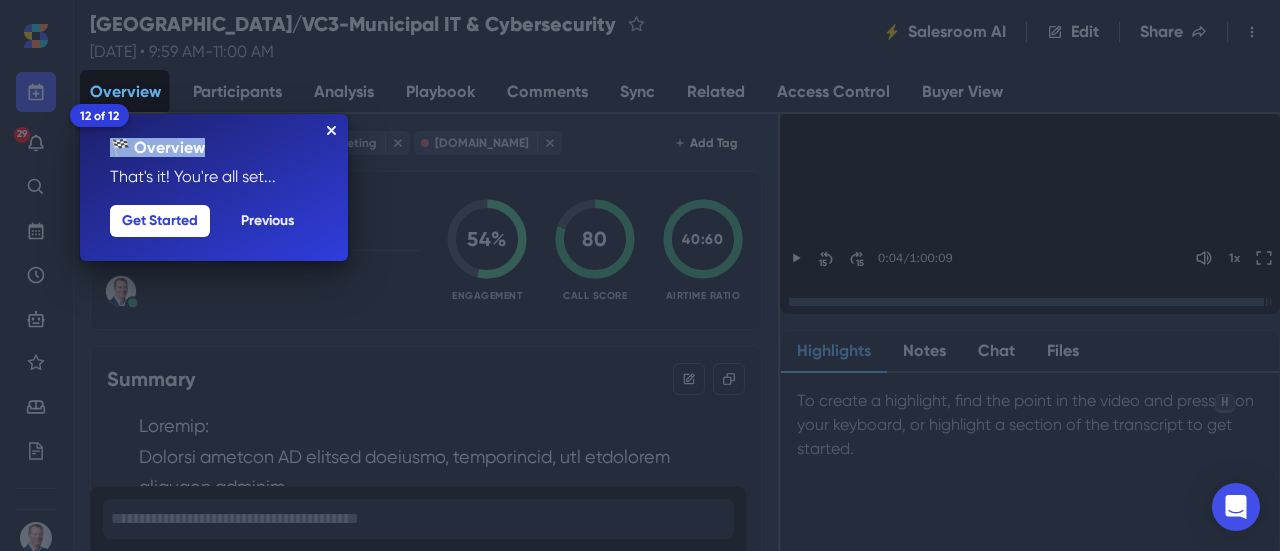 click on "12 of 12 🏁 Overview That's it! You're all set... Previous Get Started" at bounding box center [214, 187] 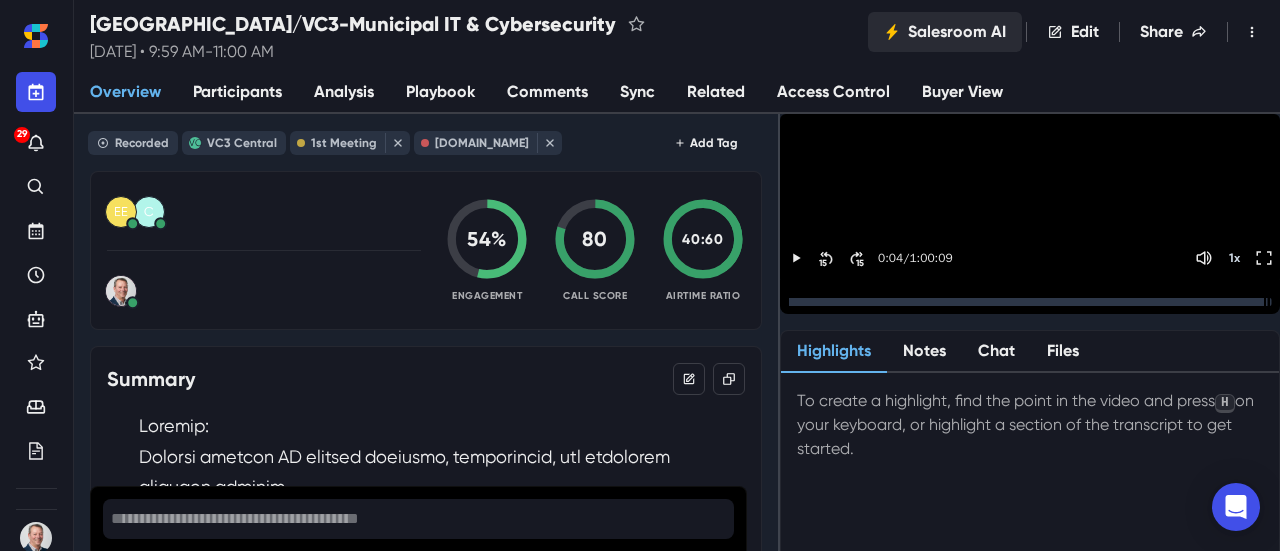 click on "Salesroom AI" at bounding box center (945, 32) 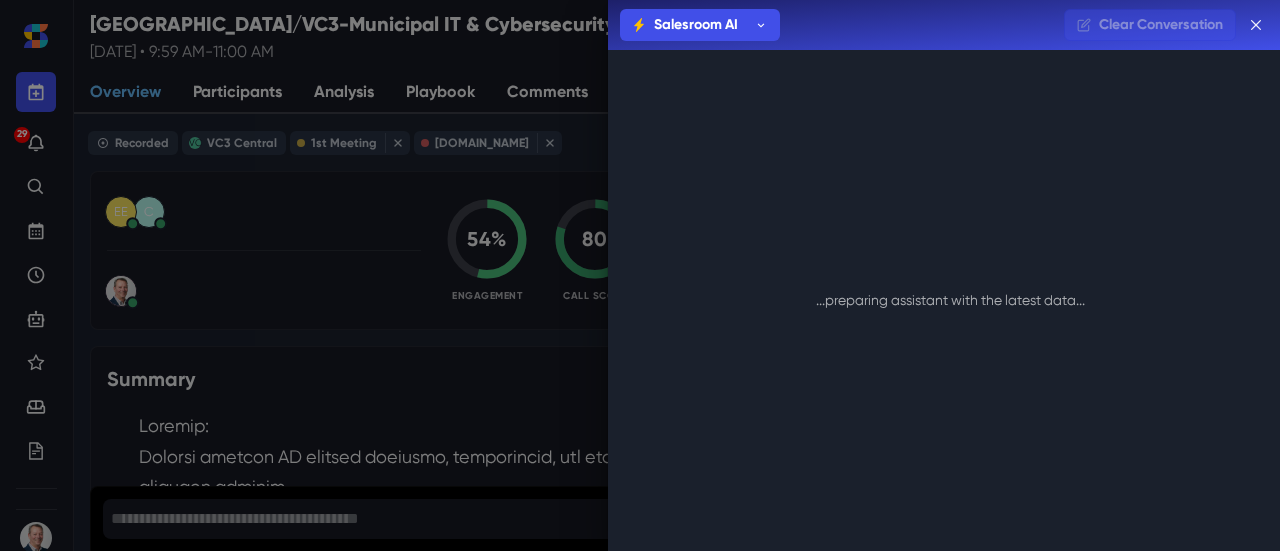 click on "Salesroom AI Salesroom AI [PERSON_NAME] [PERSON_NAME] Clear Conversation Loading... ...preparing assistant with the latest data..." at bounding box center (640, 275) 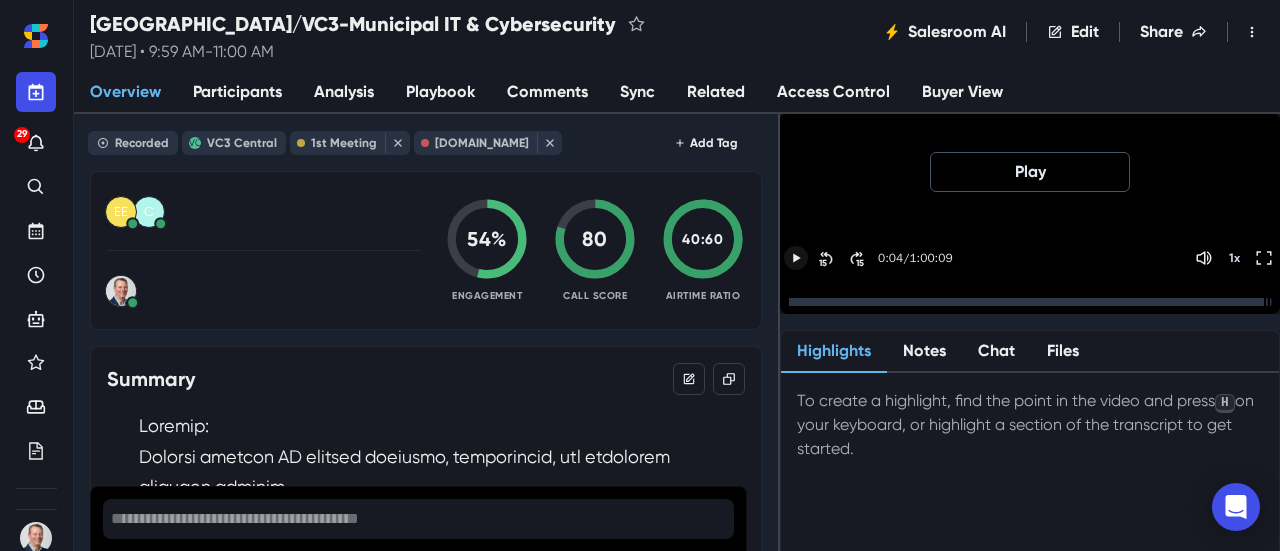 click 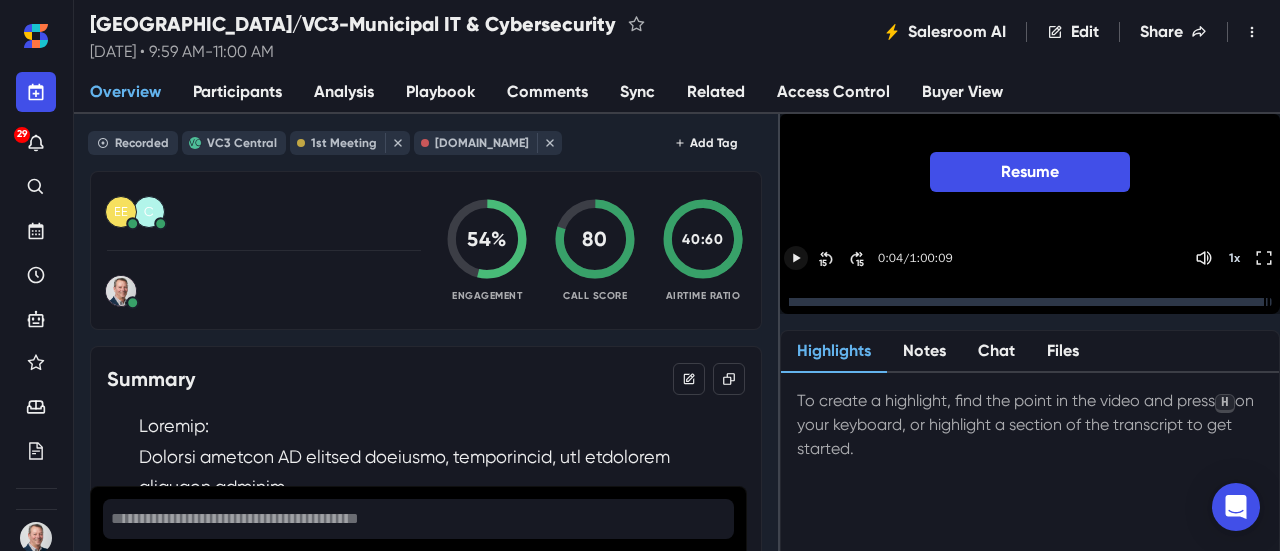 click 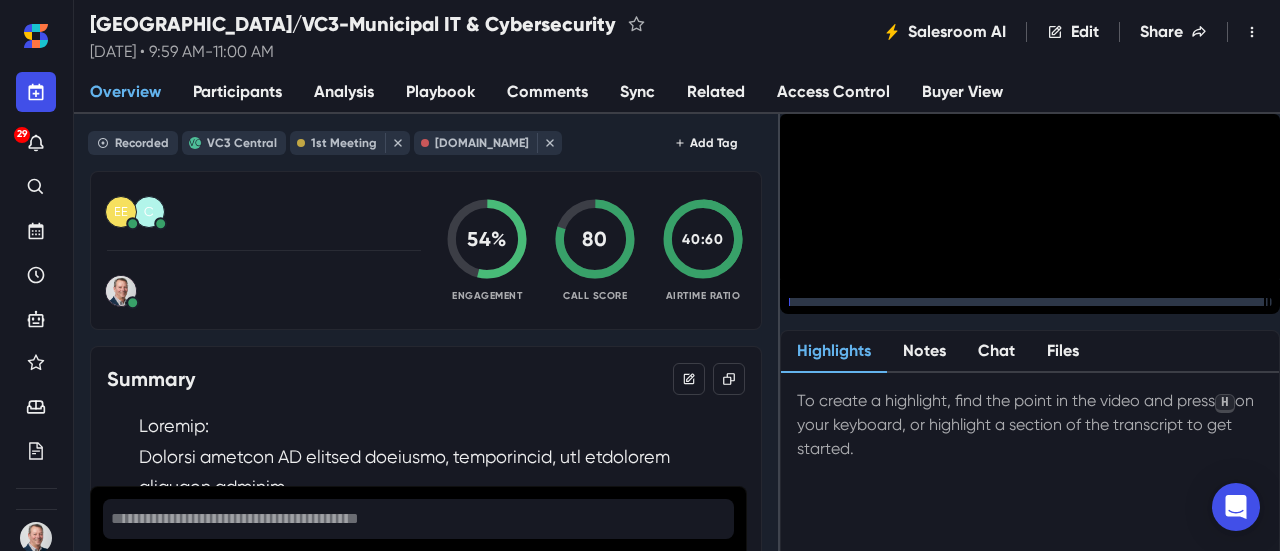 click on "15" at bounding box center [860, 307] 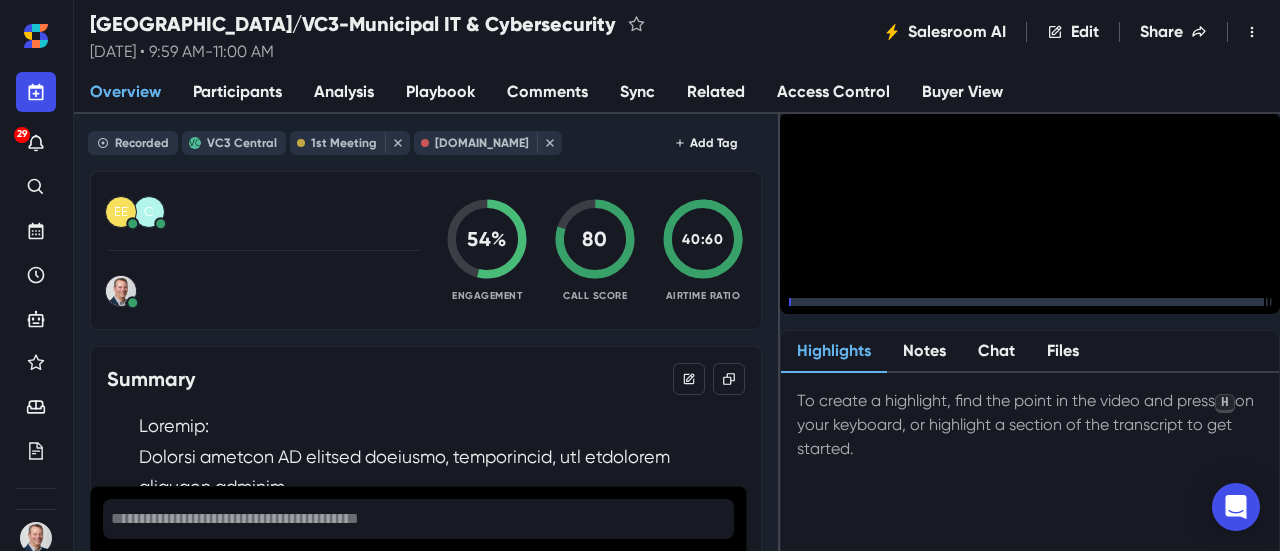 click on "15" at bounding box center [860, 307] 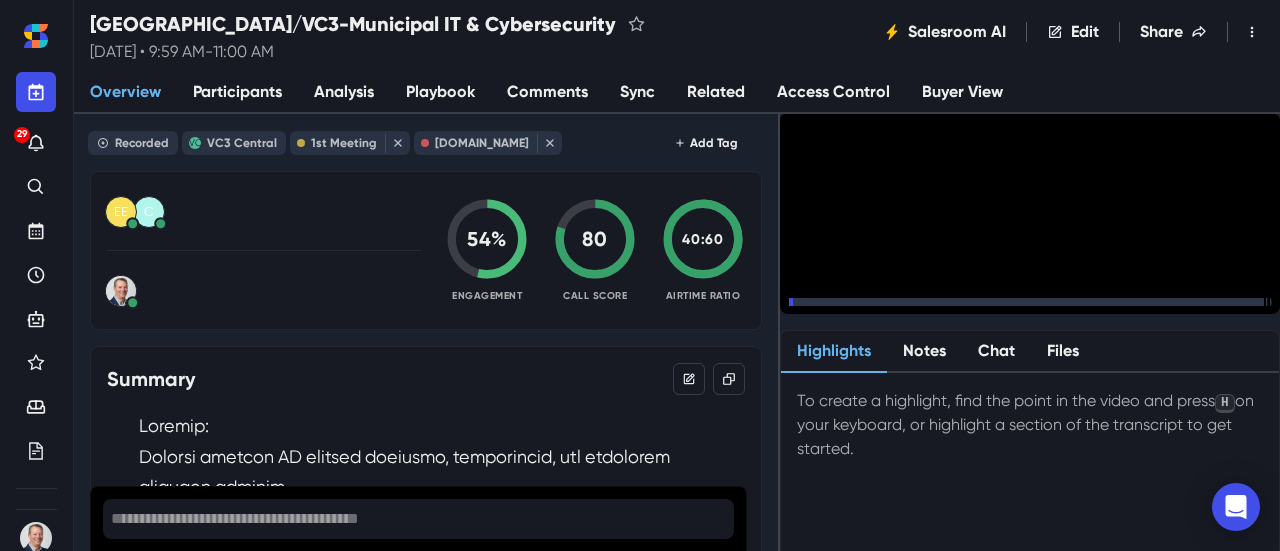 click on "15" at bounding box center (860, 307) 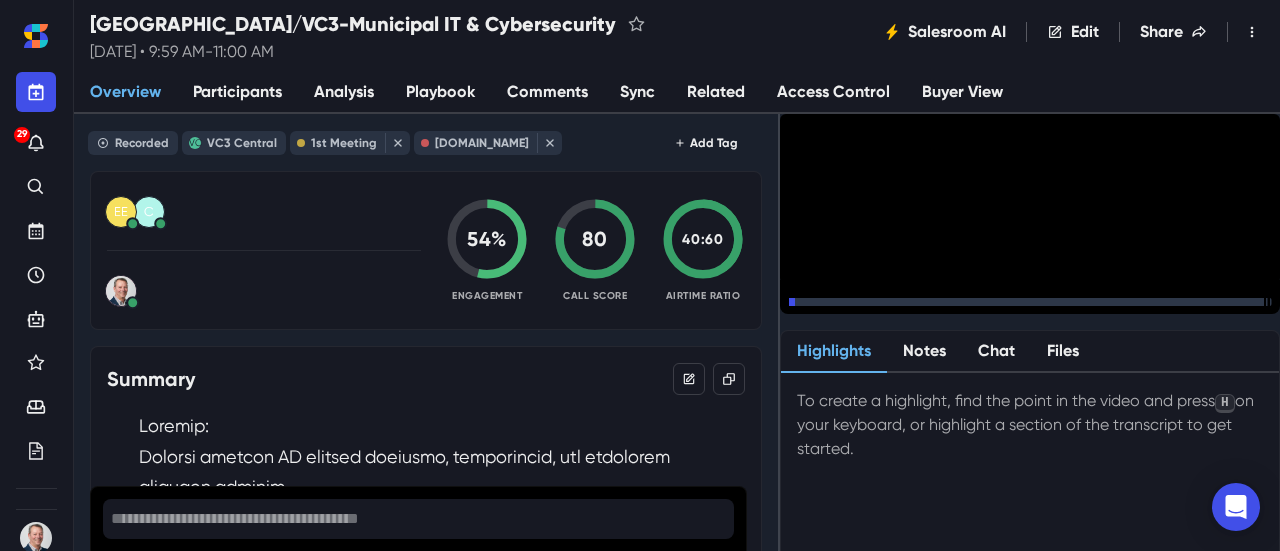 click on "15" at bounding box center (860, 307) 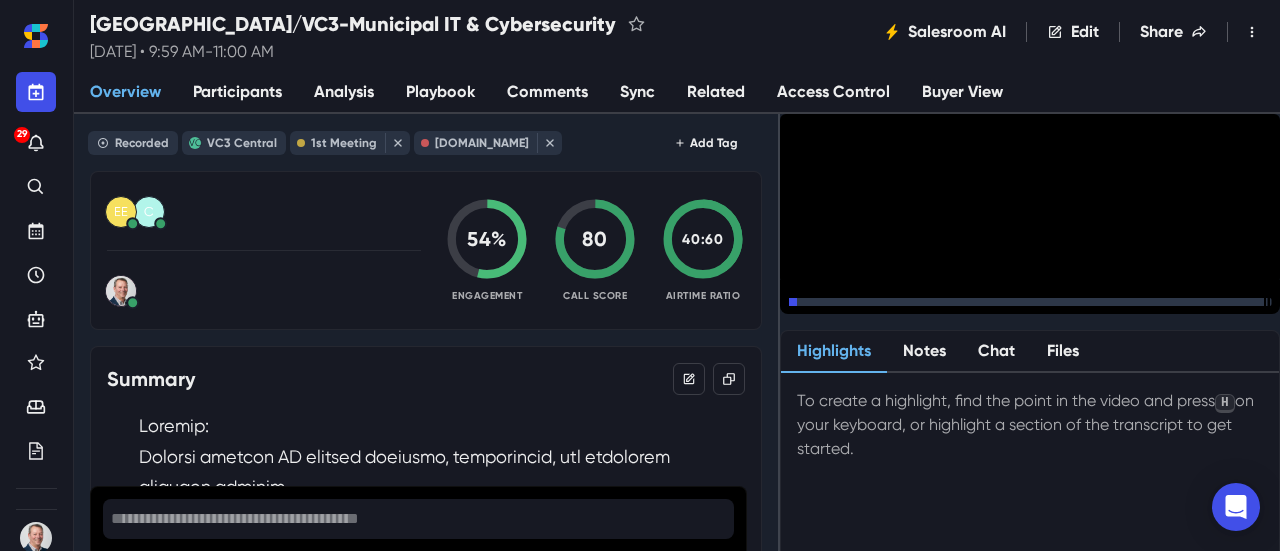 click on "15" at bounding box center (860, 307) 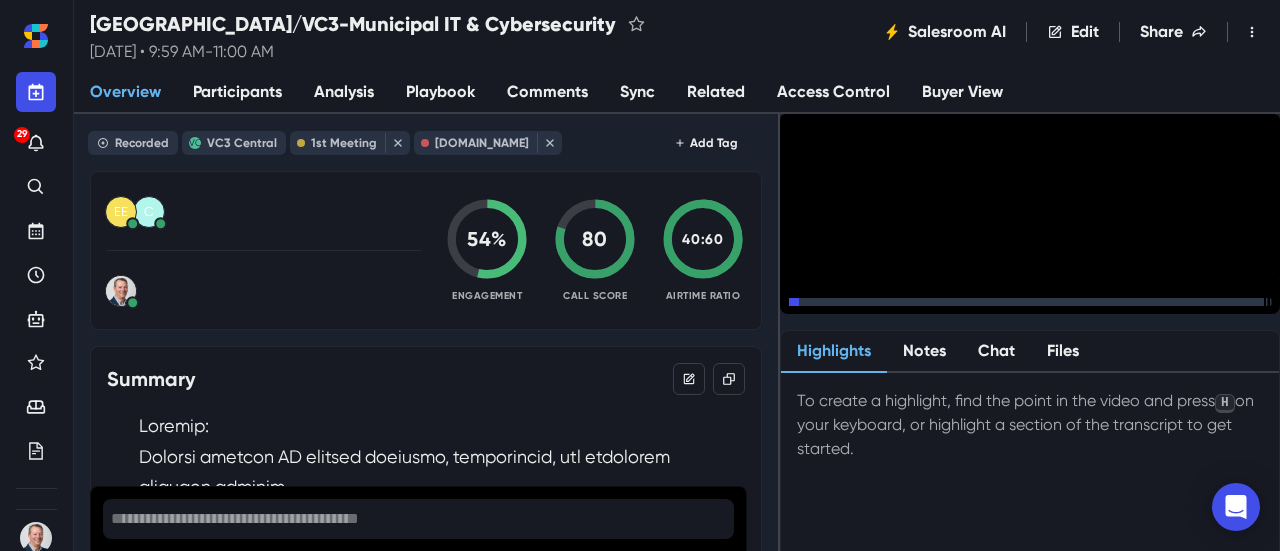click on "15" at bounding box center (860, 307) 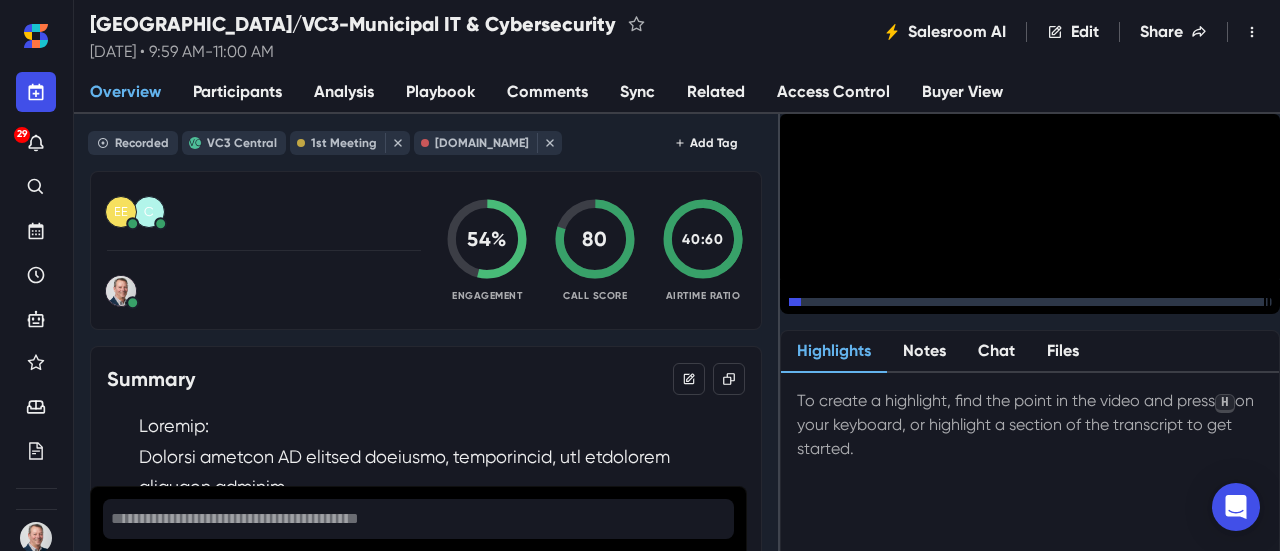 click at bounding box center (1030, 297) 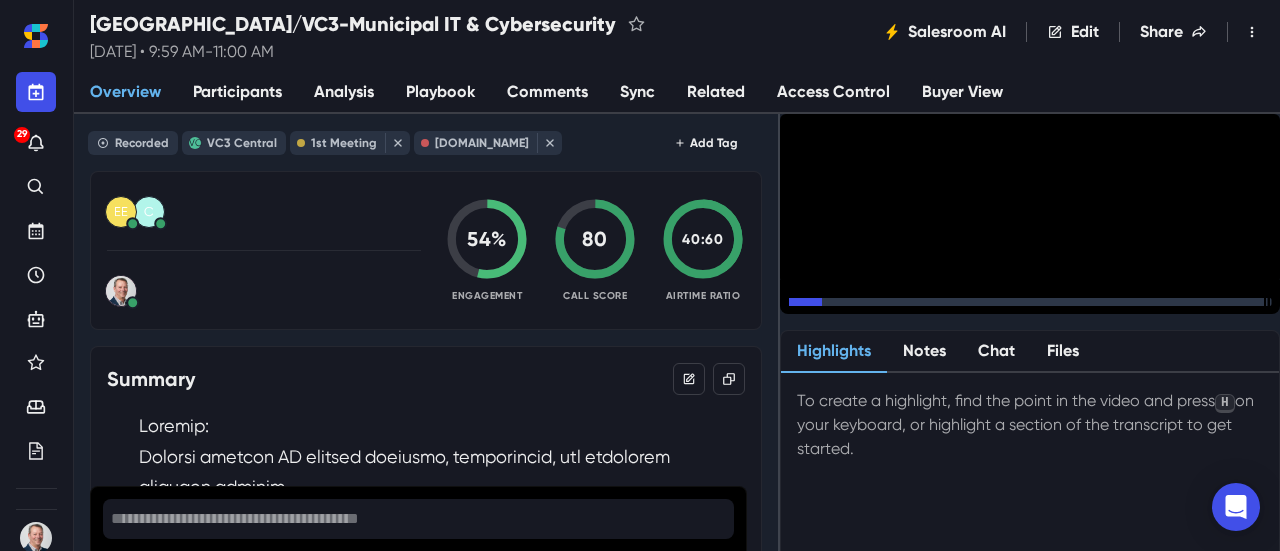 click at bounding box center (1027, 302) 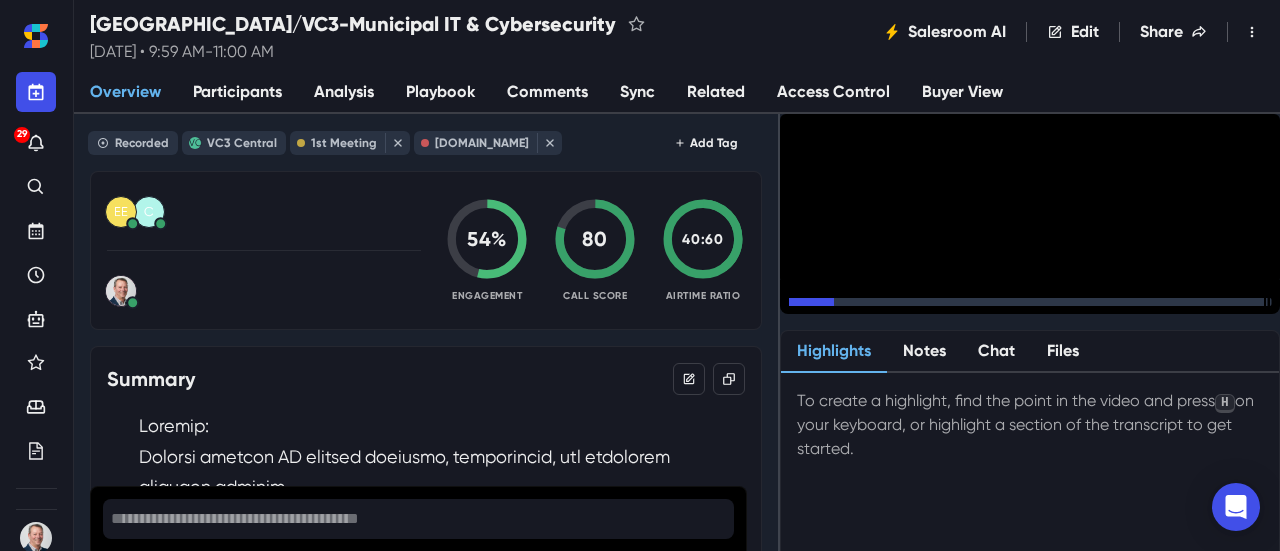 click at bounding box center (1027, 302) 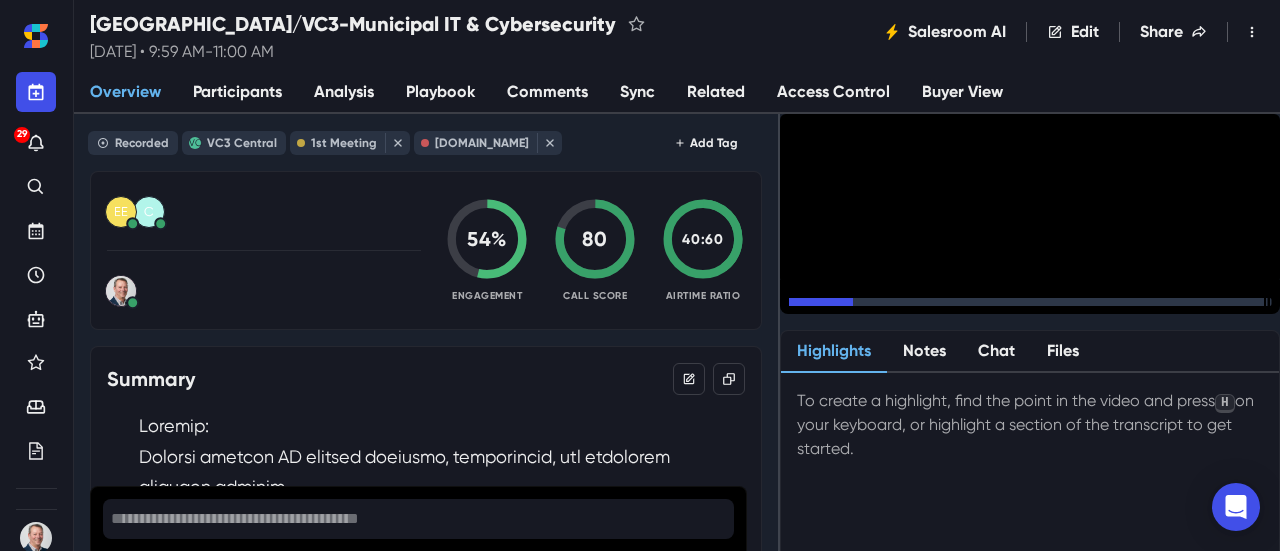 click at bounding box center (1027, 302) 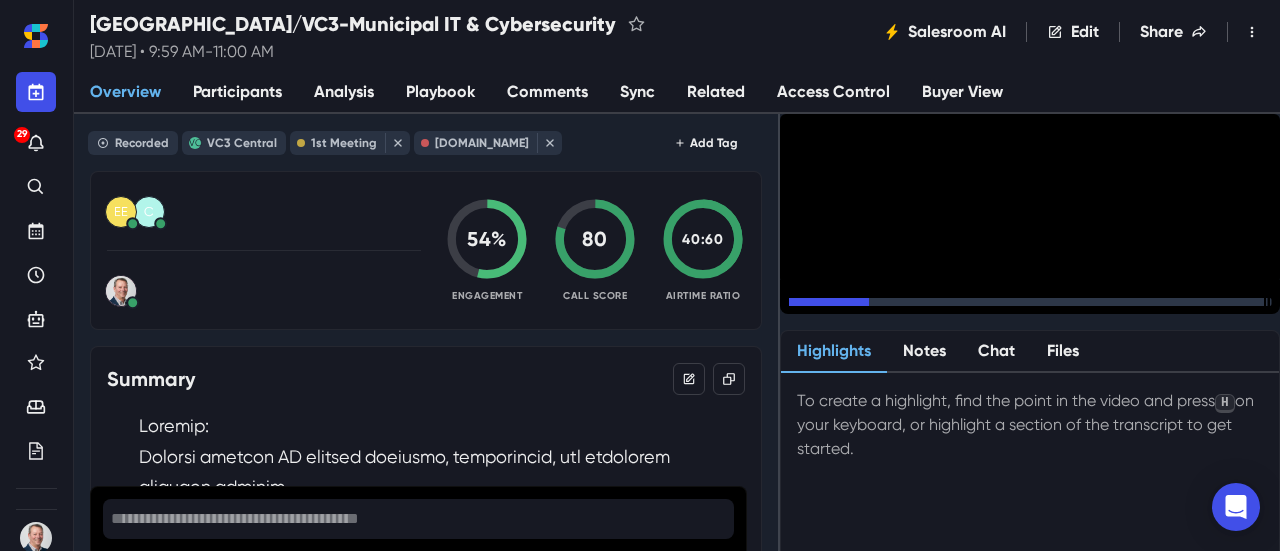 click 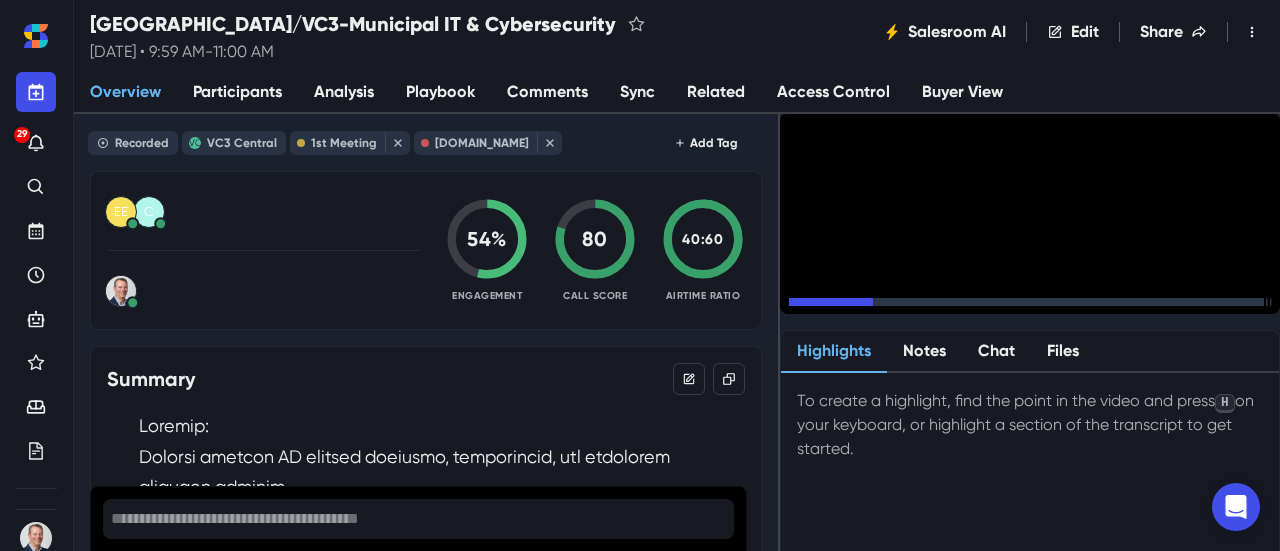 click 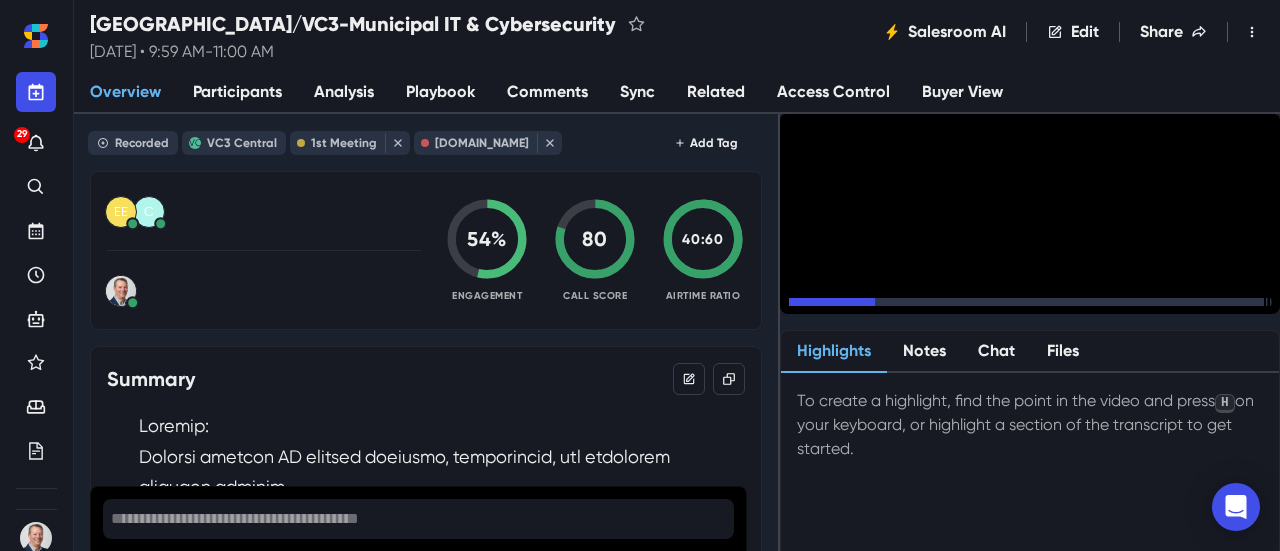 click 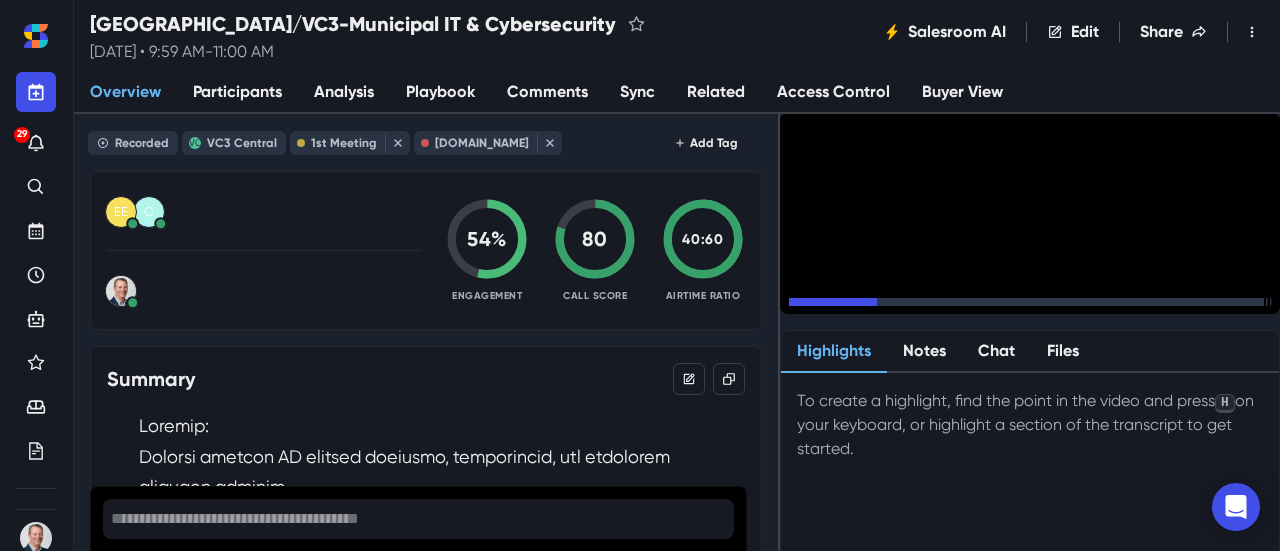 click 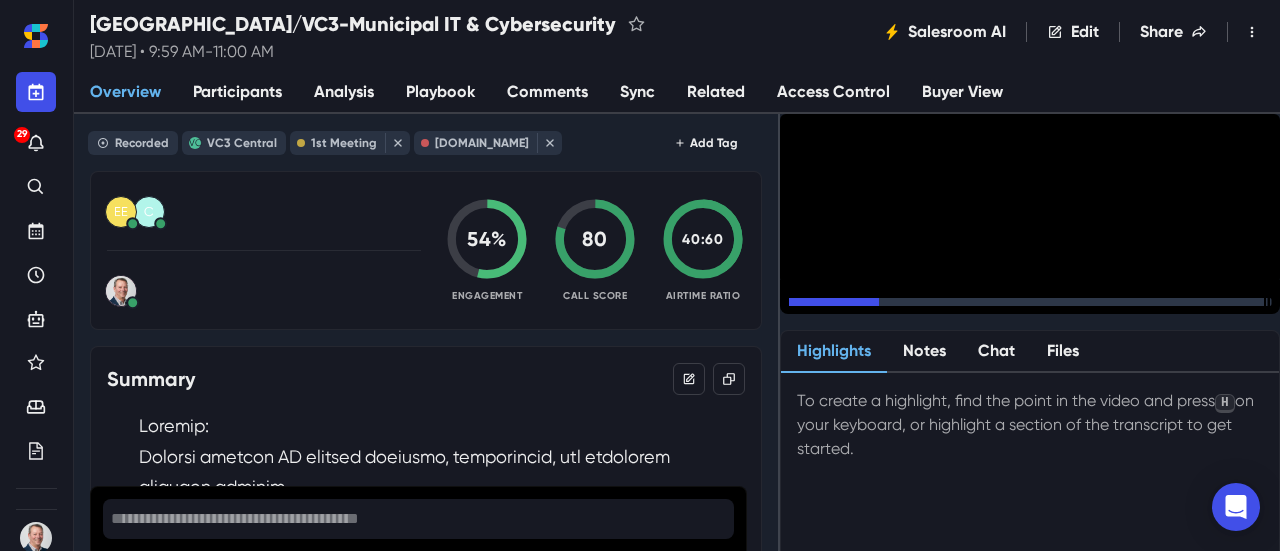 click 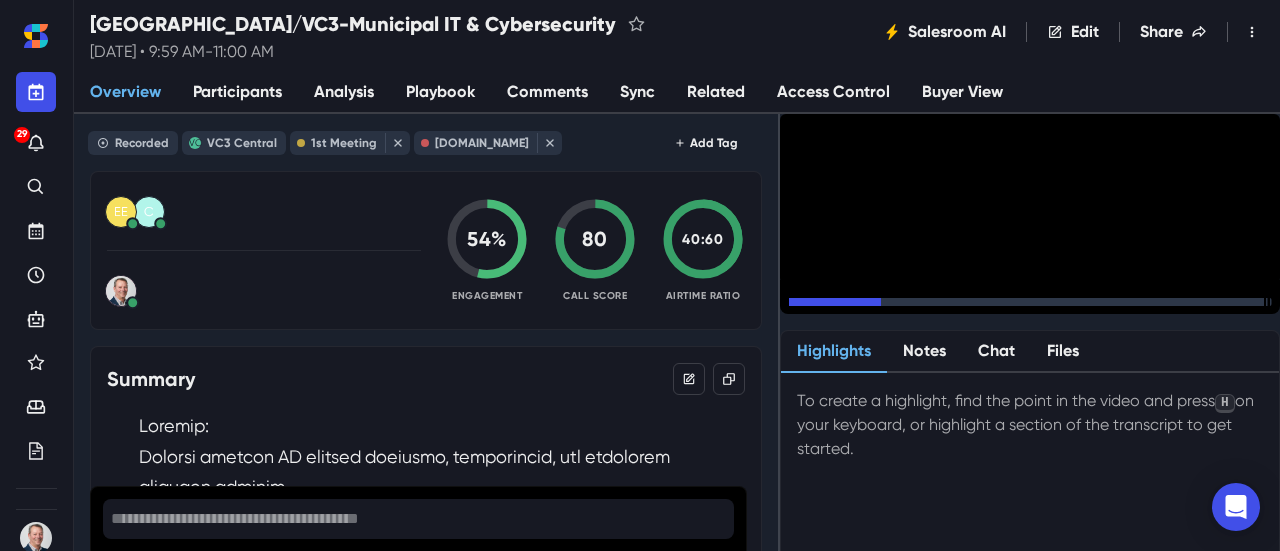 type 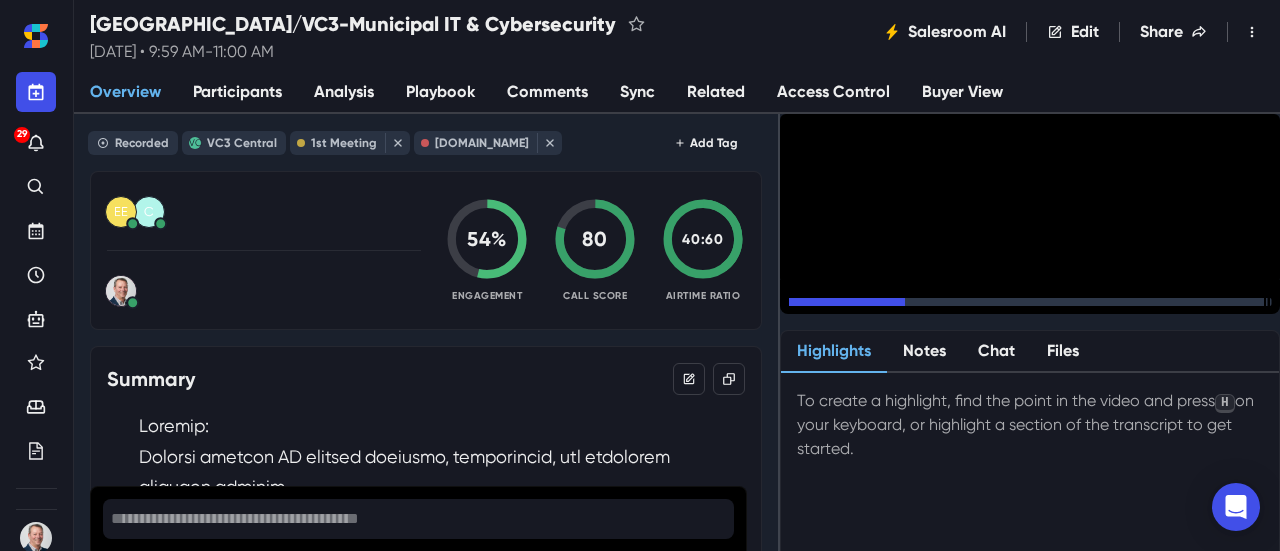 click on "To create a highlight, find the point in the video and press  H  on your keyboard, or highlight a section of the transcript to get started." at bounding box center (1030, 425) 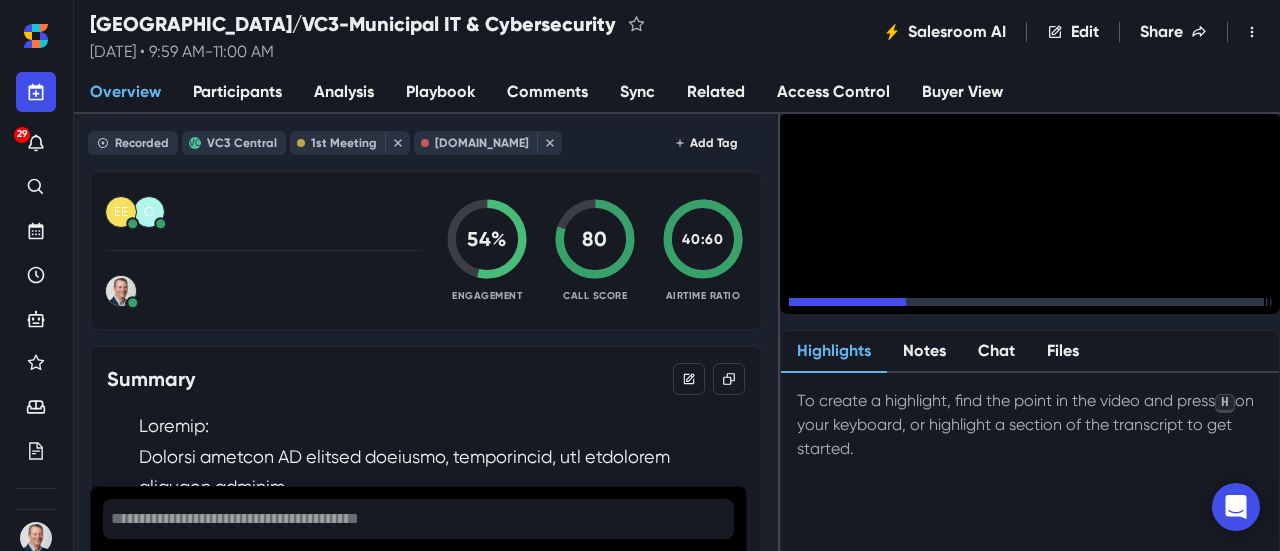 click at bounding box center (442, 1007) 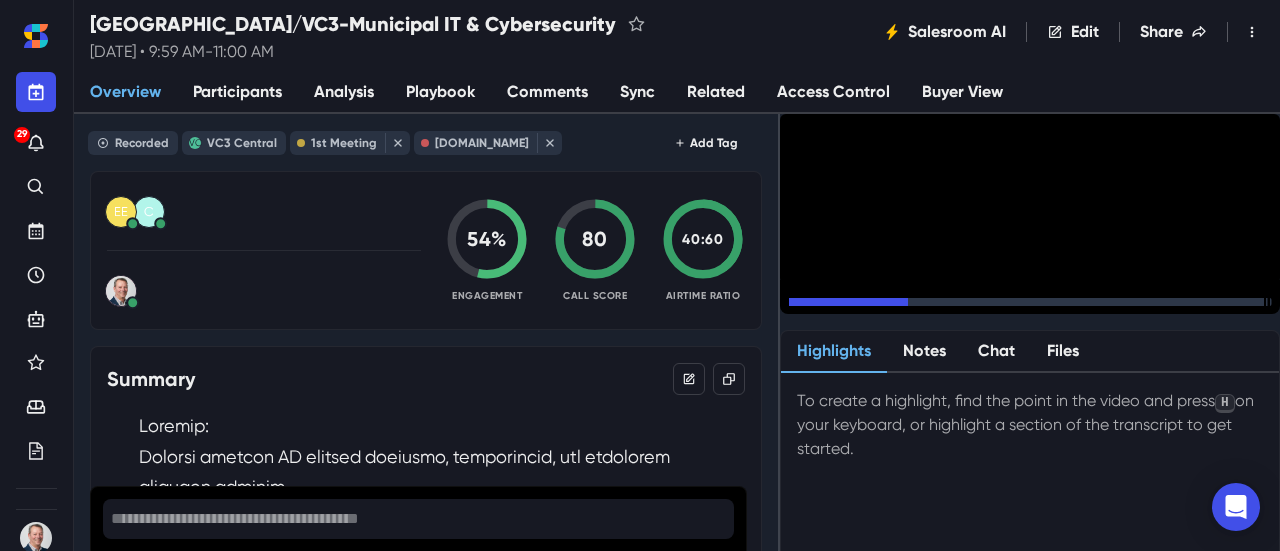 click 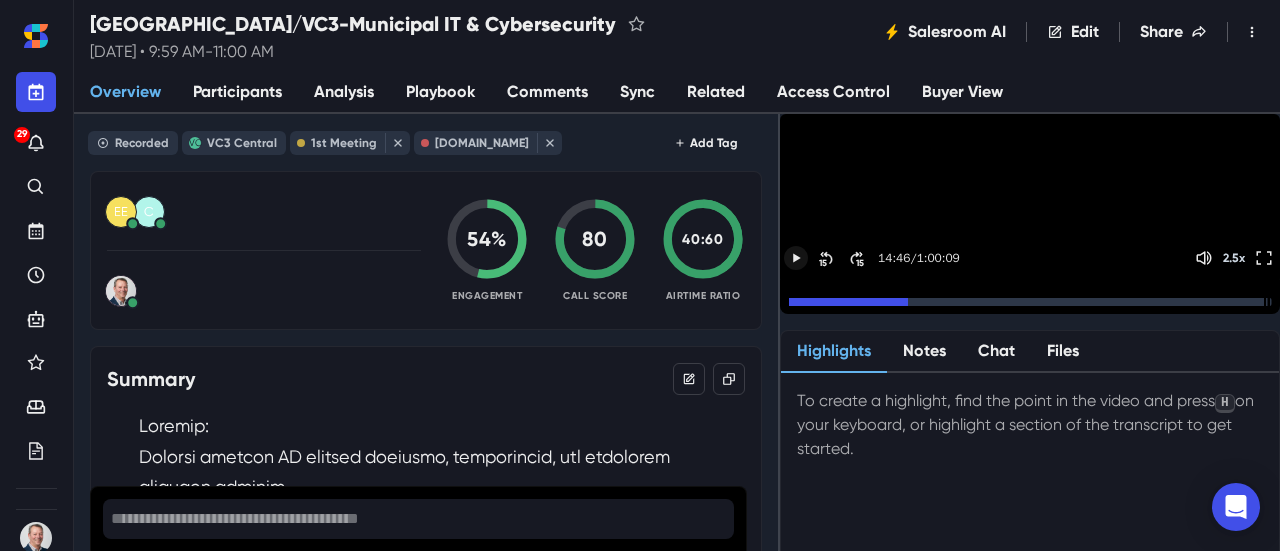 click on "Overview Participants Analysis Playbook Comments Sync Related Access Control Buyer View" at bounding box center [677, 93] 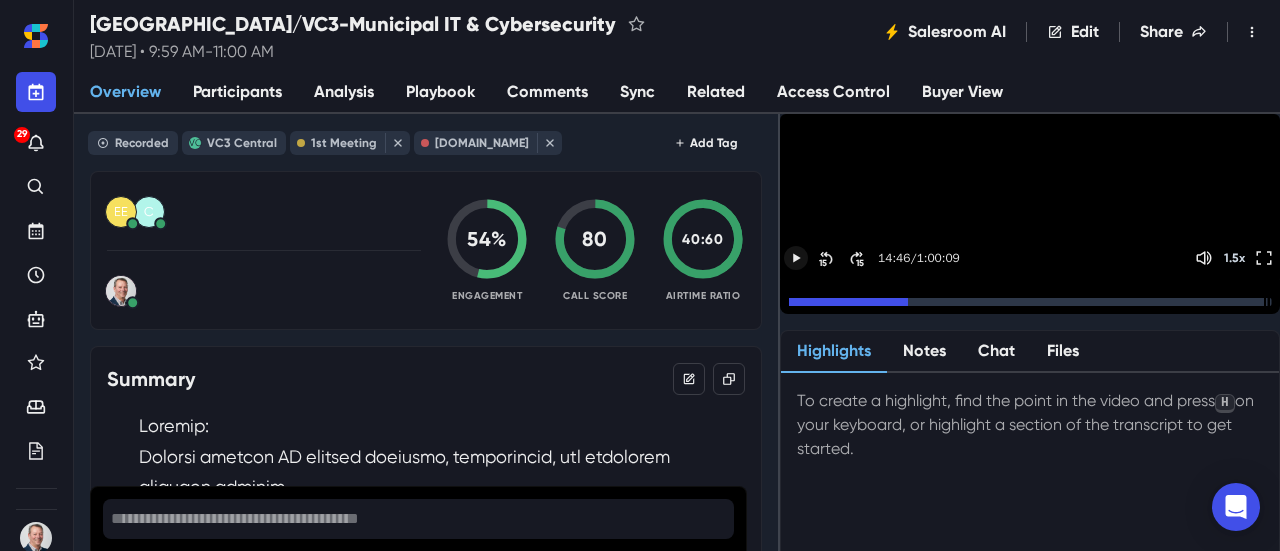 click on "To create a highlight, find the point in the video and press  H  on your keyboard, or highlight a section of the transcript to get started." at bounding box center (1030, 425) 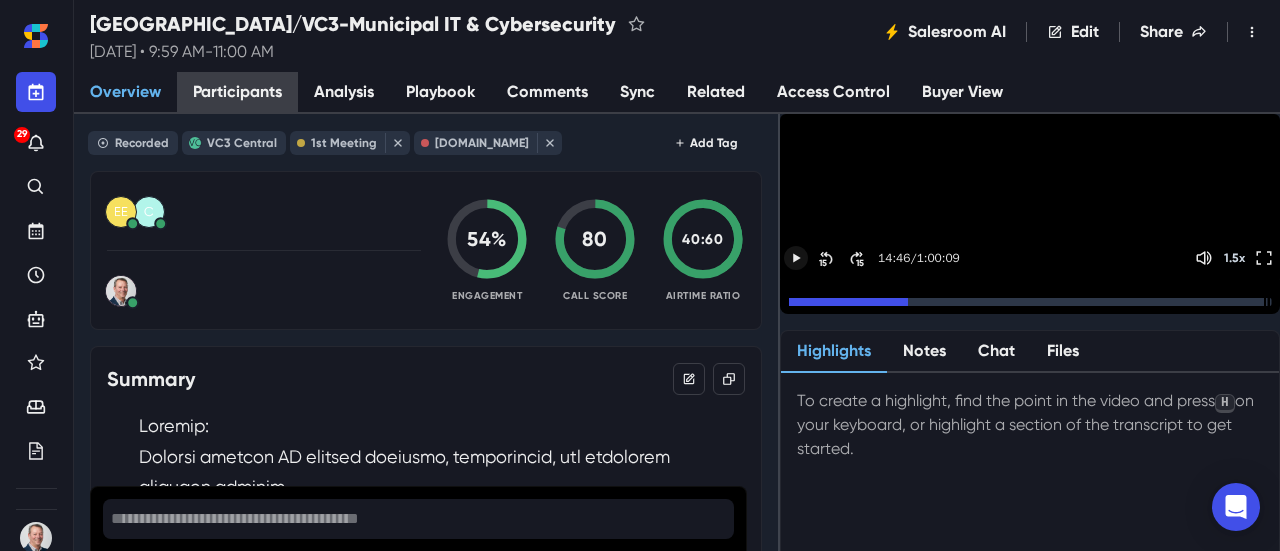 click on "Participants" at bounding box center (237, 92) 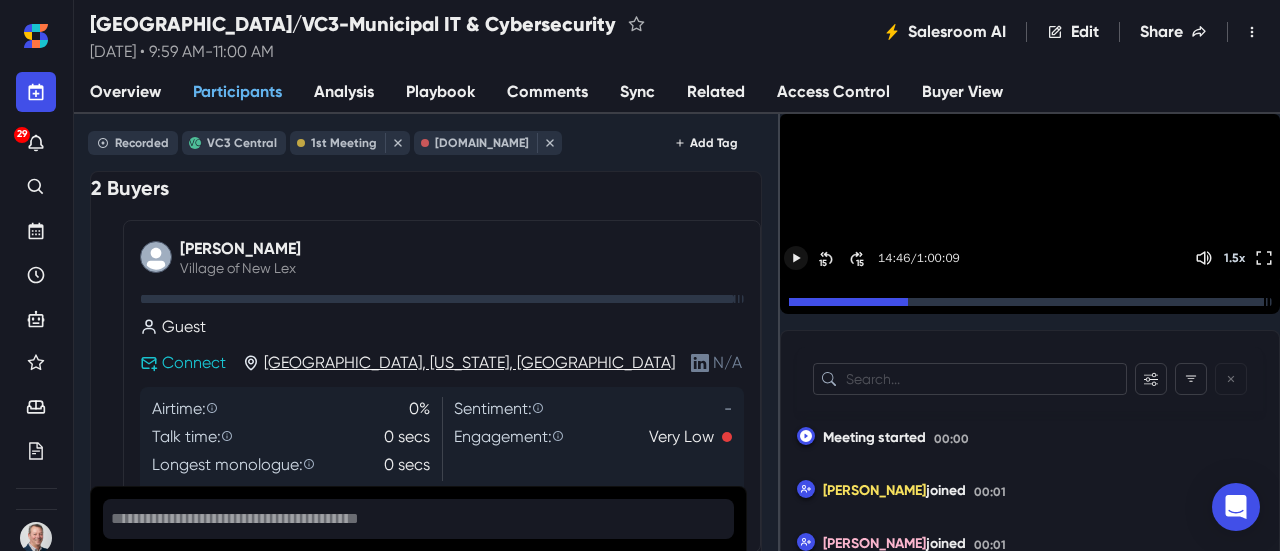 scroll, scrollTop: 62, scrollLeft: 0, axis: vertical 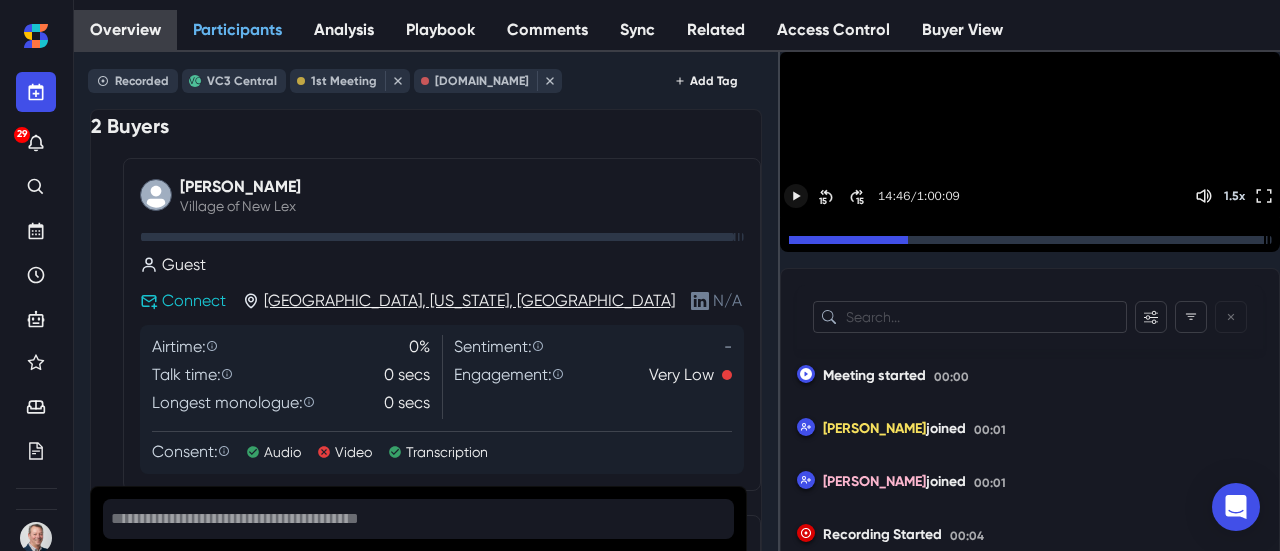click on "Overview" at bounding box center (125, 30) 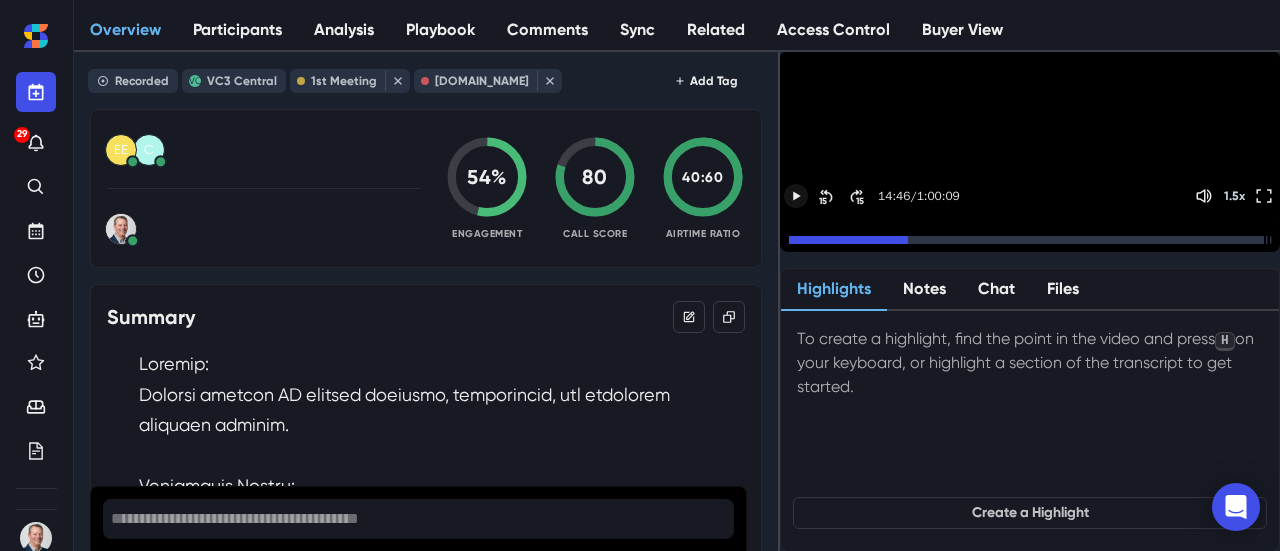 click on "Files" at bounding box center [1063, 290] 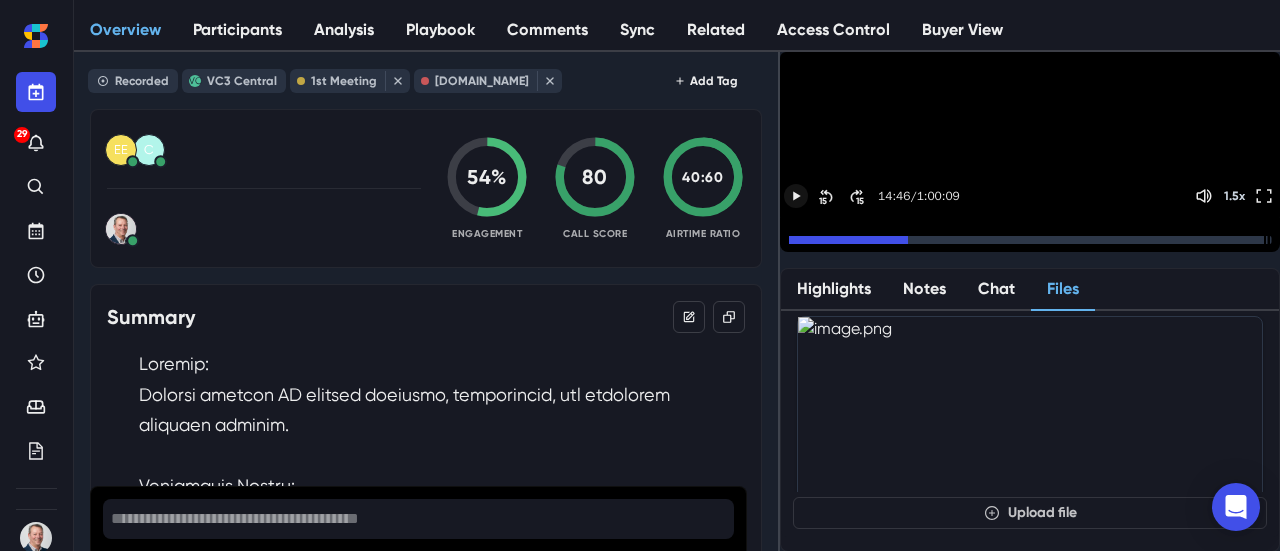 scroll, scrollTop: 0, scrollLeft: 0, axis: both 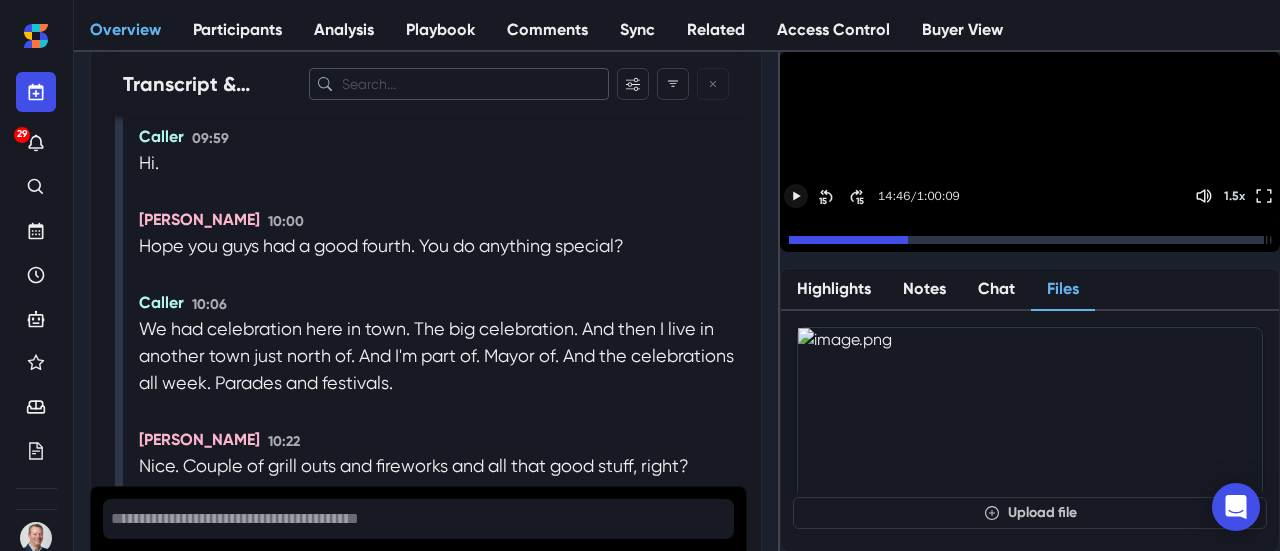 click at bounding box center [459, 84] 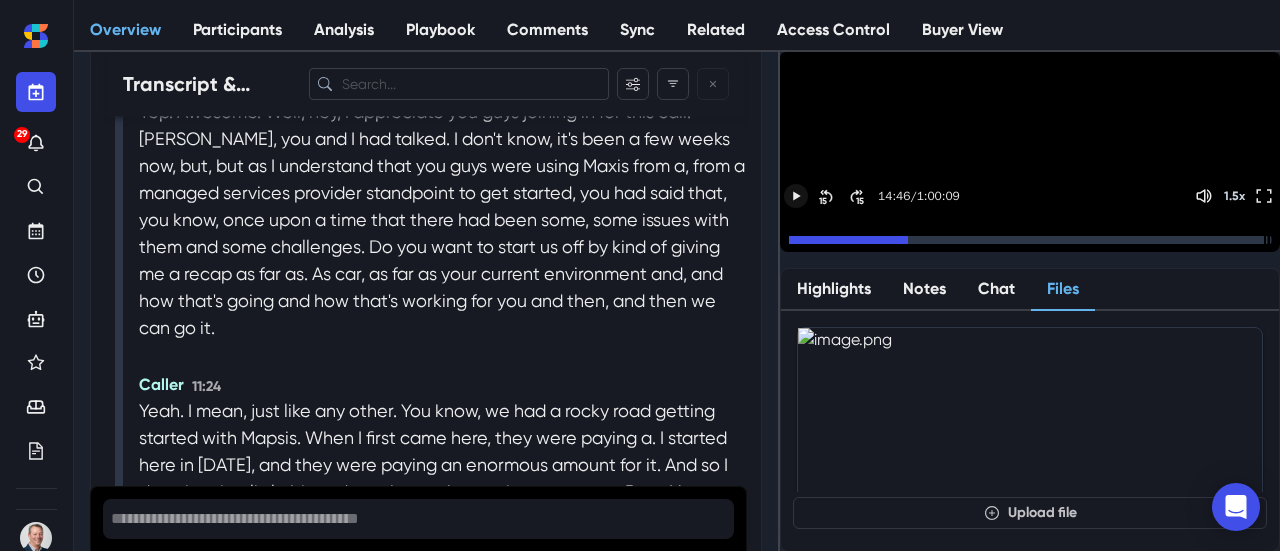scroll, scrollTop: 5850, scrollLeft: 0, axis: vertical 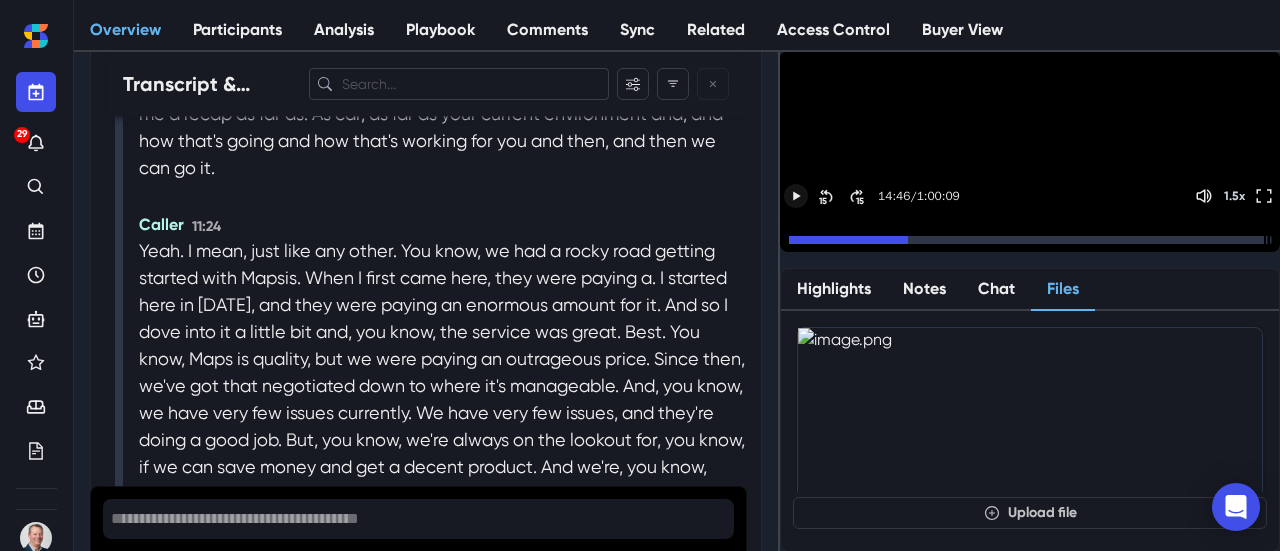 drag, startPoint x: 571, startPoint y: 475, endPoint x: 378, endPoint y: 443, distance: 195.63486 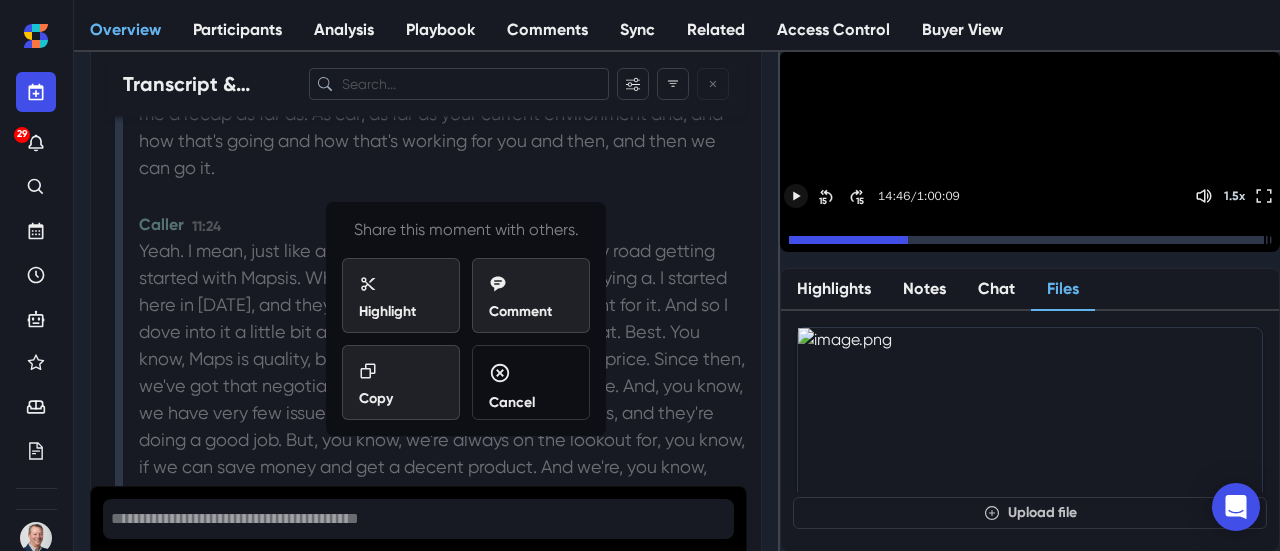 copy on "if there's something that we're missing, then, you know, we need to be made aware of it." 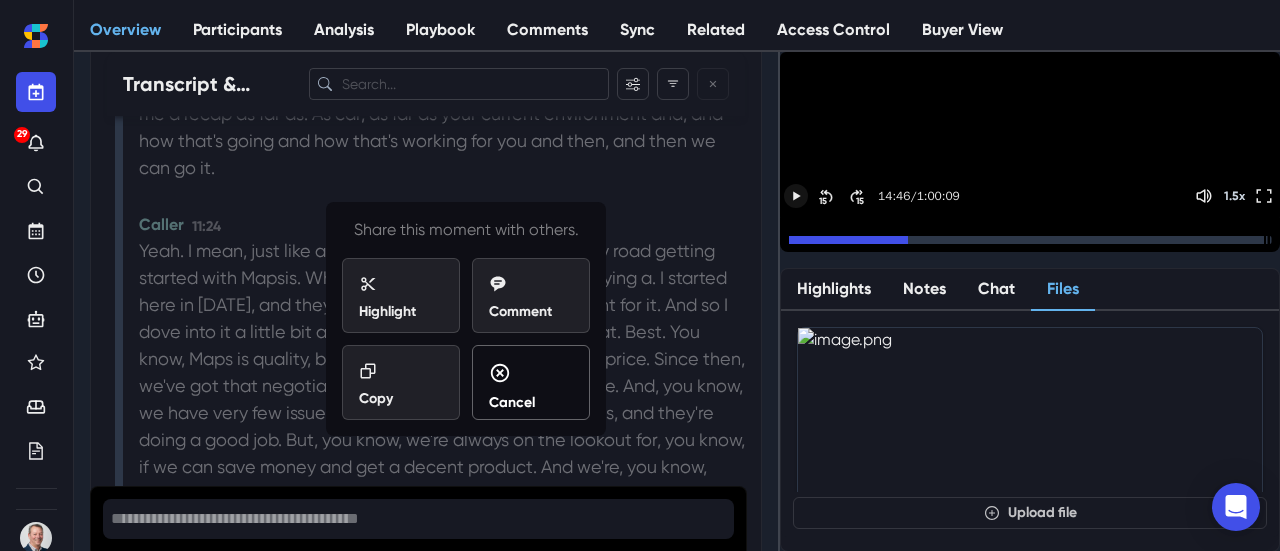 click on "Cancel" at bounding box center [531, 387] 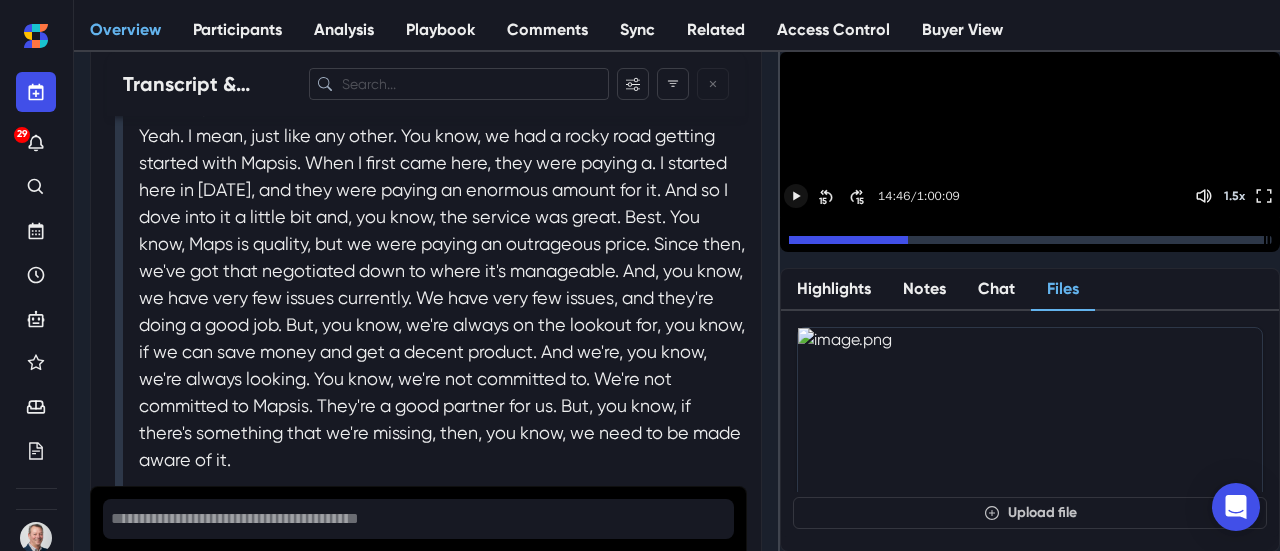scroll, scrollTop: 6130, scrollLeft: 0, axis: vertical 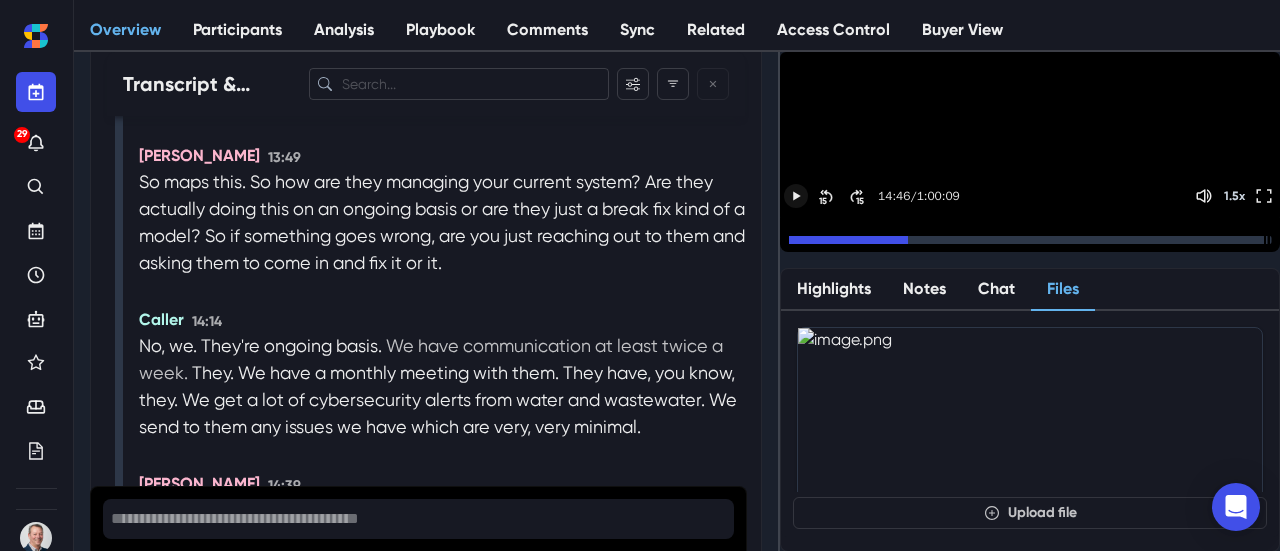 click on "We have communication at least twice a week." at bounding box center [431, 359] 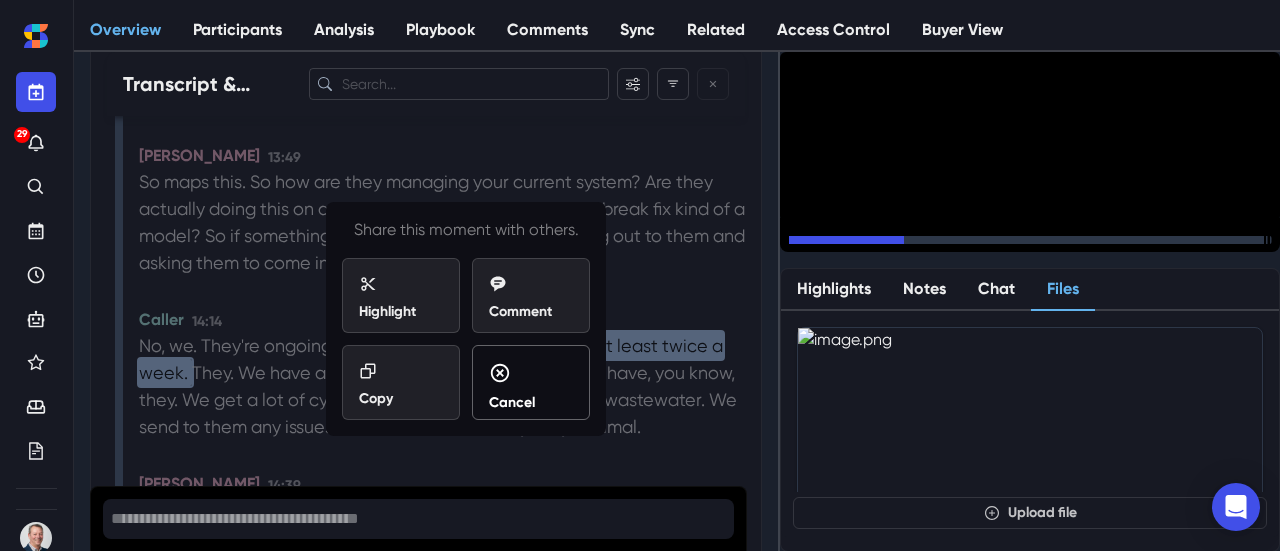 click on "Cancel" at bounding box center [531, 387] 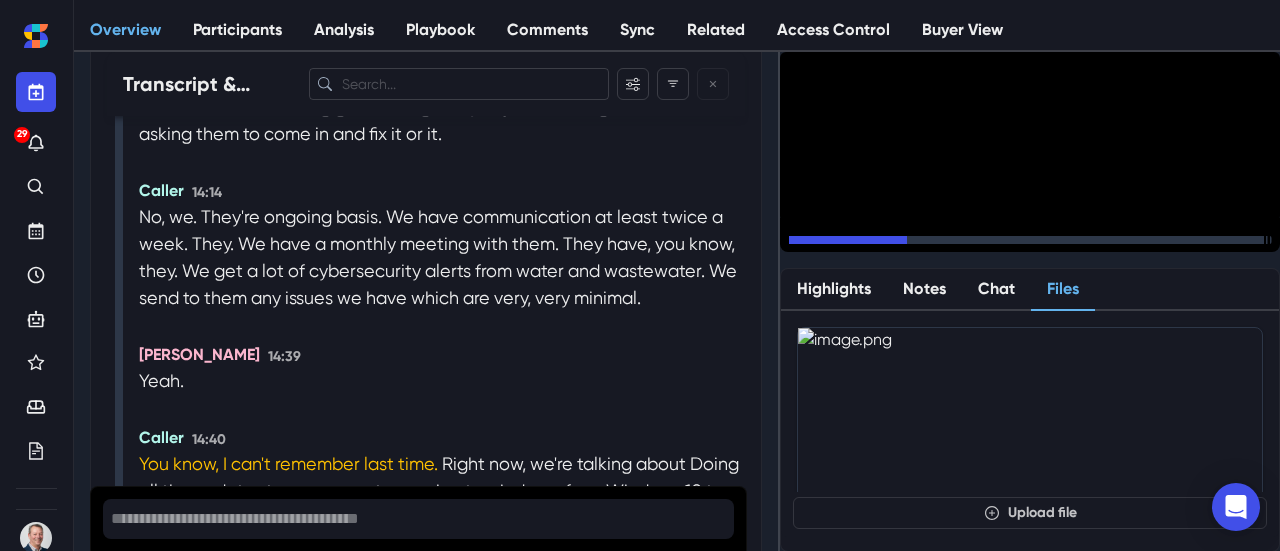 scroll, scrollTop: 7913, scrollLeft: 0, axis: vertical 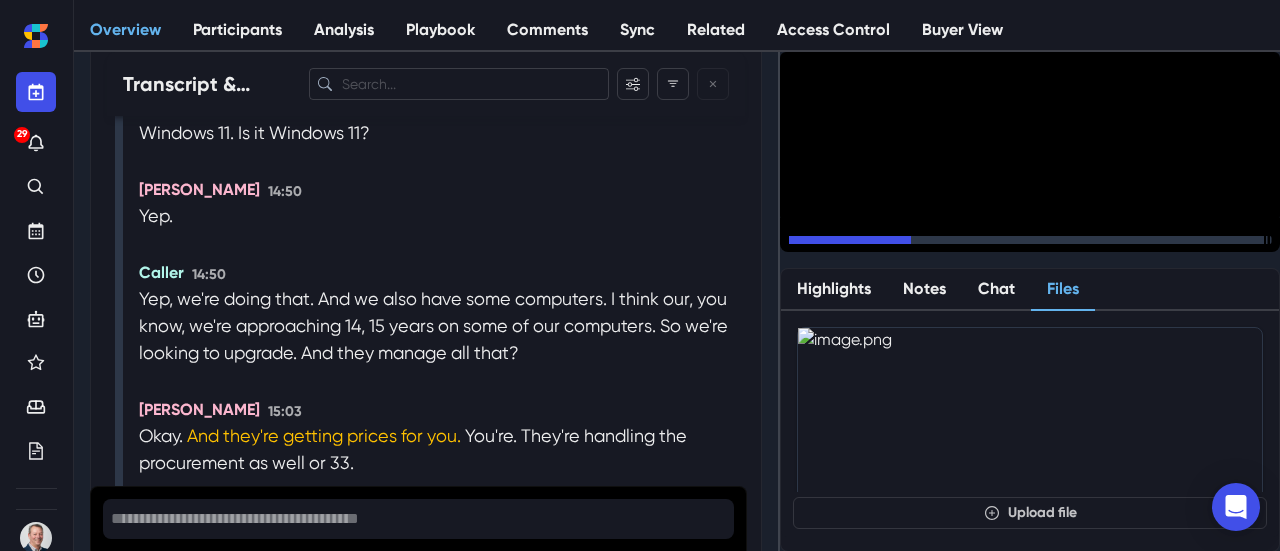 click 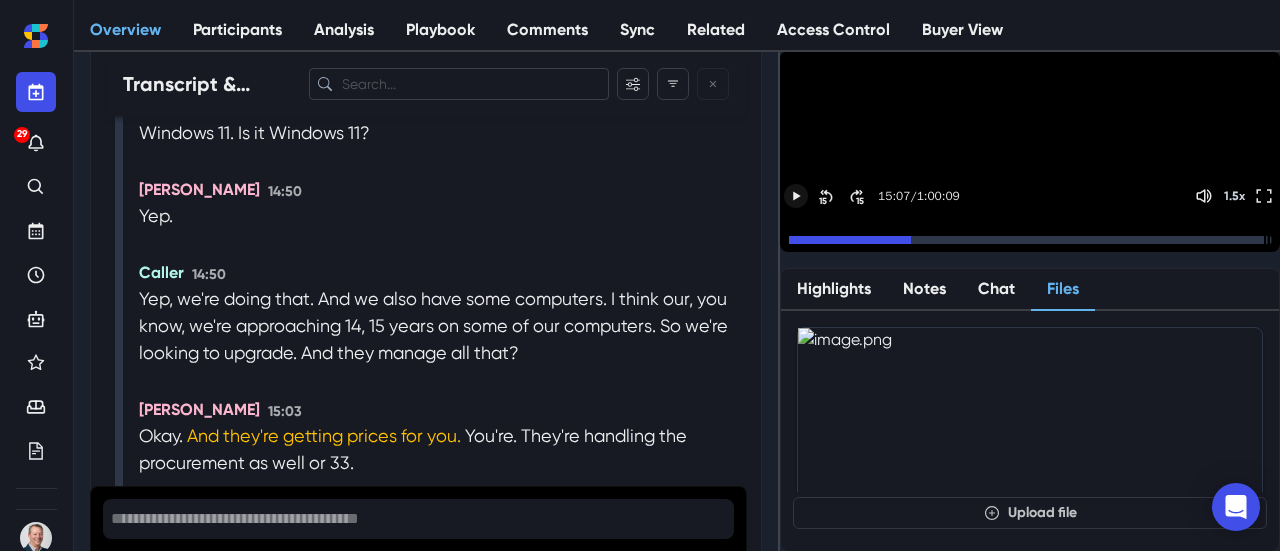 type 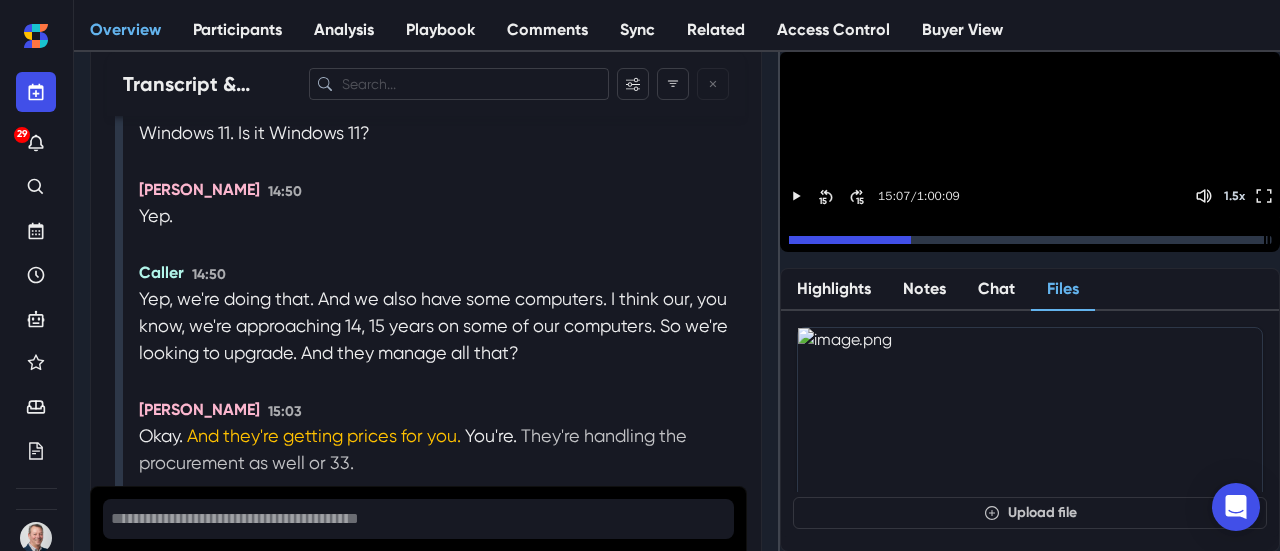 click on "They're handling the procurement as well or 33." at bounding box center [413, 449] 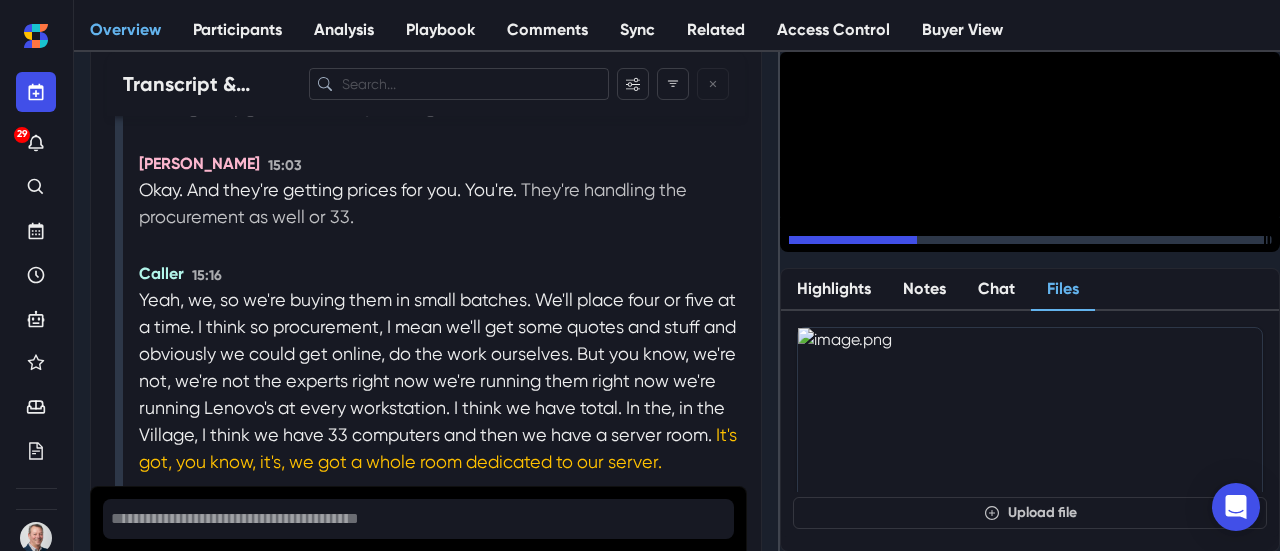 scroll, scrollTop: 8570, scrollLeft: 0, axis: vertical 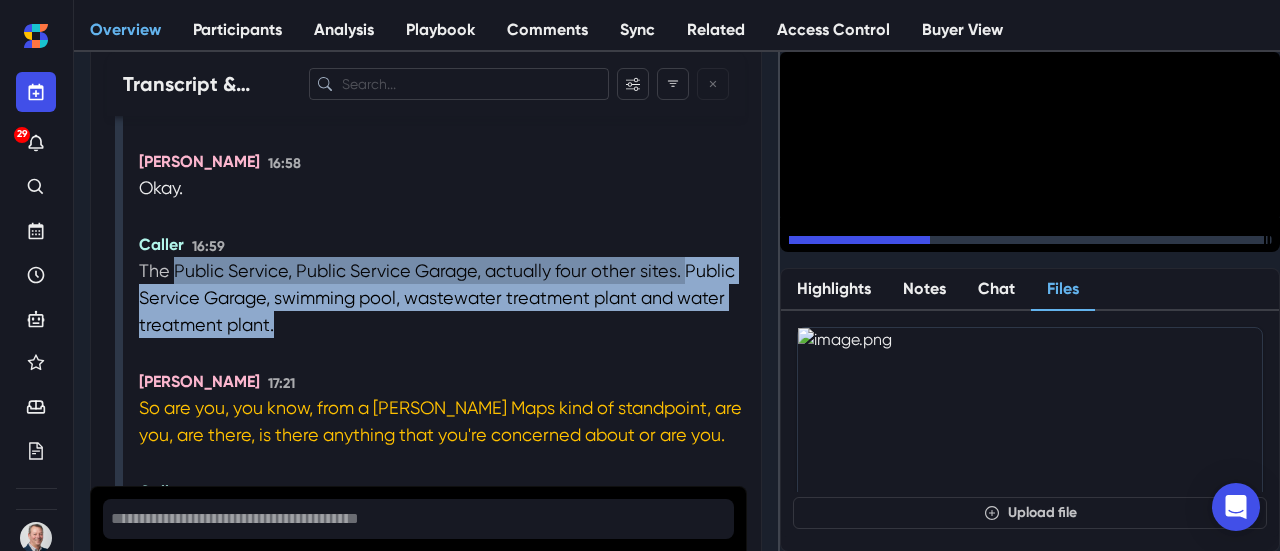 drag, startPoint x: 428, startPoint y: 222, endPoint x: 177, endPoint y: 167, distance: 256.95526 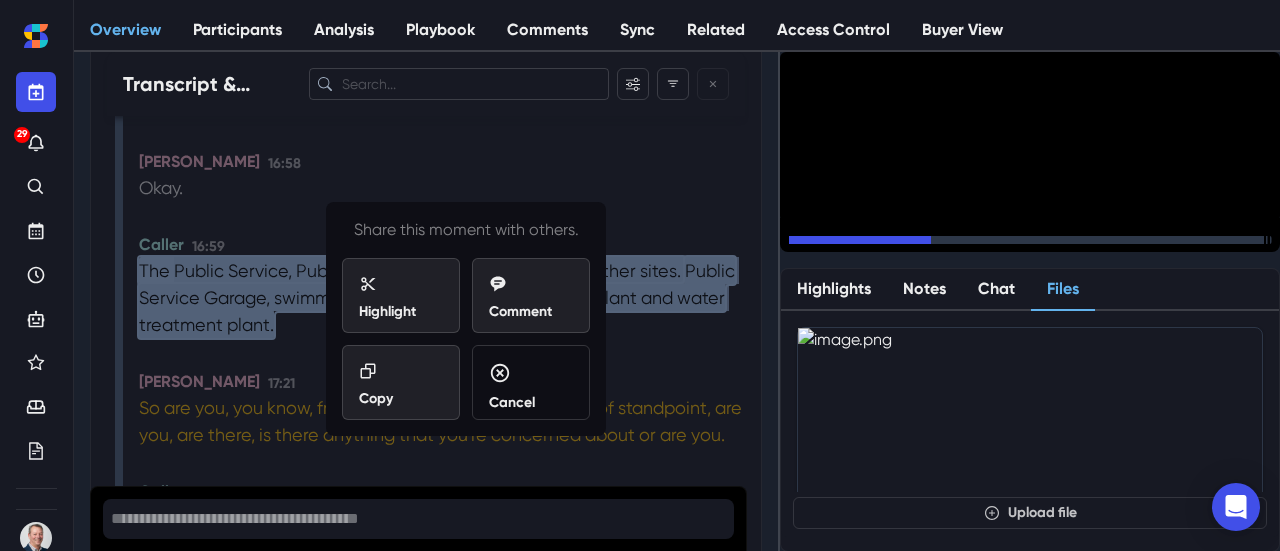 copy on "Public Service, Public Service Garage, actually four other sites.   Public Service Garage, swimming pool, wastewater treatment plant and water treatment plant." 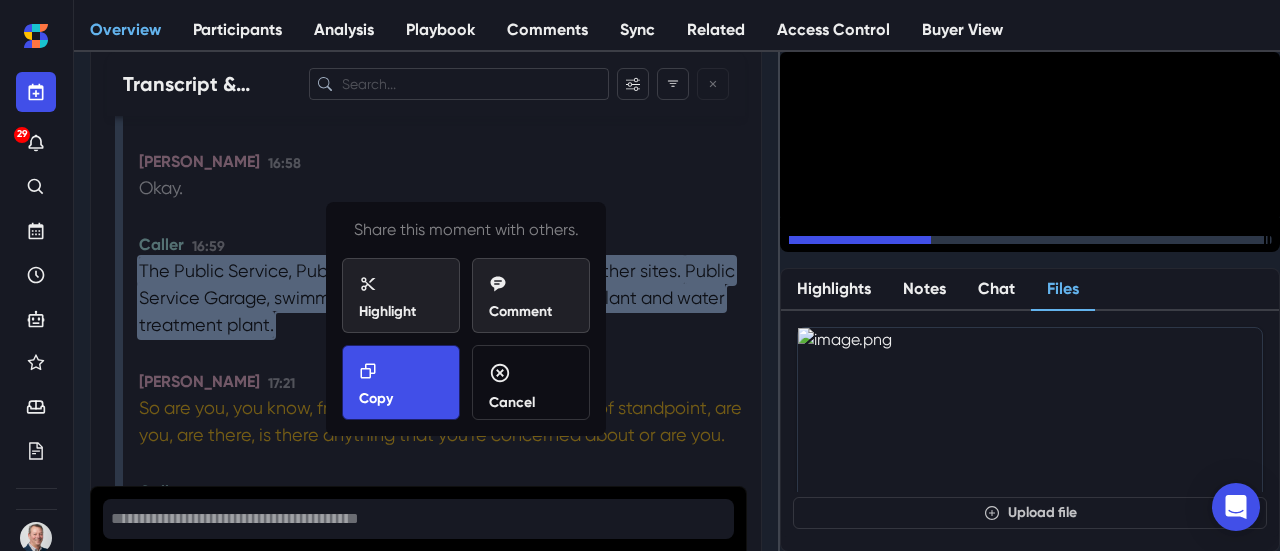 click on "Copy" at bounding box center [376, 398] 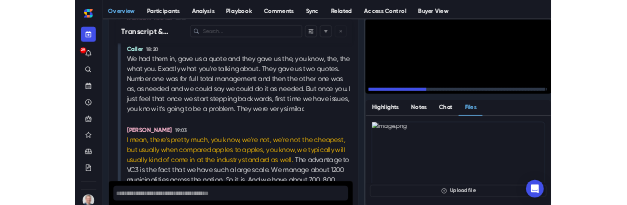 scroll, scrollTop: 10381, scrollLeft: 0, axis: vertical 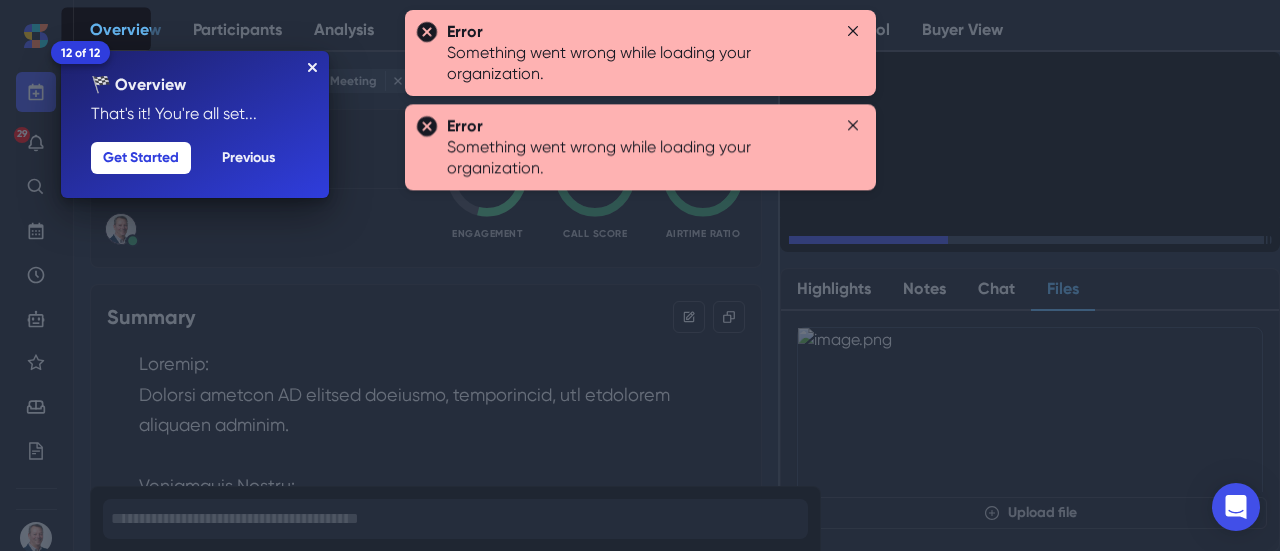 type 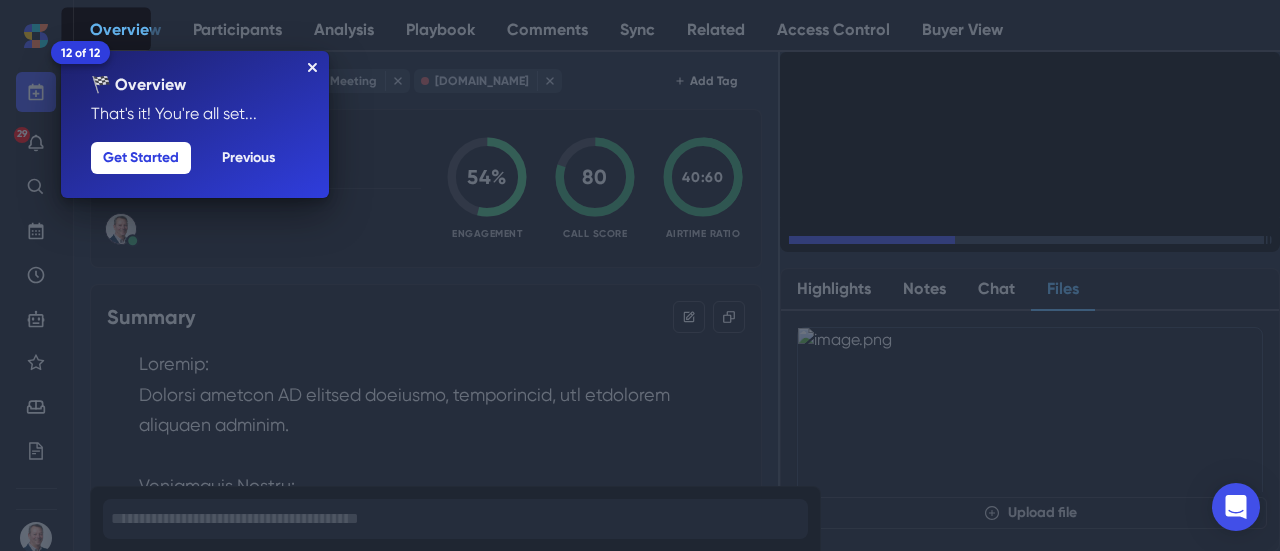click 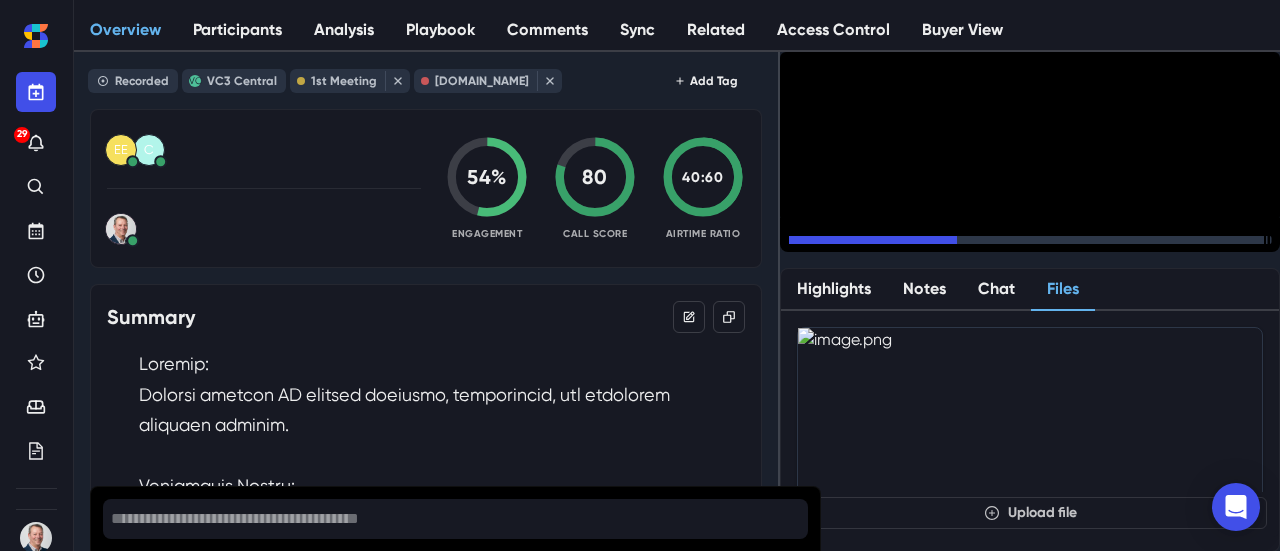 click 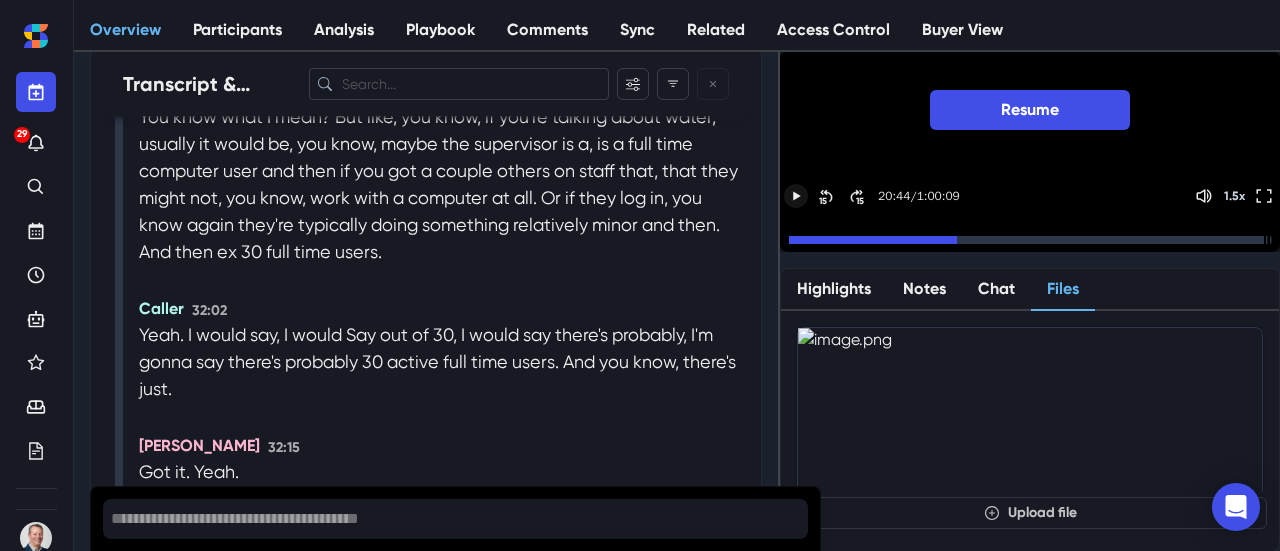 scroll, scrollTop: 17500, scrollLeft: 0, axis: vertical 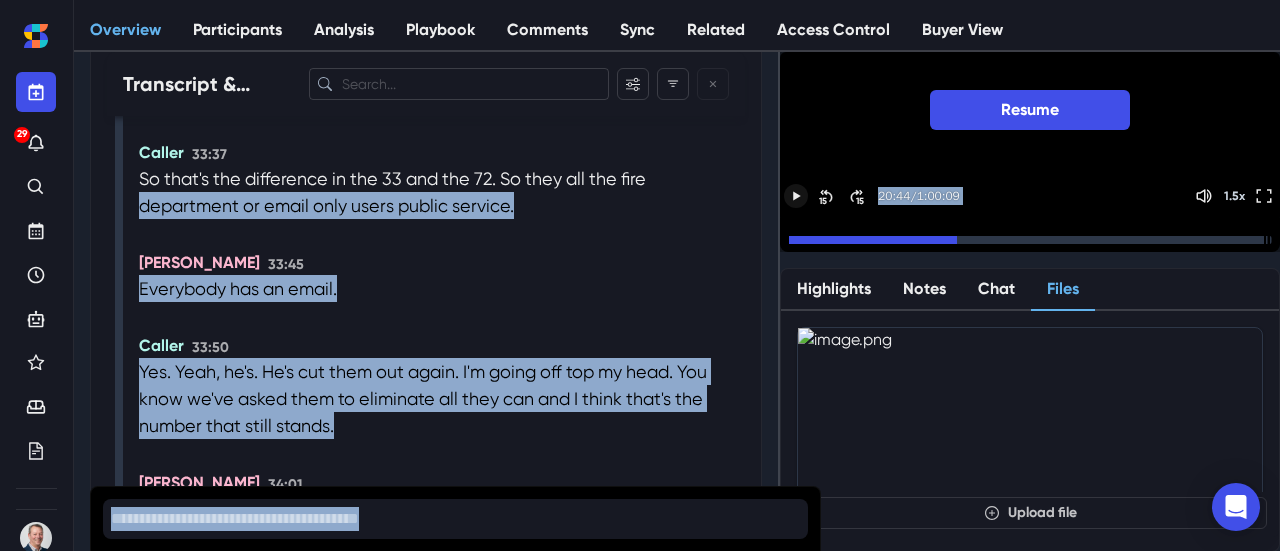 drag, startPoint x: 790, startPoint y: 299, endPoint x: 766, endPoint y: 228, distance: 74.94665 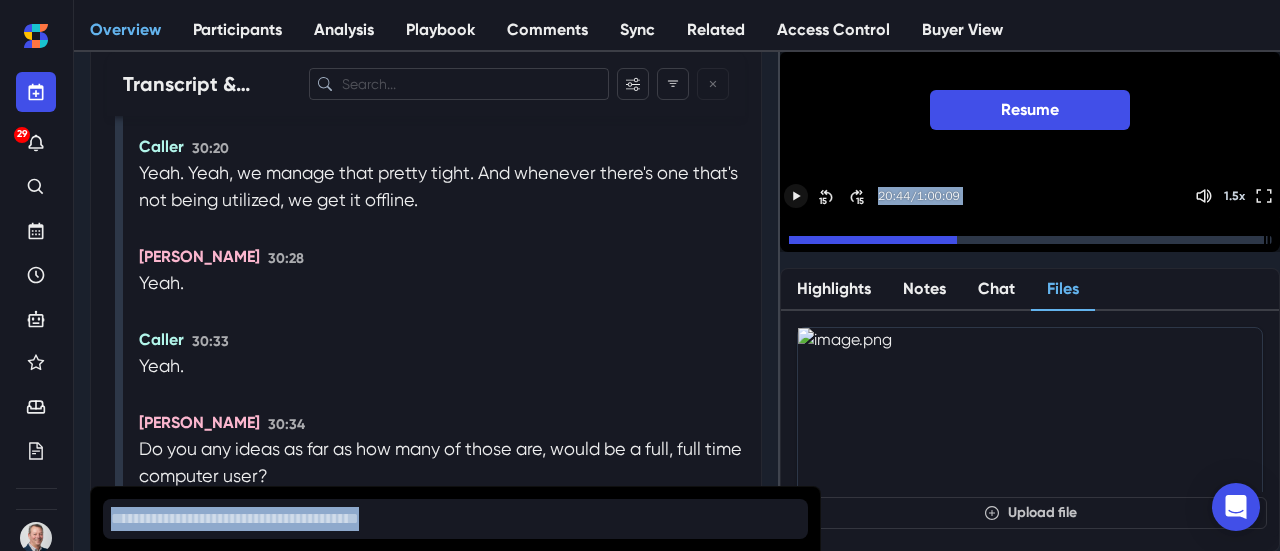scroll, scrollTop: 15312, scrollLeft: 0, axis: vertical 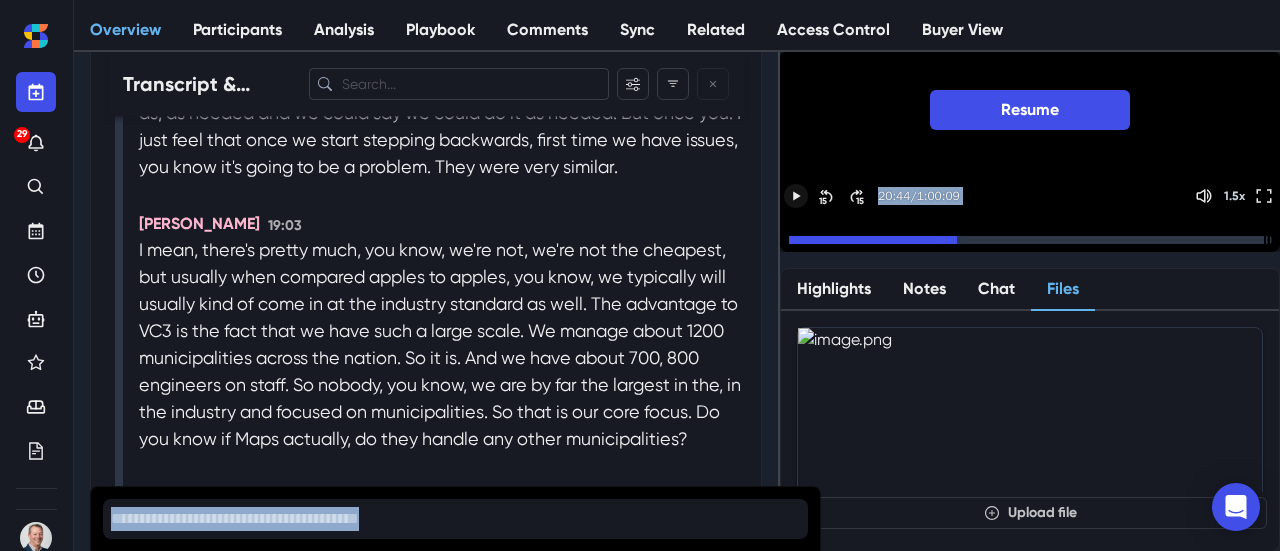 click at bounding box center (1030, 458) 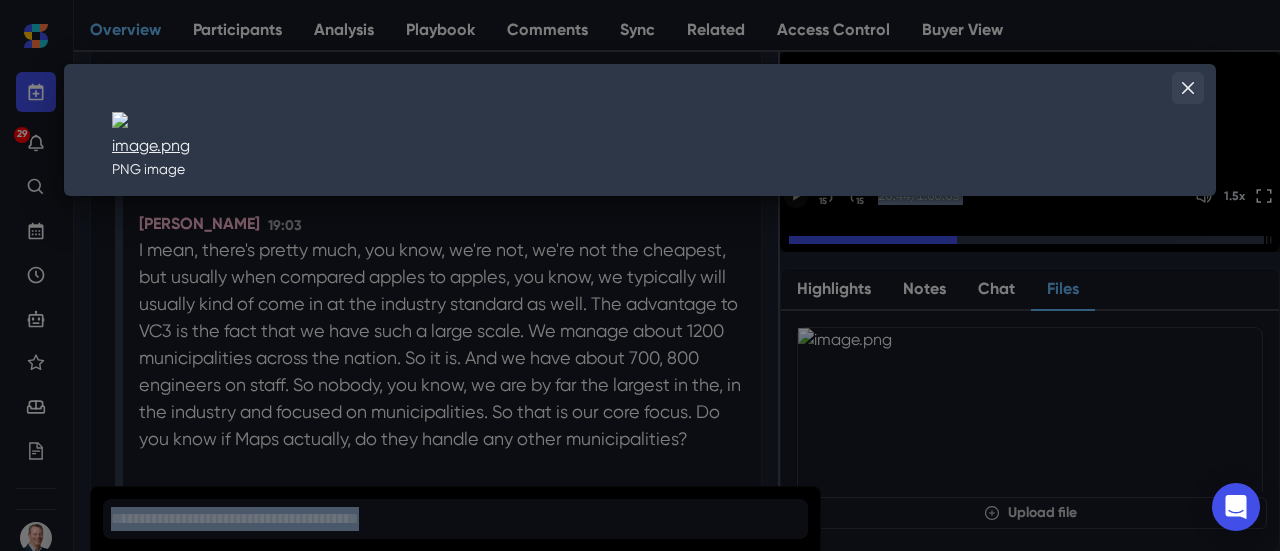 click 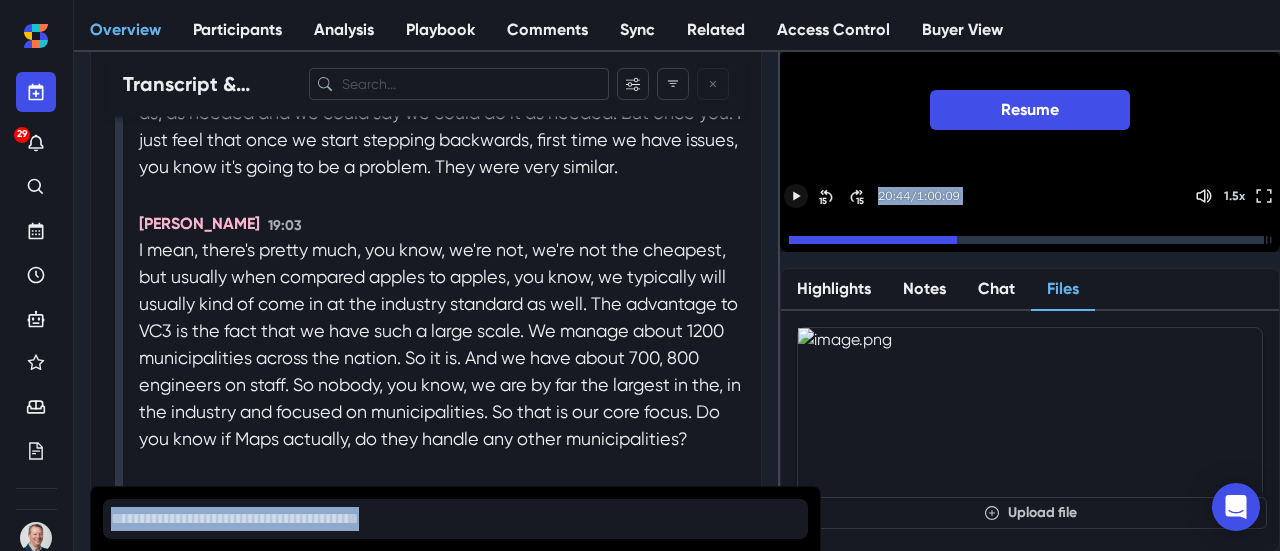 click at bounding box center (1030, 458) 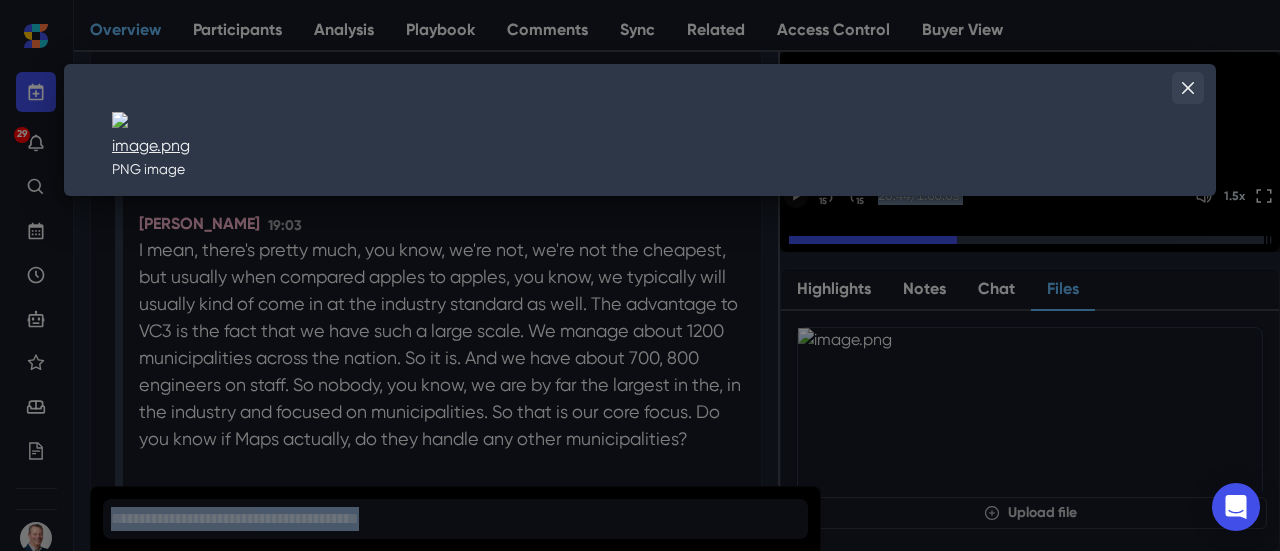 click at bounding box center (1188, 88) 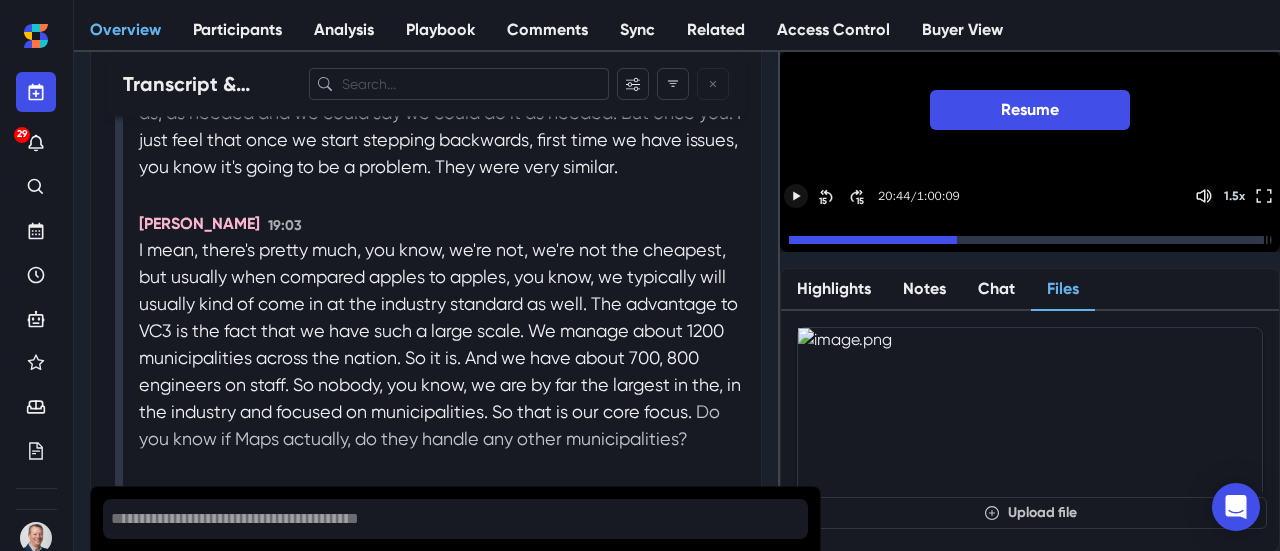 click on "Do you know if Maps actually, do they handle any other municipalities?" at bounding box center [429, 425] 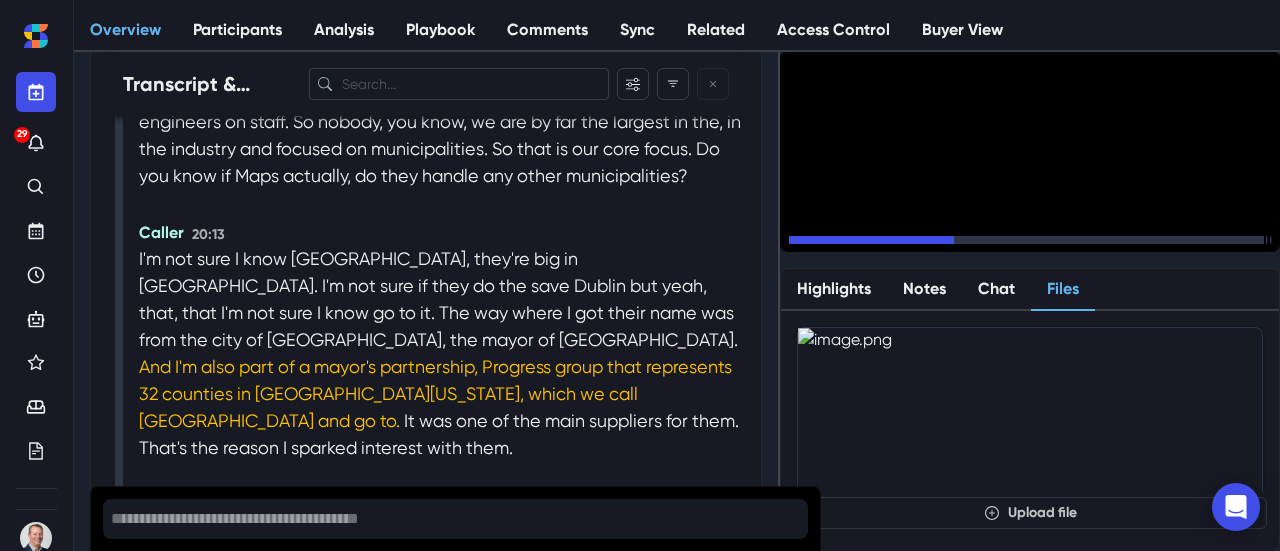 scroll, scrollTop: 10776, scrollLeft: 0, axis: vertical 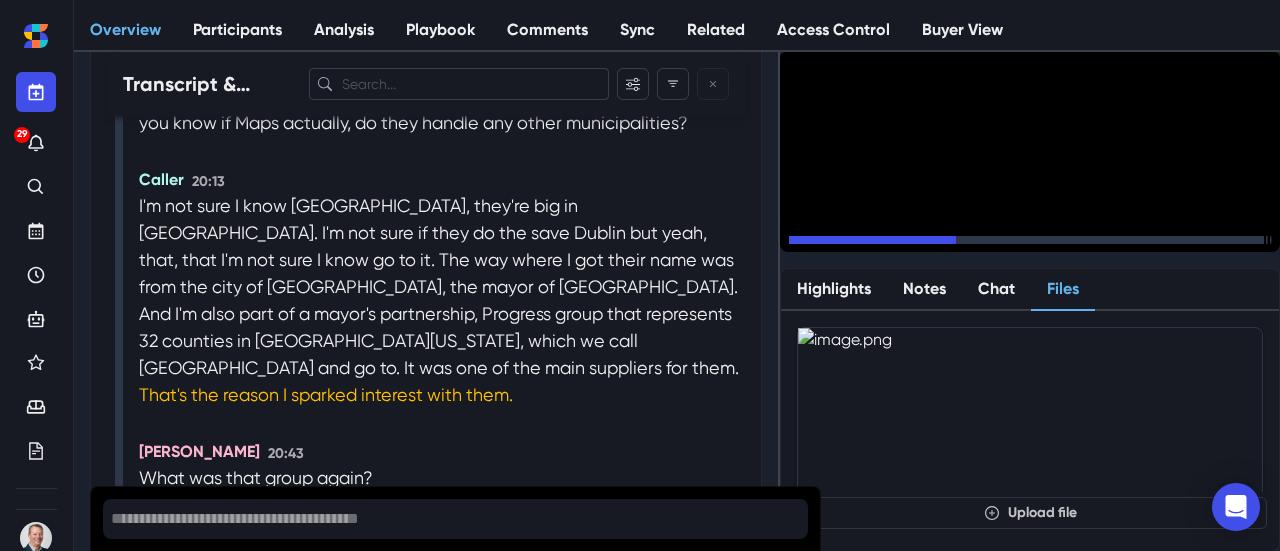 click on "image.png Uploaded by  [PERSON_NAME]" at bounding box center (1030, 401) 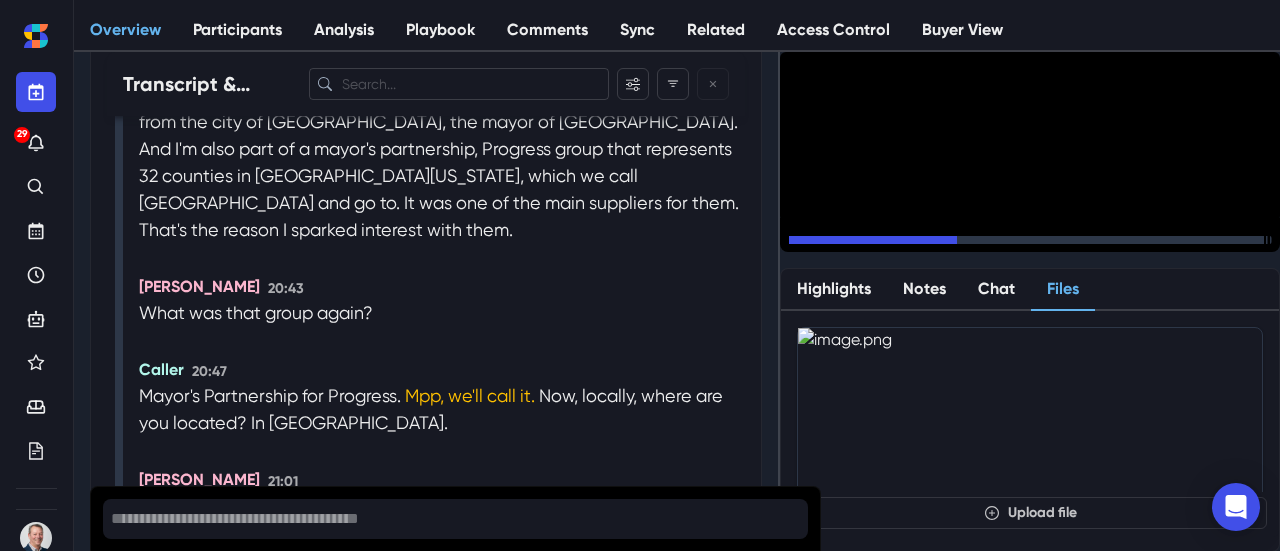 scroll, scrollTop: 10996, scrollLeft: 0, axis: vertical 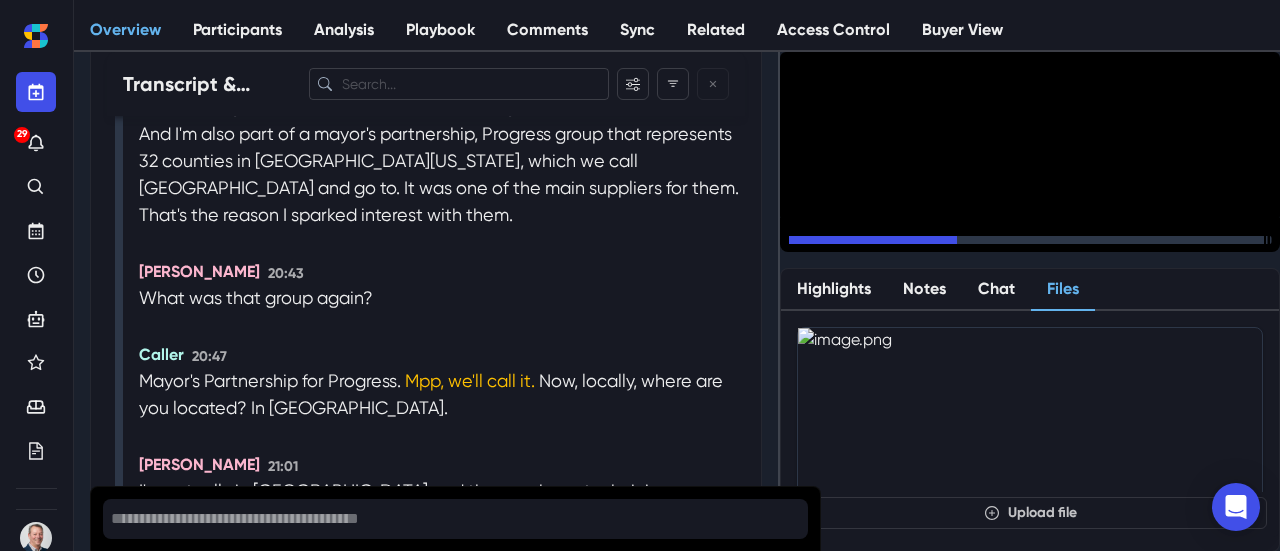 click 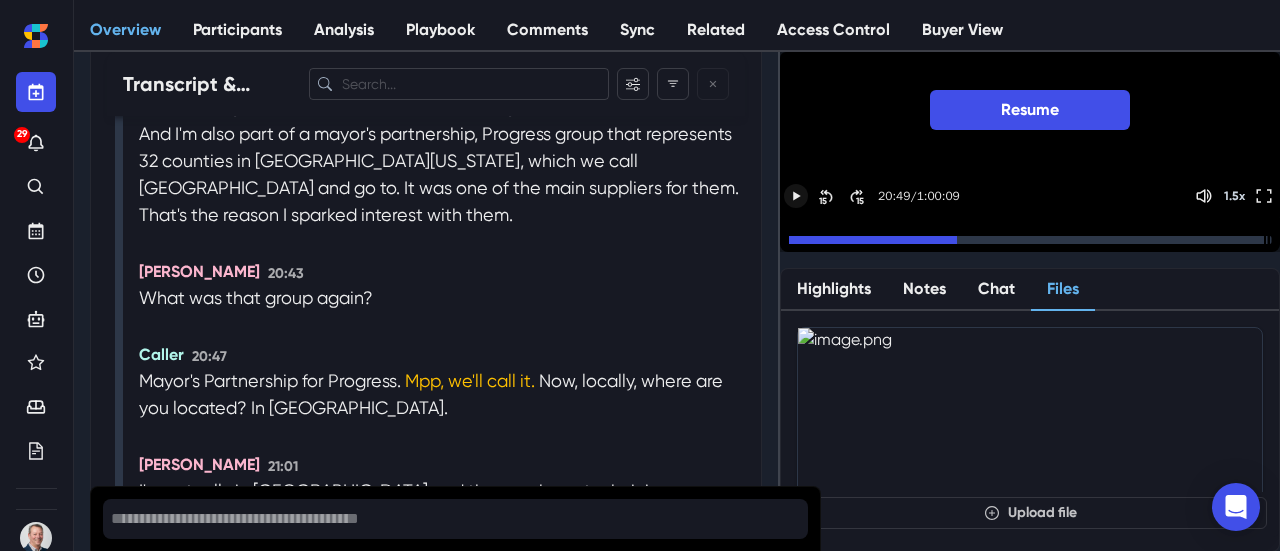 click 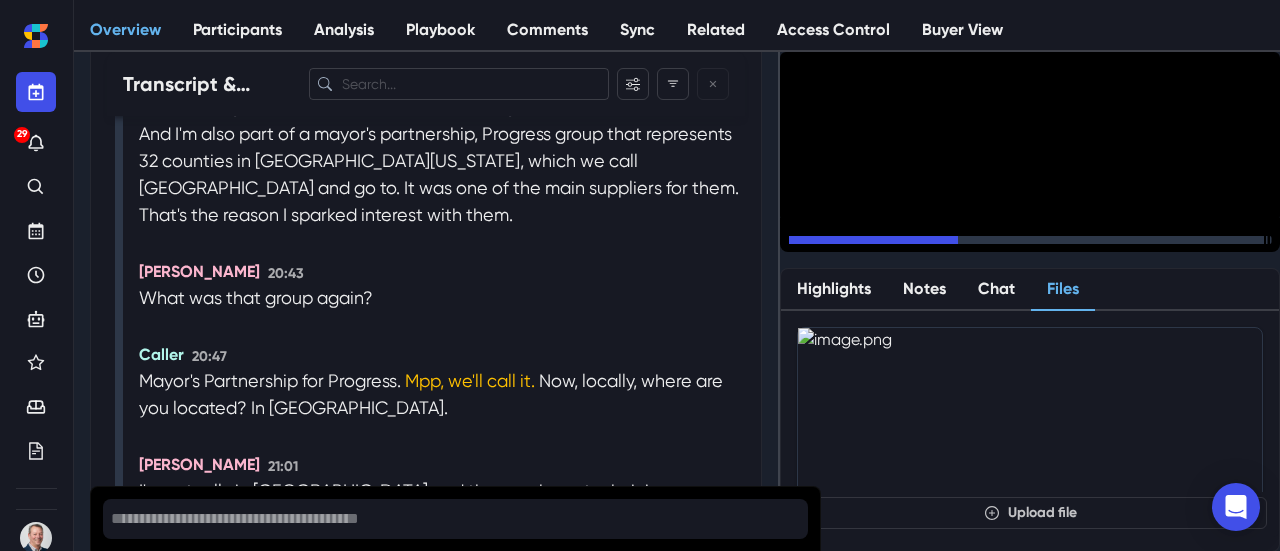 click 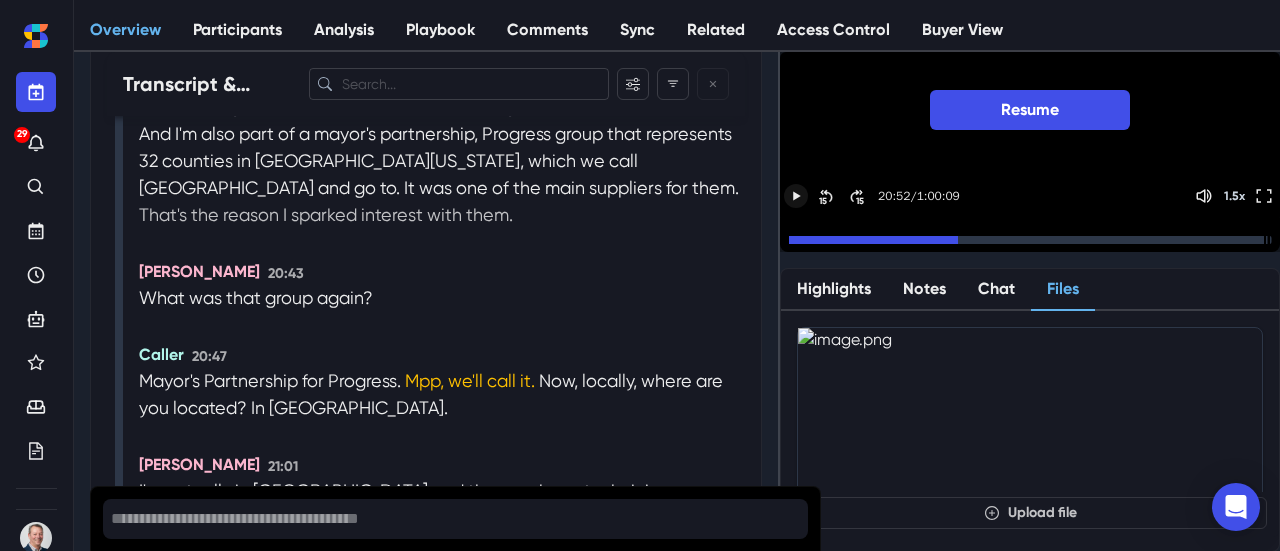 click on "That's the reason I sparked interest with them." at bounding box center (326, 214) 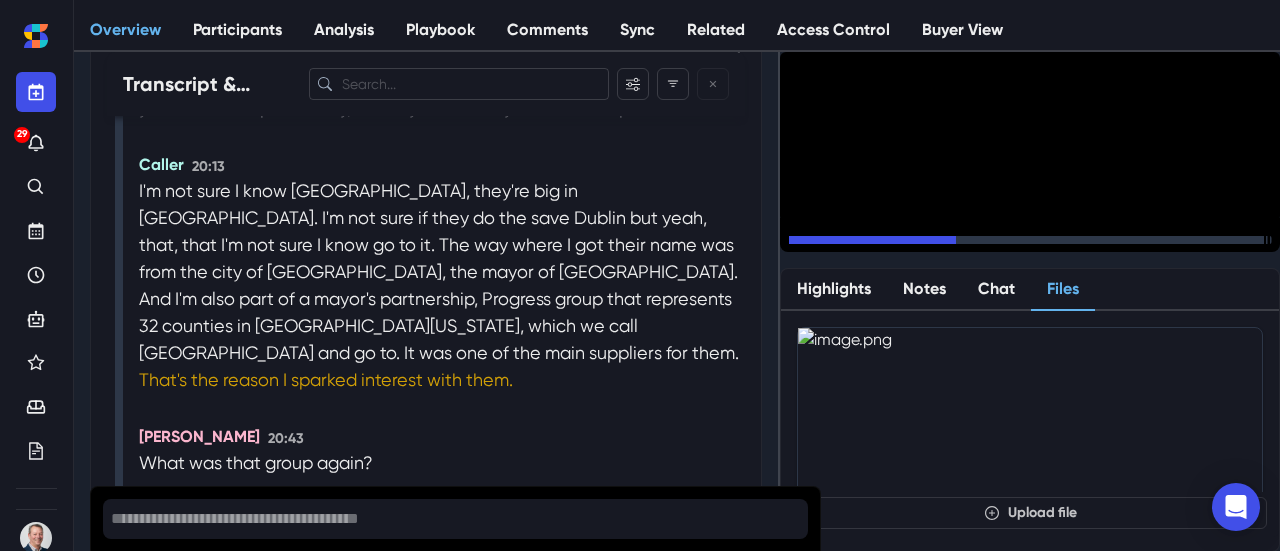 scroll, scrollTop: 10815, scrollLeft: 0, axis: vertical 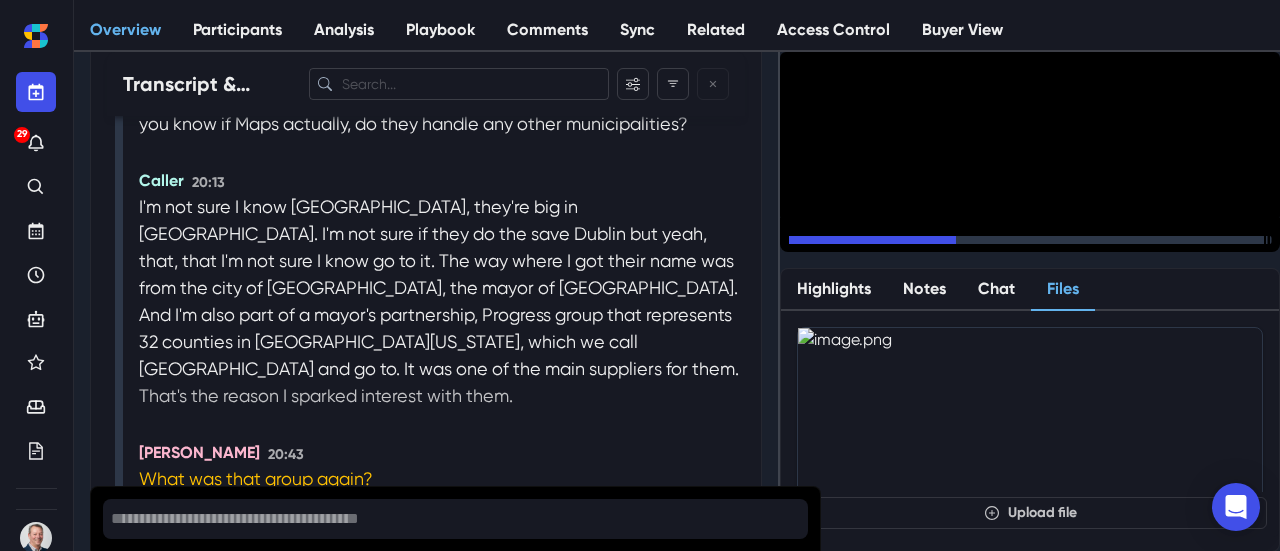 click on "Meeting started 00:00 [PERSON_NAME]  joined 00:01 [PERSON_NAME]  joined 00:01 Recording Started 00:04 [PERSON_NAME] 01:03 [PERSON_NAME], you with me?   👎 [PERSON_NAME] 01:18 [PERSON_NAME]  left 01:42 [PERSON_NAME]  joined 02:41 [PERSON_NAME] 03:19 Can you hear me?   It ra.   Reminder: Meeting Agenda 05:00 [PERSON_NAME] 05:17 Am I hearing you?   [PERSON_NAME]  left 06:54 [PERSON_NAME] 08:11 Hello?   Caller 08:14 Yeah, so we.   So we're joining.   We can't get on the audio, so we'll just use the phone.   [PERSON_NAME] 08:23 Okay, so you called in?   Caller 08:28 Yeah, we.   [PERSON_NAME] 08:29 Yep.   Perfect.   That'll work.   Can you get on the video?   Caller 08:35 We accepted the consent and everything and.   No, we.   I mean, we can see your screen, but that's it.   [PERSON_NAME] 08:40 Okay, but I can't see you.   Does it allow you to actually turn on your video or not?   Caller 08:50 No sound.   Video and audio are disabled.   [PERSON_NAME] 08:54 Huh.   My guess is there is a button up in the.   Caller 08:55     08:59" at bounding box center (442, 4068) 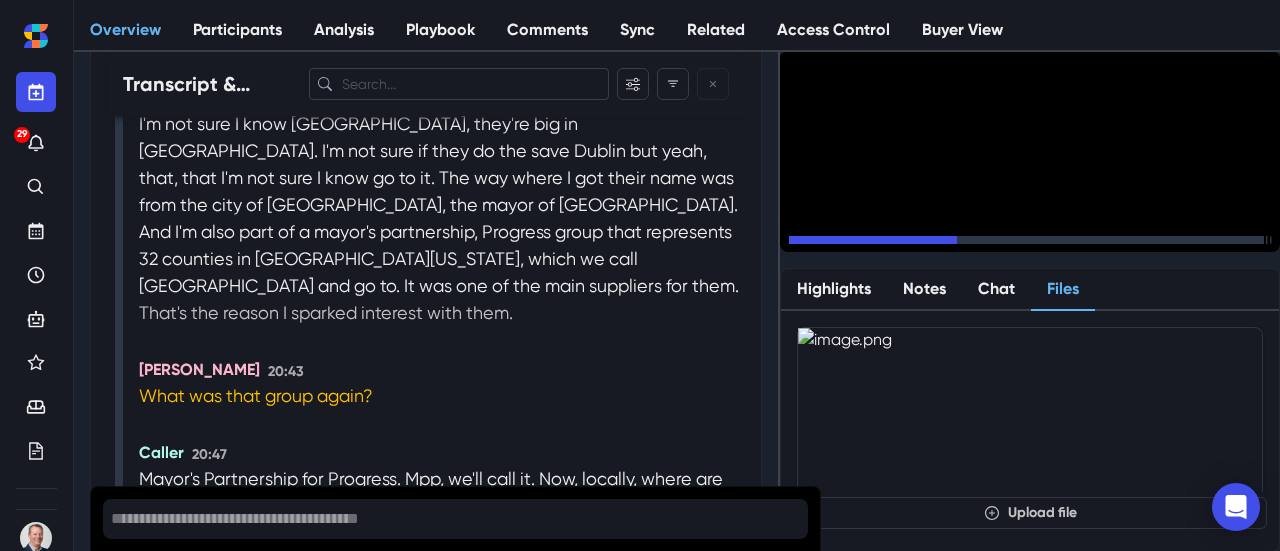 click on "And I'm also part of a mayor's partnership, Progress group that represents 32 counties in [GEOGRAPHIC_DATA][US_STATE], which we call [GEOGRAPHIC_DATA] and go to." at bounding box center (435, 258) 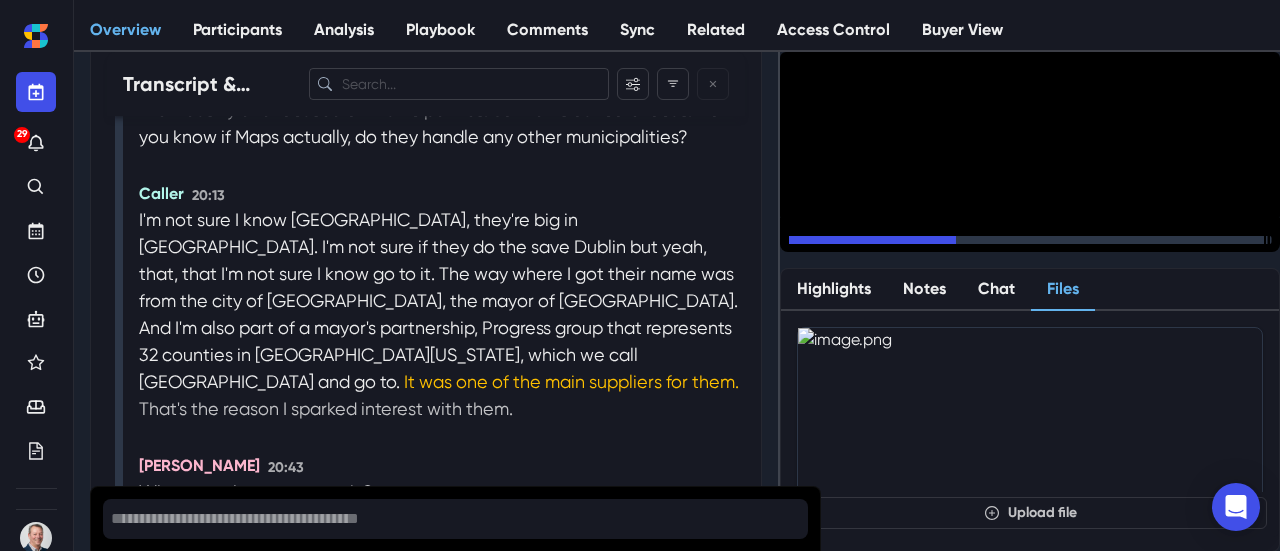 scroll, scrollTop: 10816, scrollLeft: 0, axis: vertical 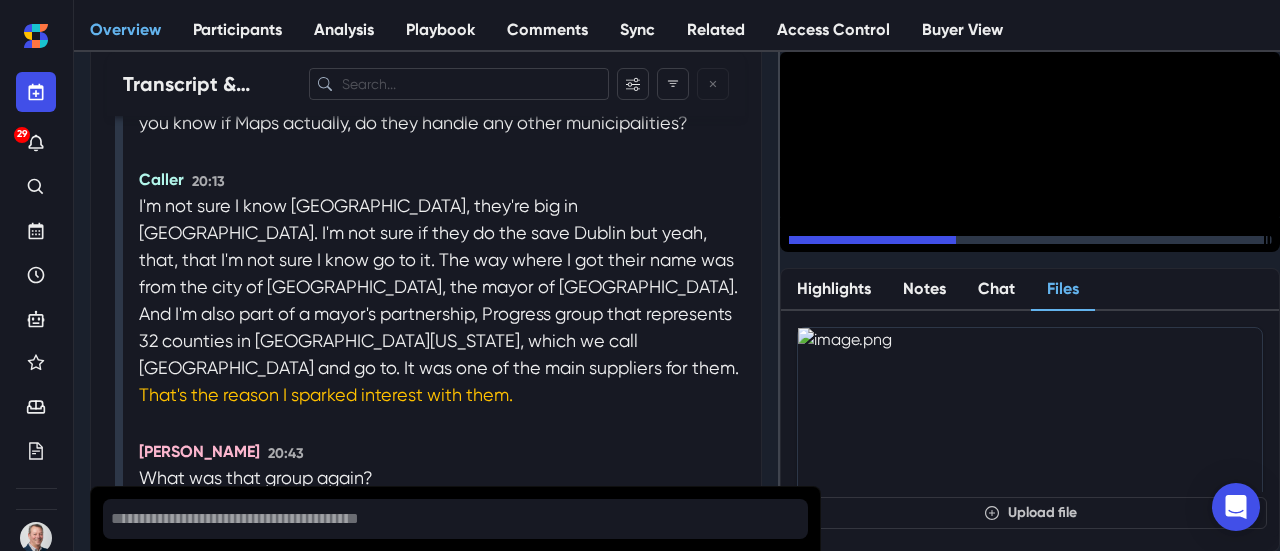 click 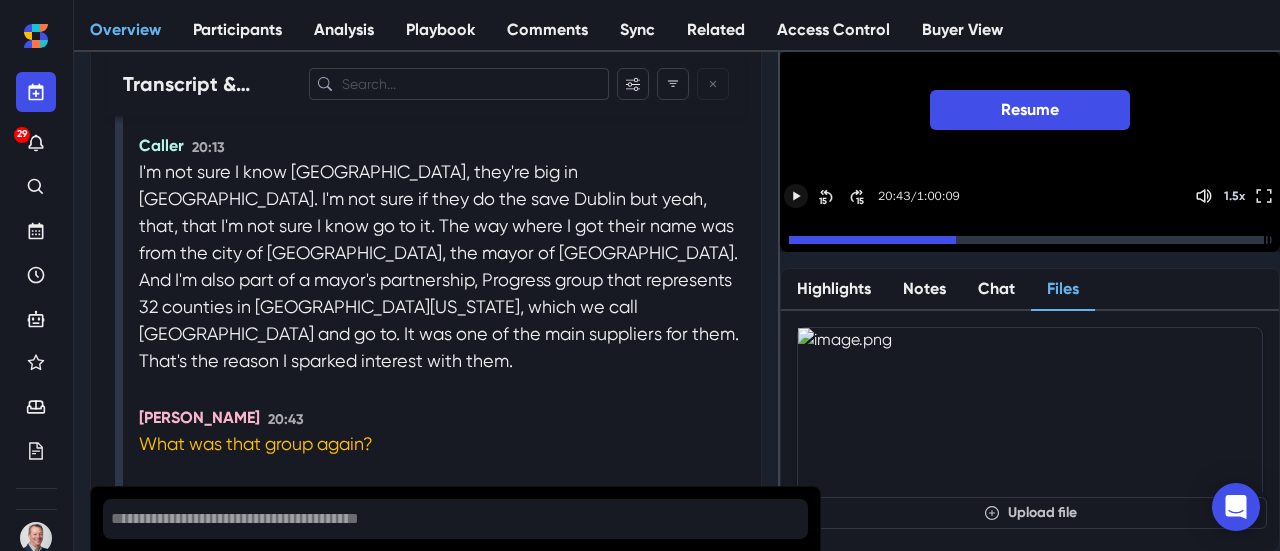 scroll, scrollTop: 10898, scrollLeft: 0, axis: vertical 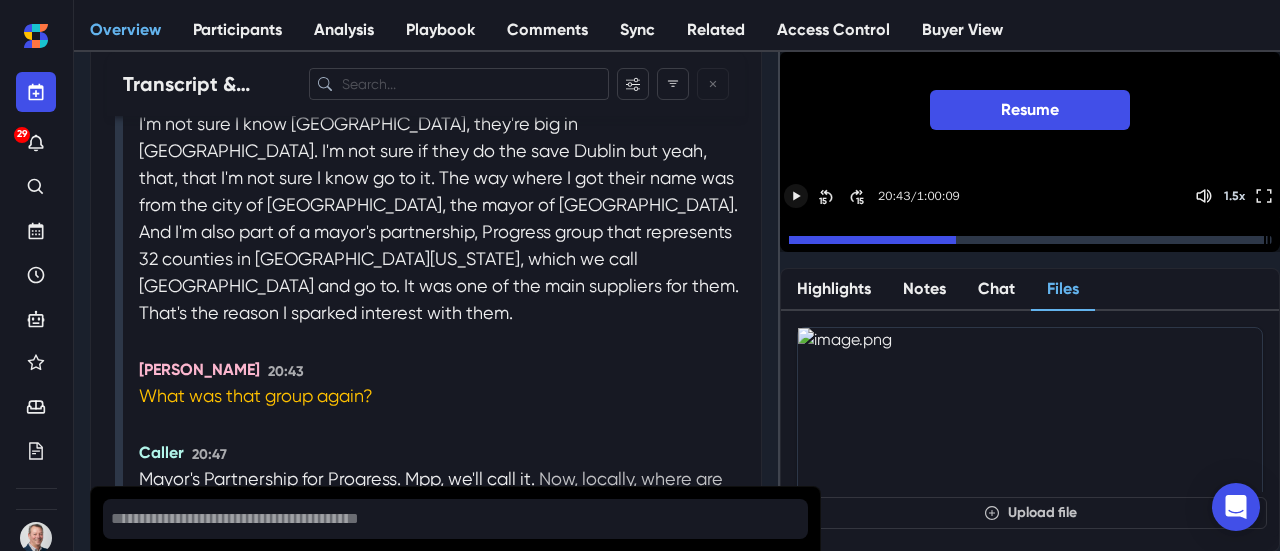 click on "Now, locally, where are you located?" at bounding box center [431, 492] 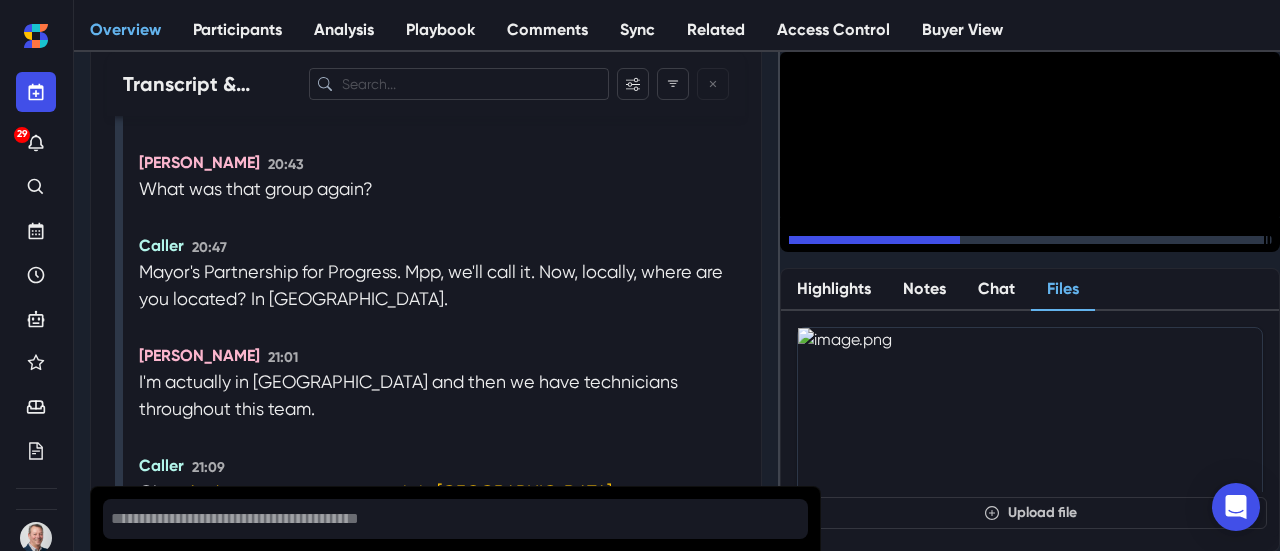 scroll, scrollTop: 11216, scrollLeft: 0, axis: vertical 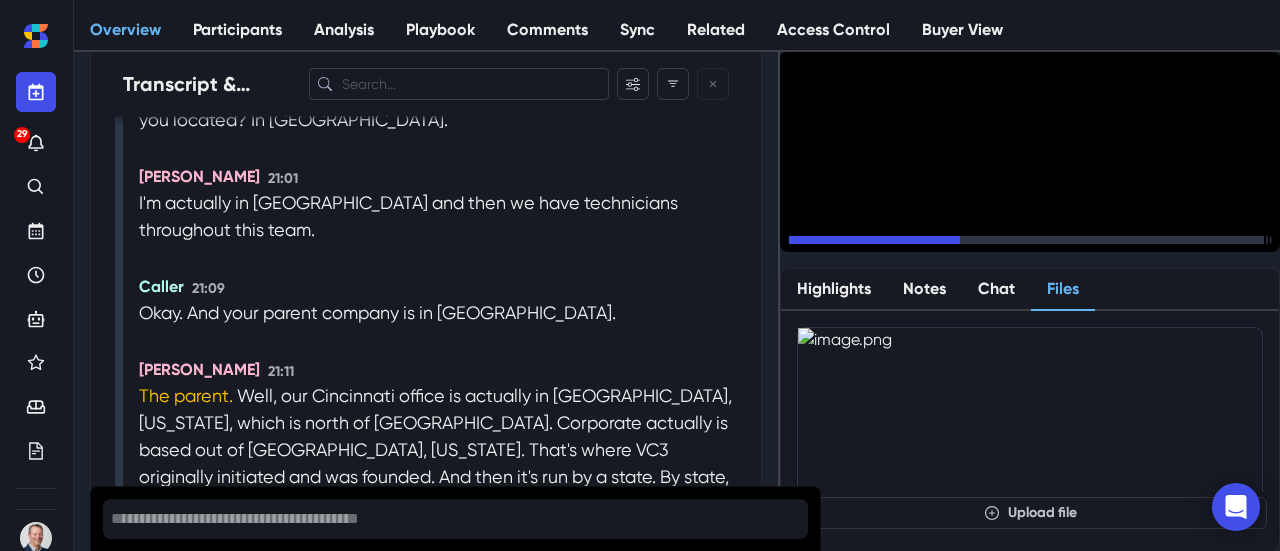 click on "**********" at bounding box center [456, 519] 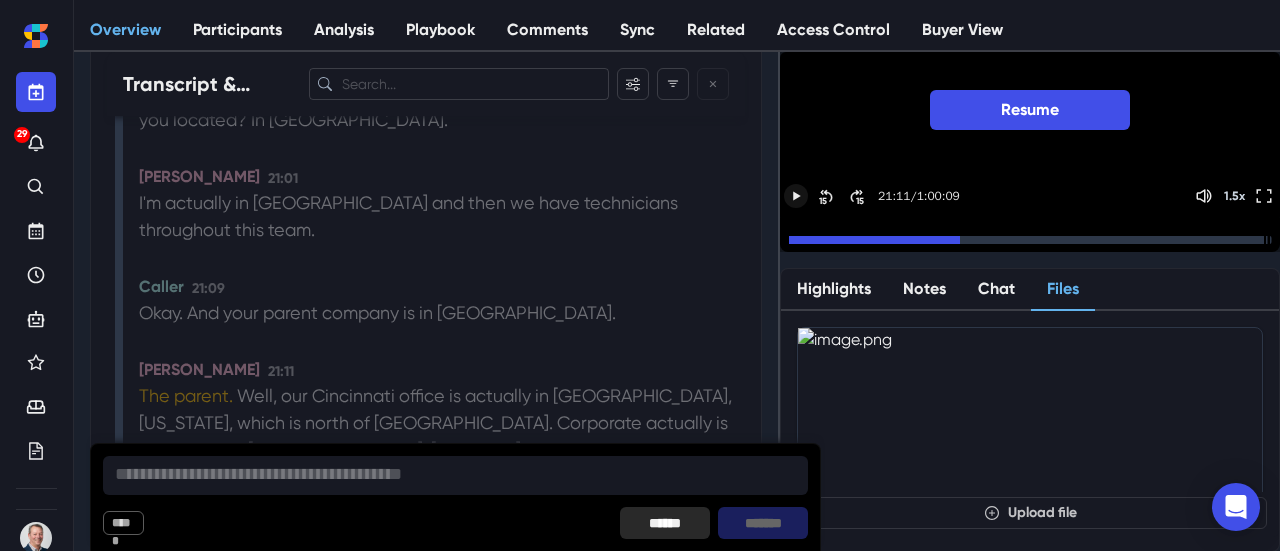 click on "******" at bounding box center (665, 523) 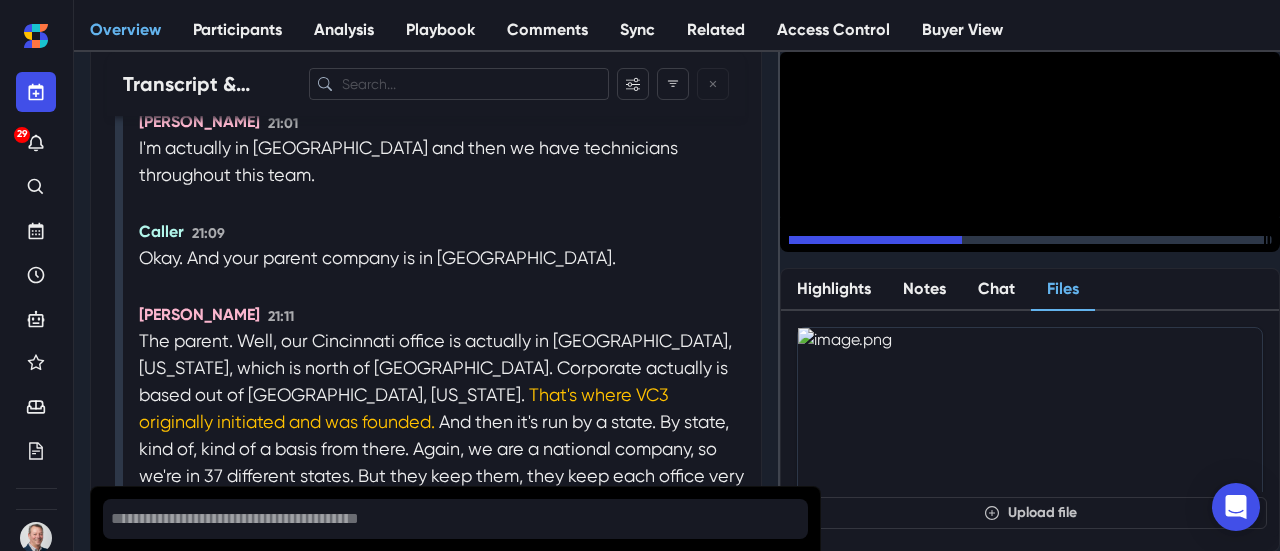 scroll, scrollTop: 11366, scrollLeft: 0, axis: vertical 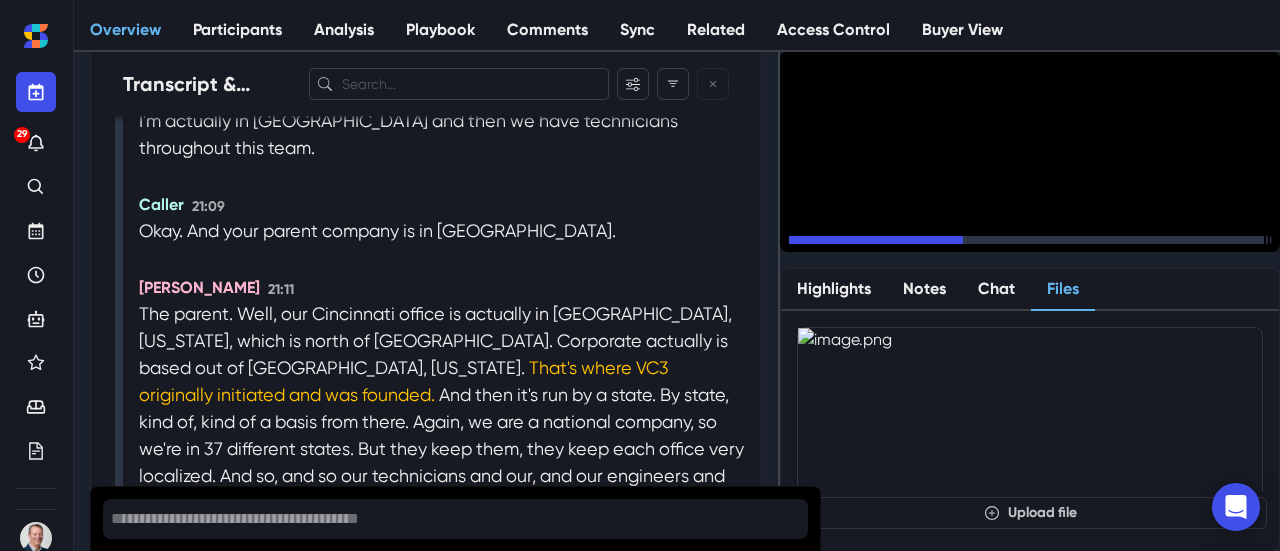 click on "15" at bounding box center (860, 245) 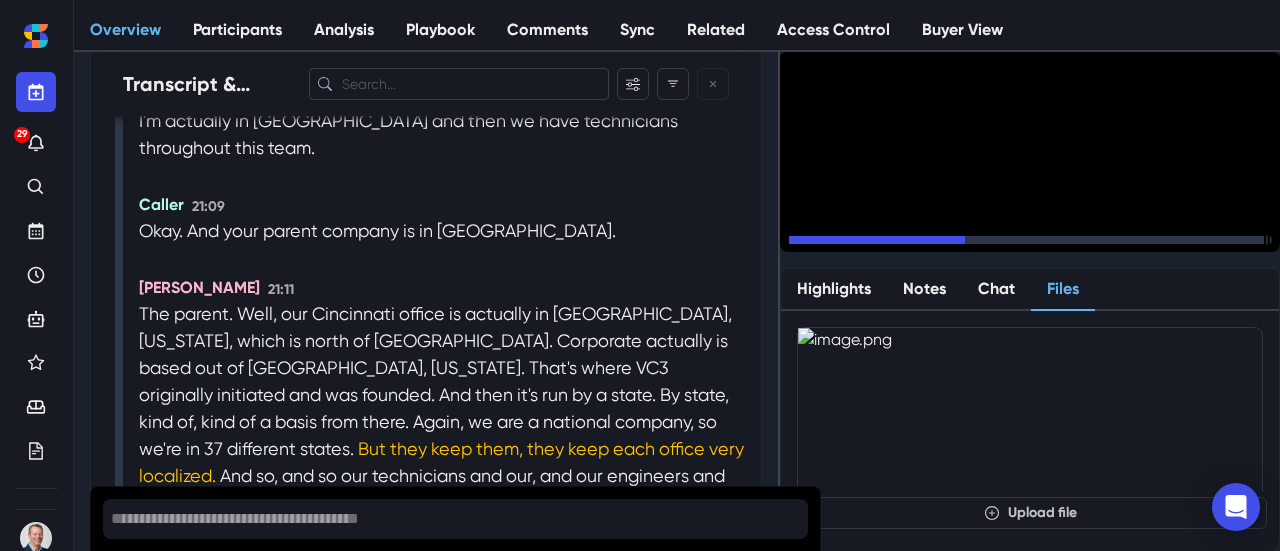 scroll, scrollTop: 11434, scrollLeft: 0, axis: vertical 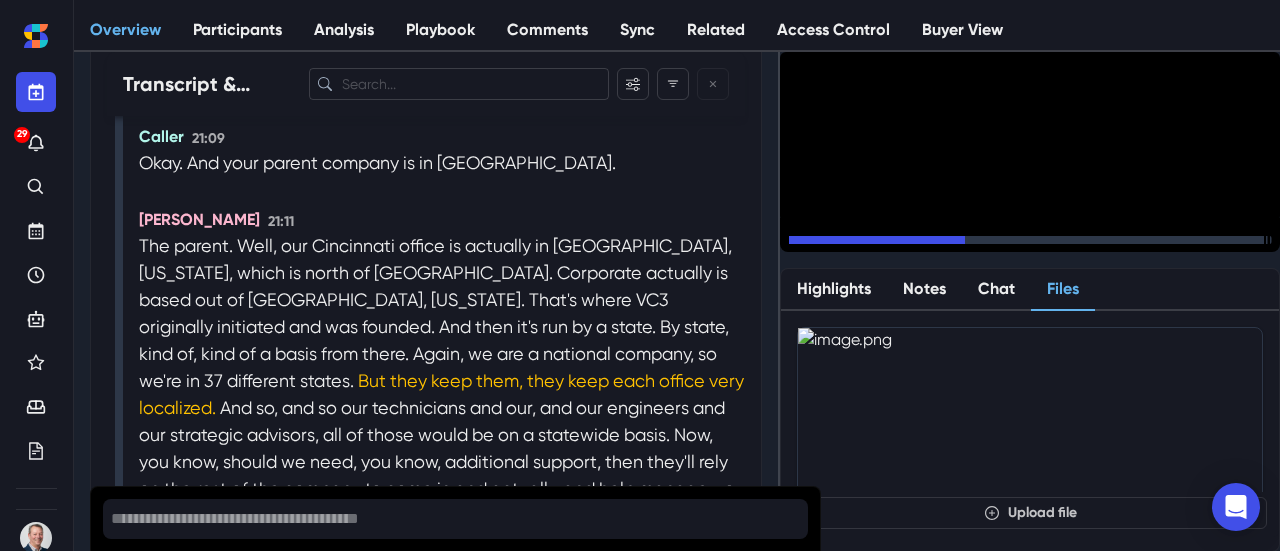 click on "15" at bounding box center (860, 245) 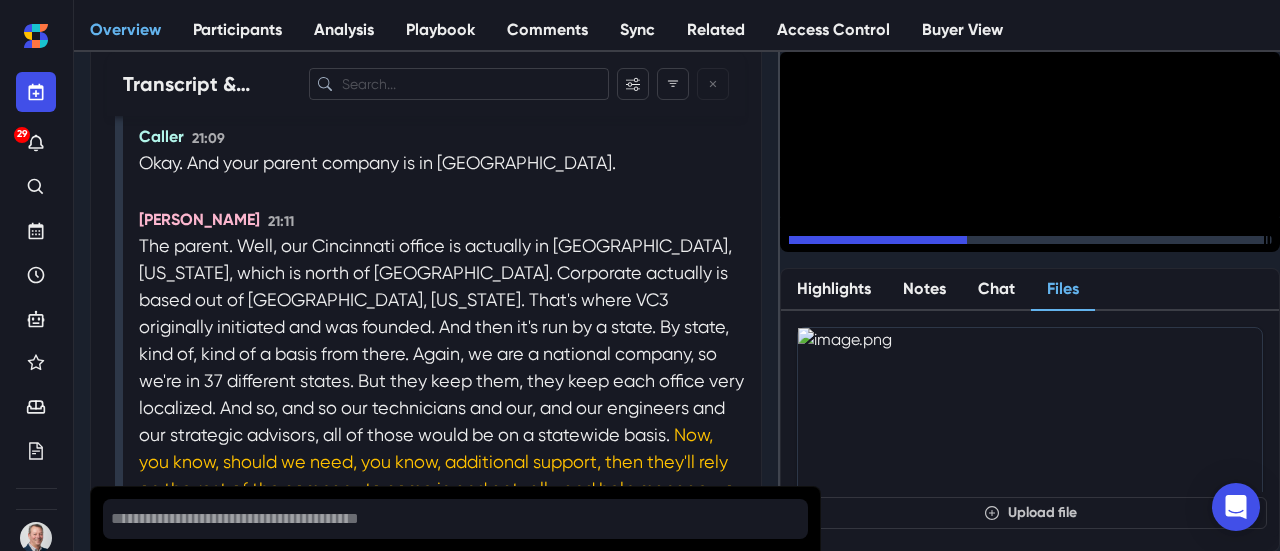 scroll, scrollTop: 11528, scrollLeft: 0, axis: vertical 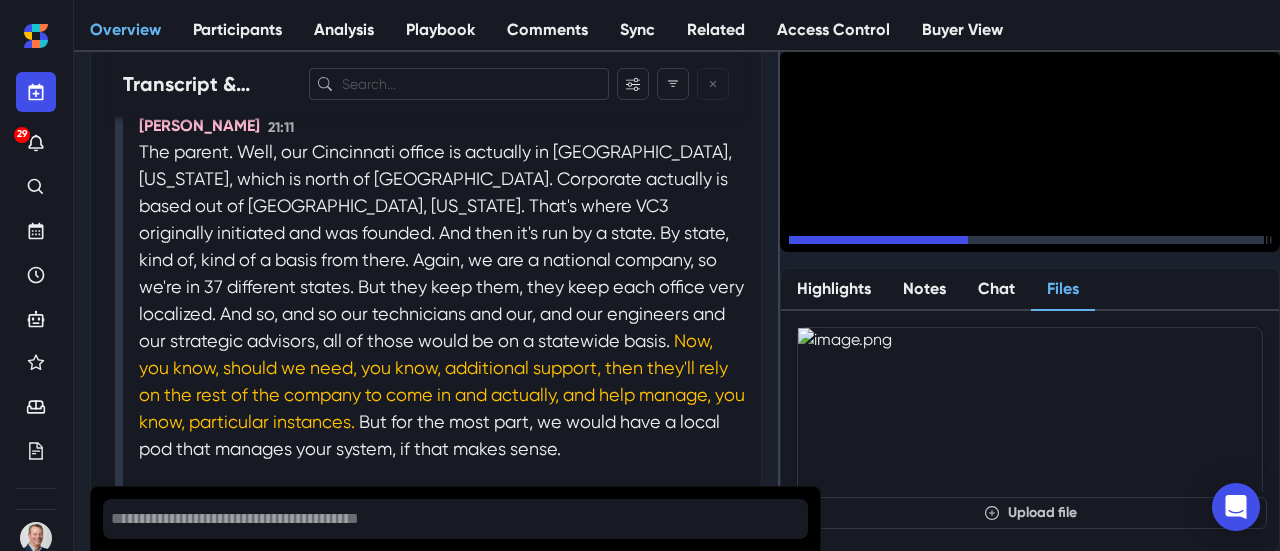 click on "15" at bounding box center (860, 245) 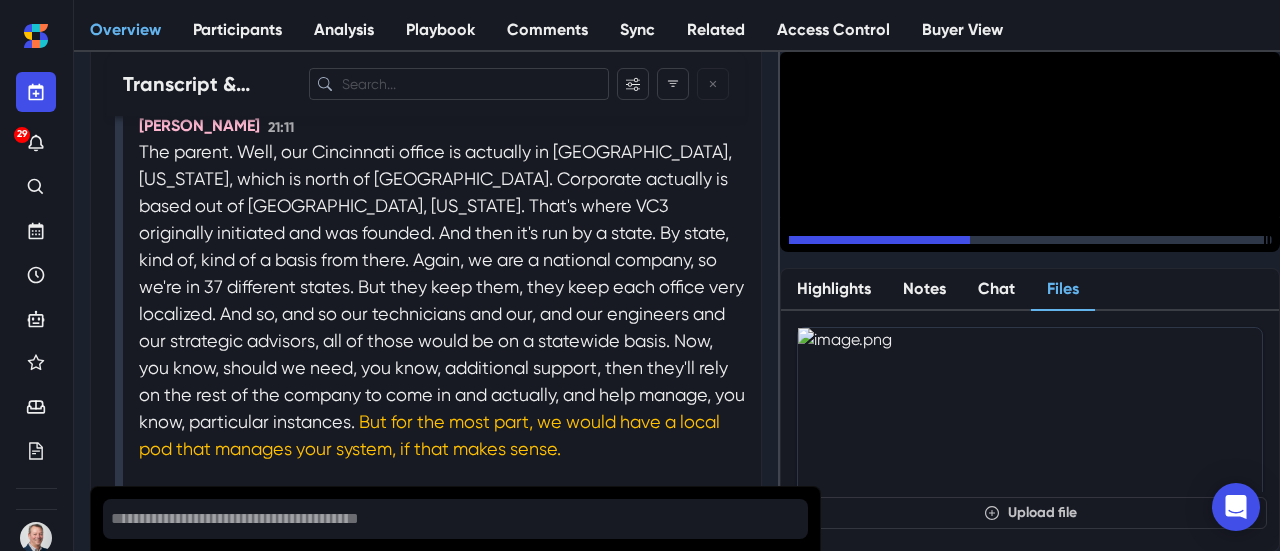 scroll, scrollTop: 11582, scrollLeft: 0, axis: vertical 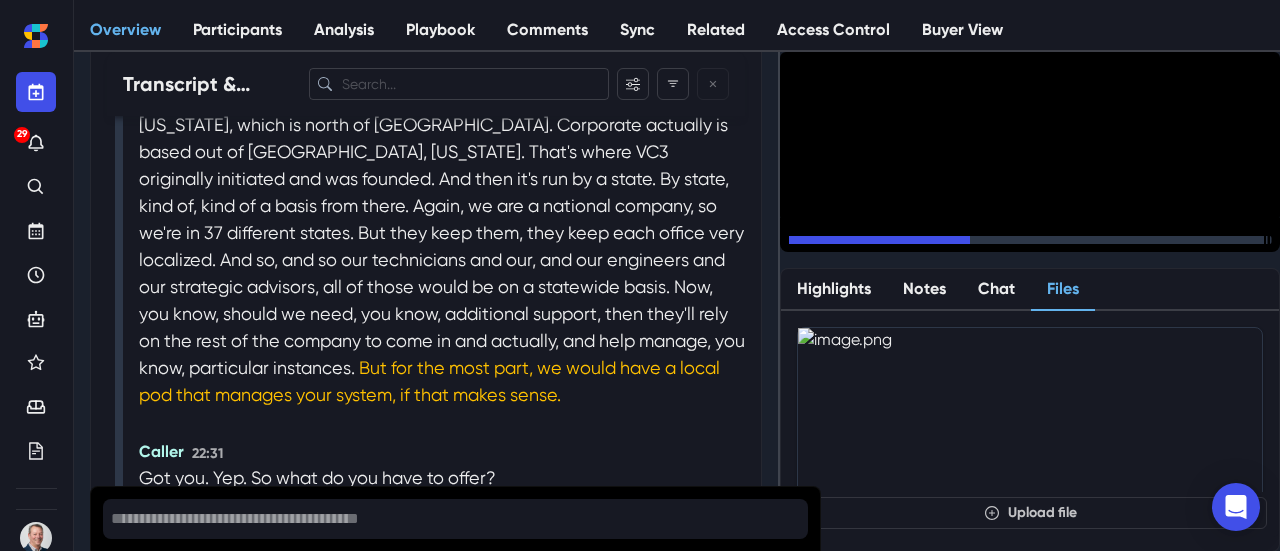 click on "15" at bounding box center [860, 245] 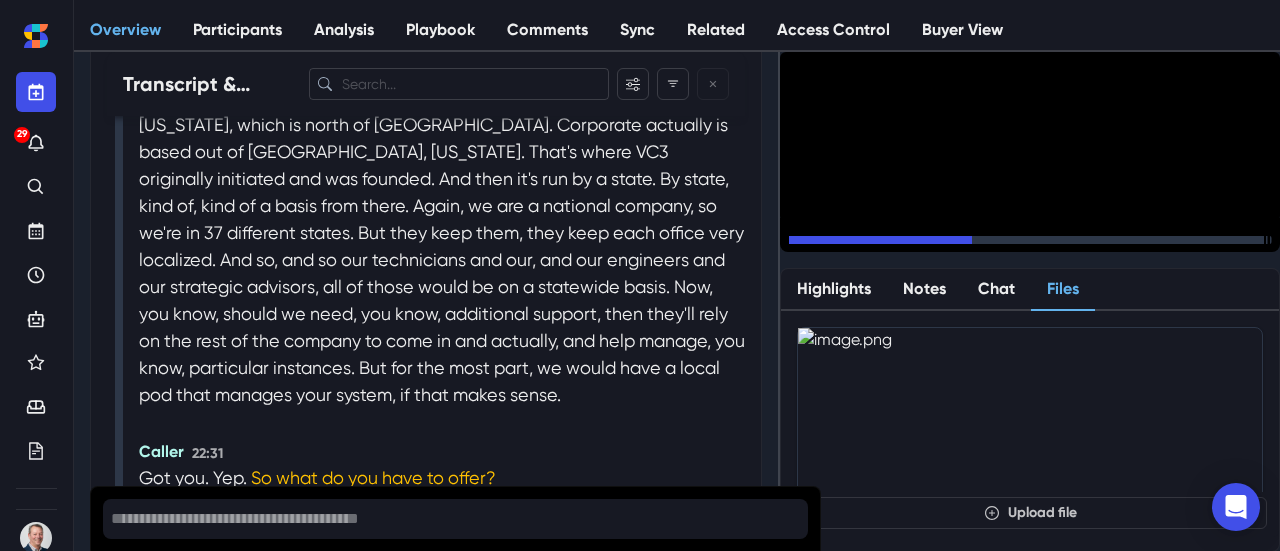 scroll, scrollTop: 11678, scrollLeft: 0, axis: vertical 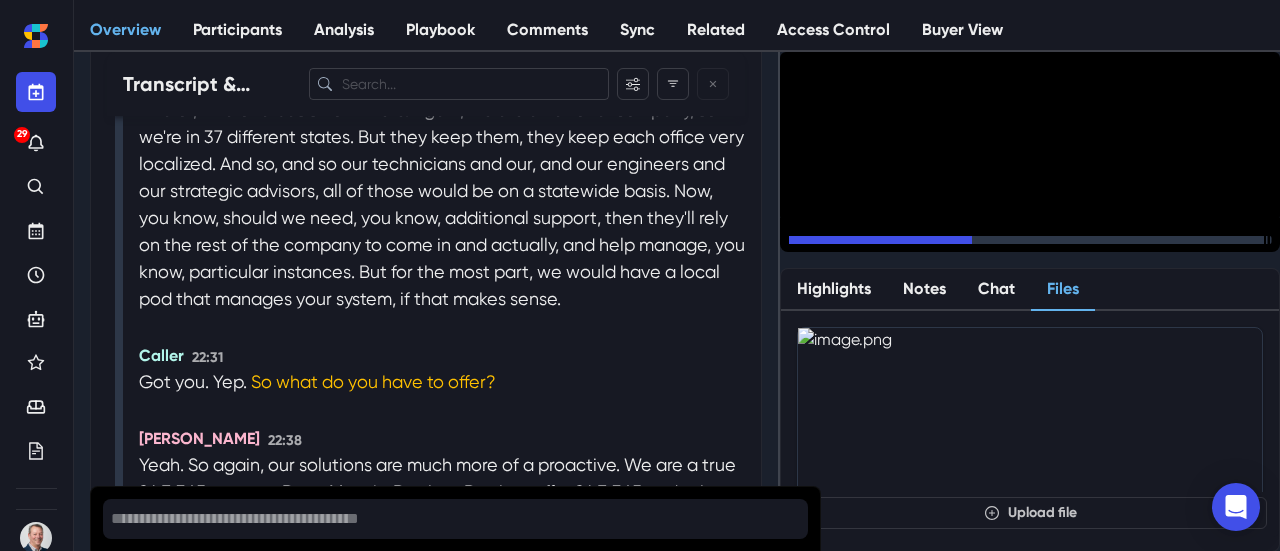 click on "15" at bounding box center [860, 245] 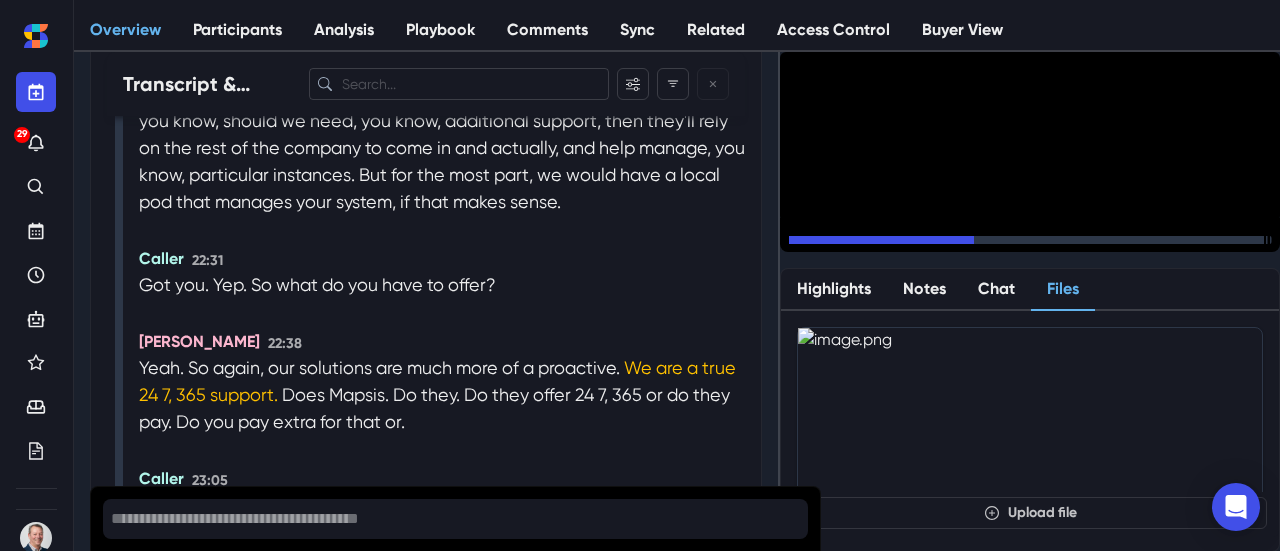 click on "15" at bounding box center (860, 245) 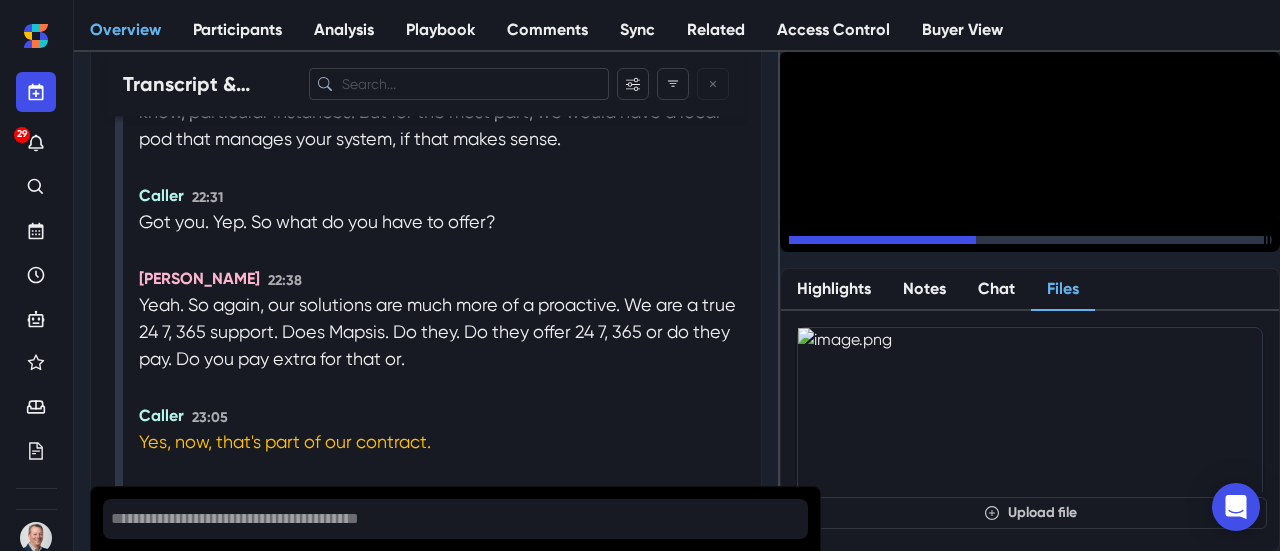 scroll, scrollTop: 11884, scrollLeft: 0, axis: vertical 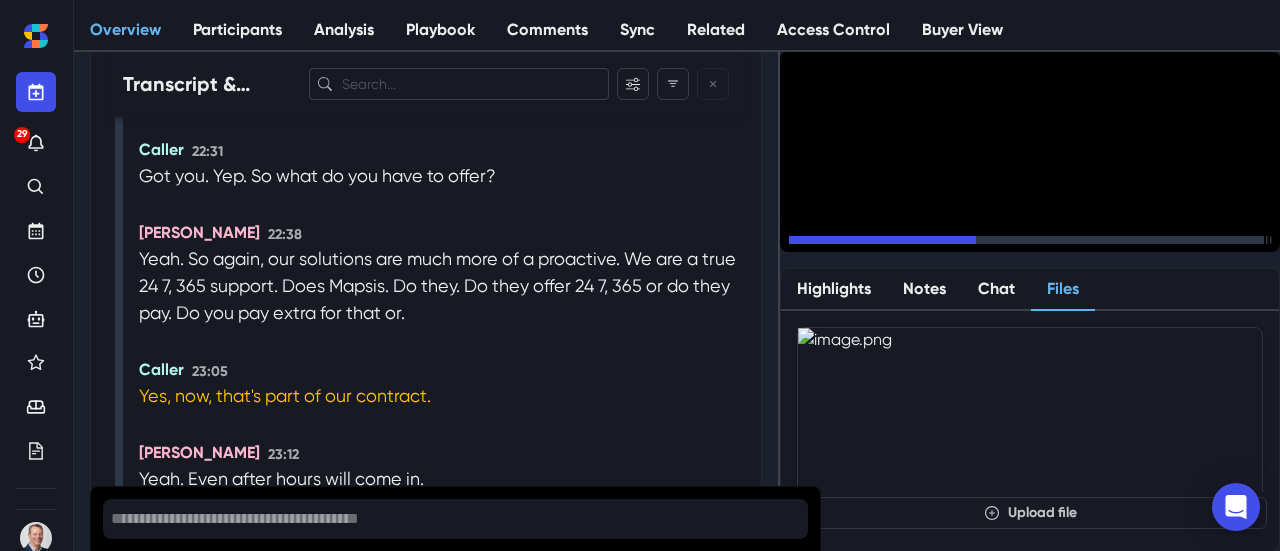 click on "15" at bounding box center [860, 245] 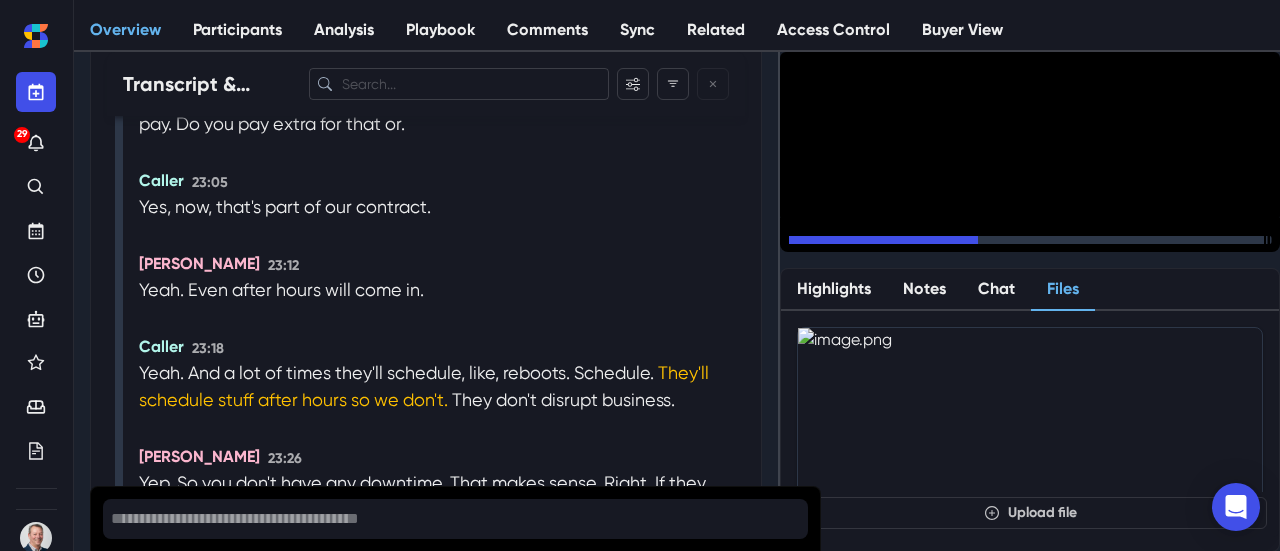 scroll, scrollTop: 12078, scrollLeft: 0, axis: vertical 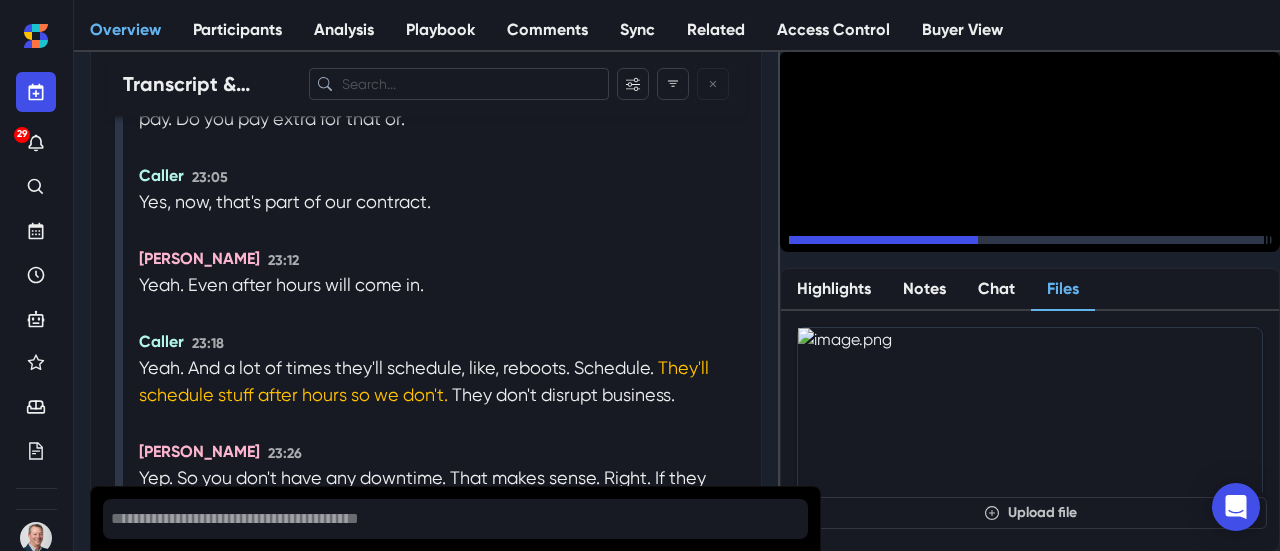 click on "15" at bounding box center (860, 245) 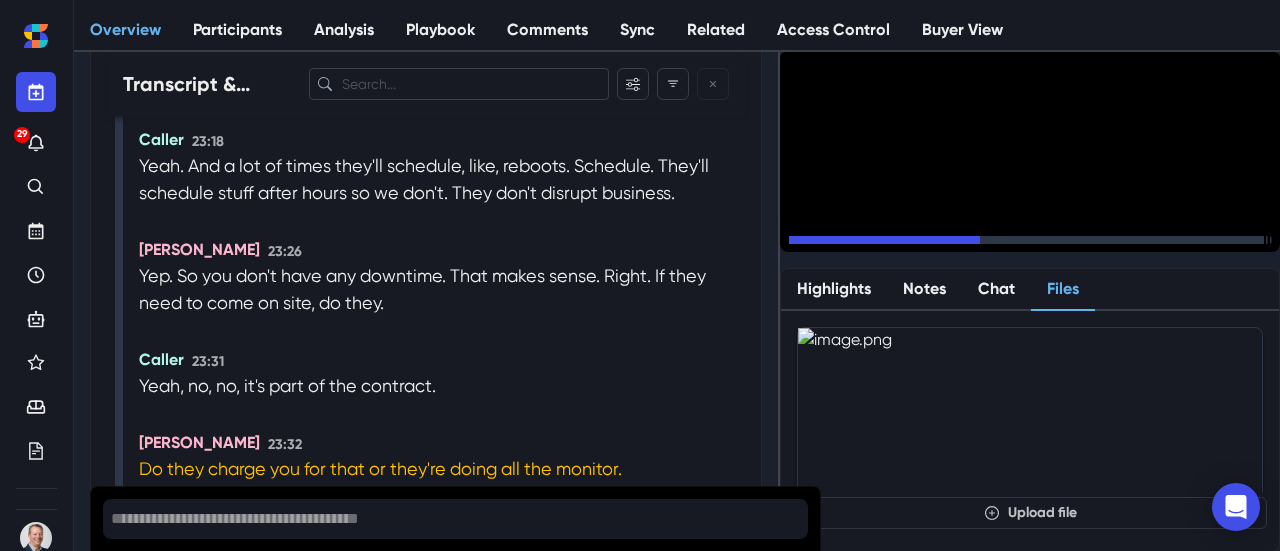 scroll, scrollTop: 12353, scrollLeft: 0, axis: vertical 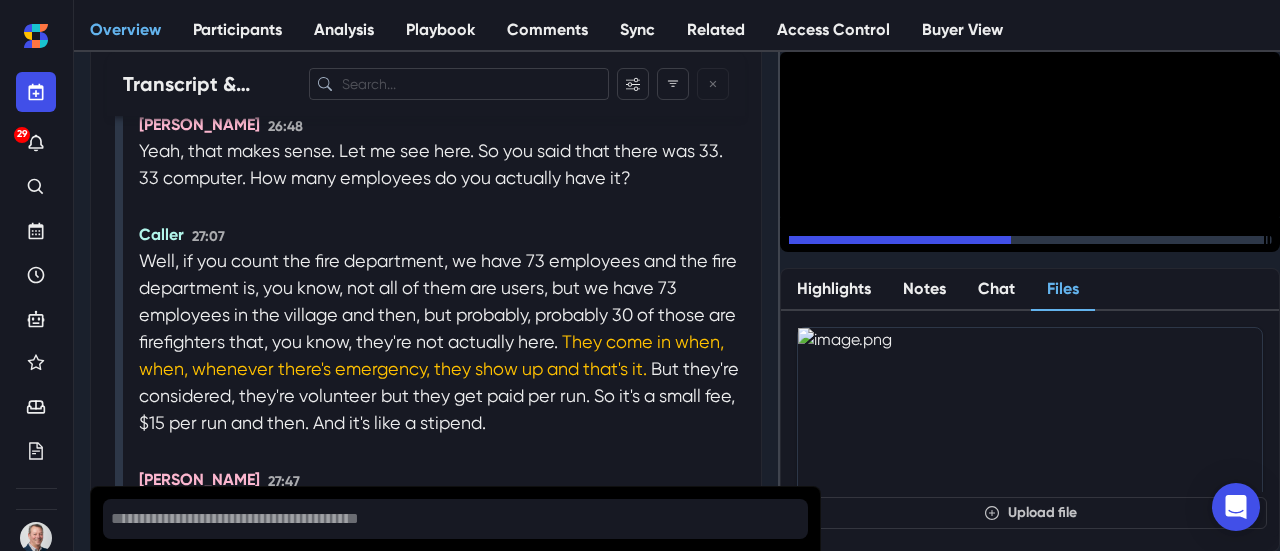 drag, startPoint x: 858, startPoint y: 201, endPoint x: 812, endPoint y: 208, distance: 46.52956 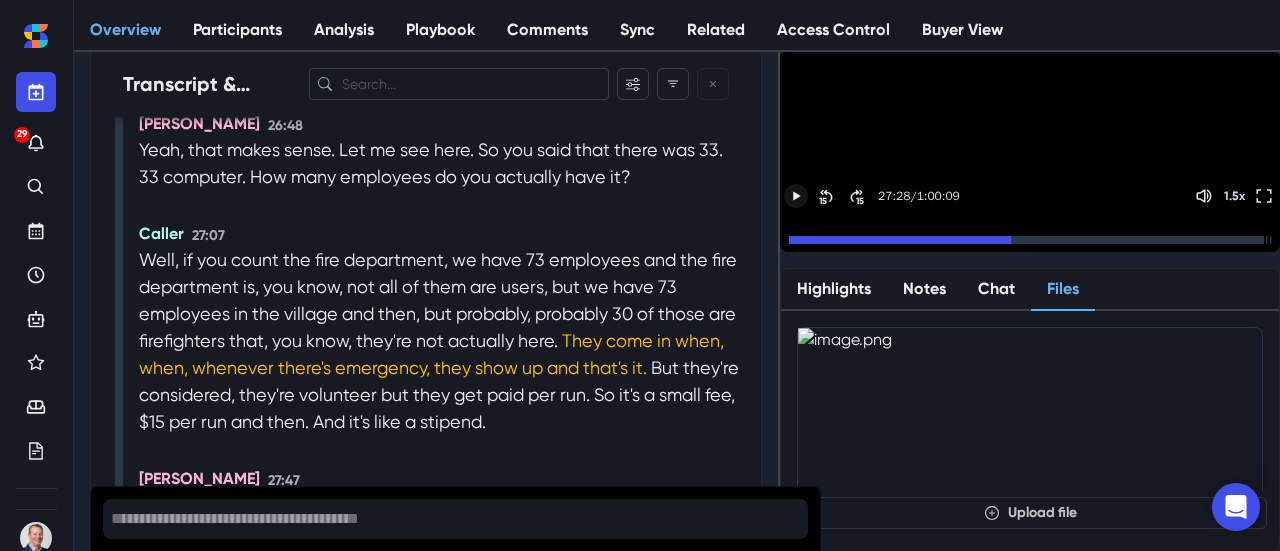 click 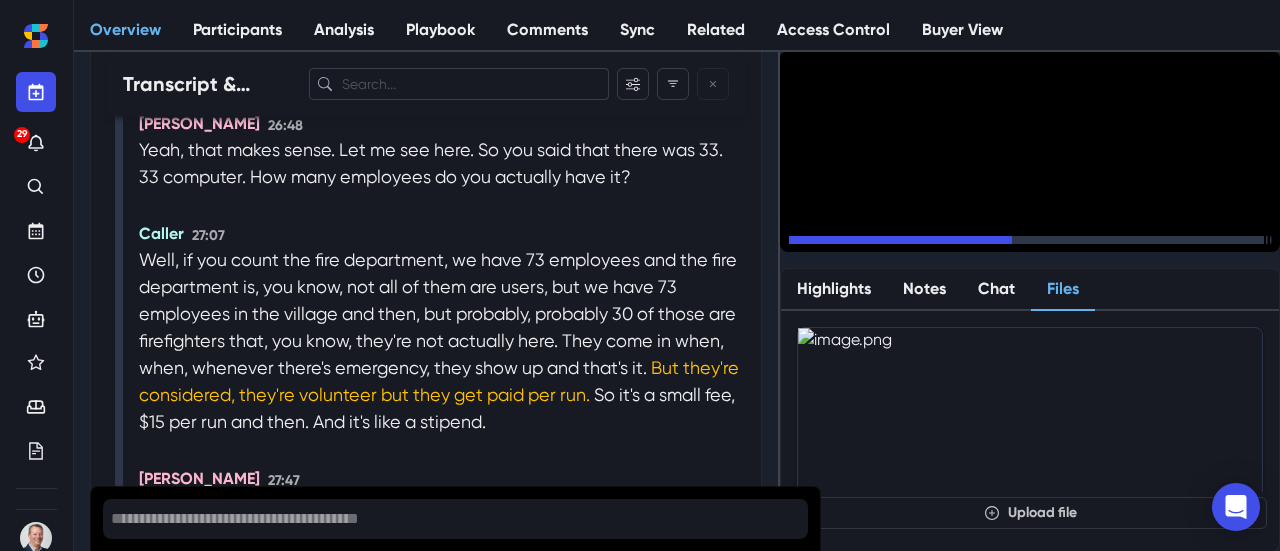 scroll, scrollTop: 14364, scrollLeft: 0, axis: vertical 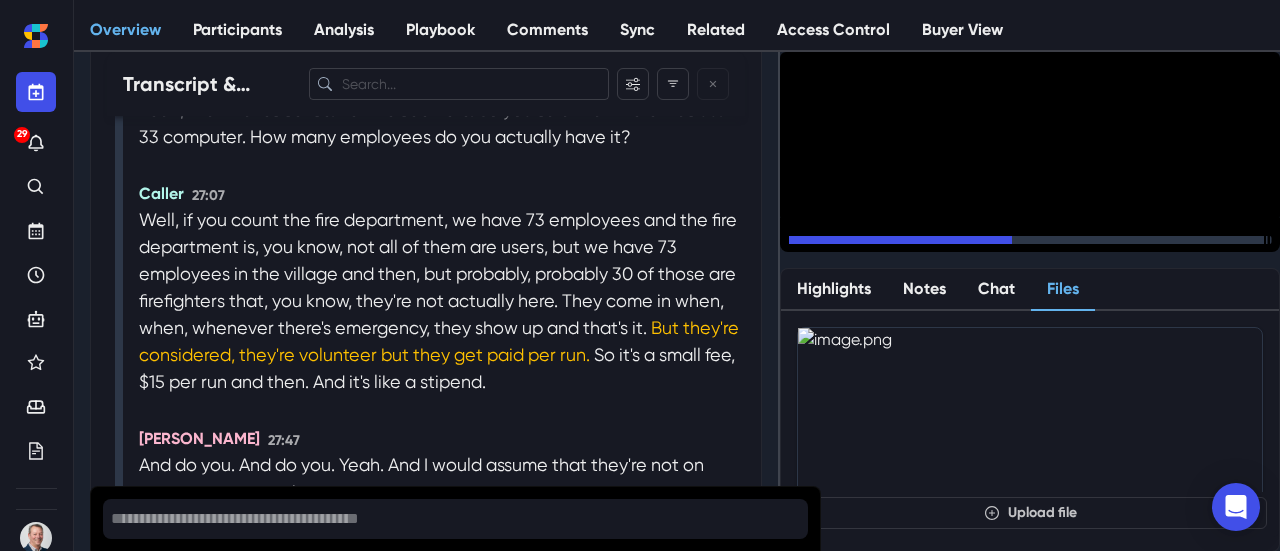 click 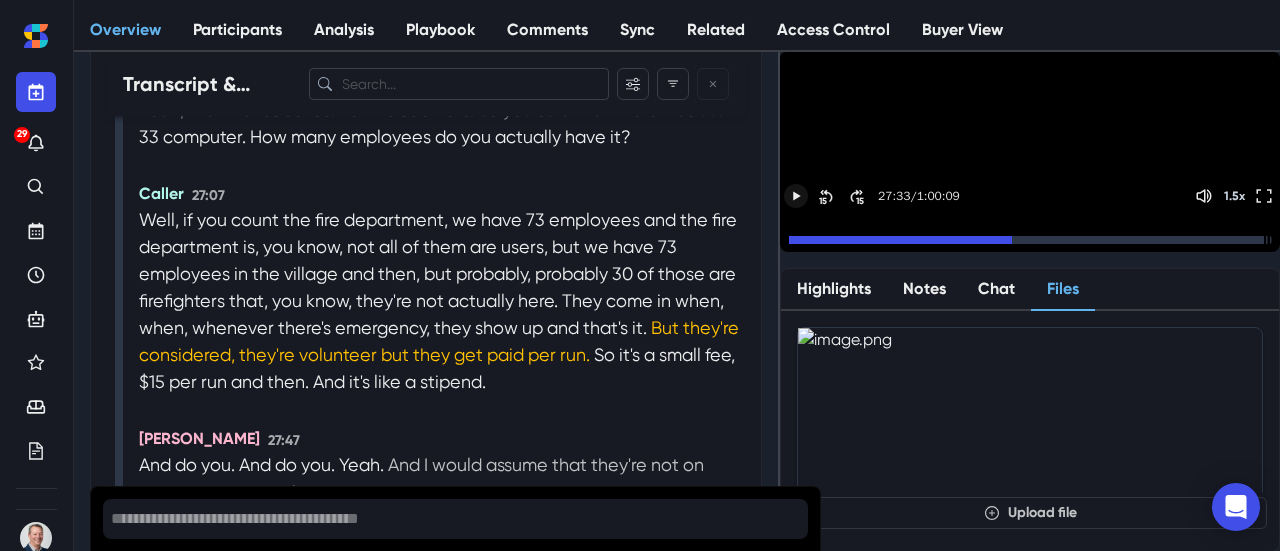 click on "And I would assume that they're not on your, on your mapsis contract." at bounding box center [421, 478] 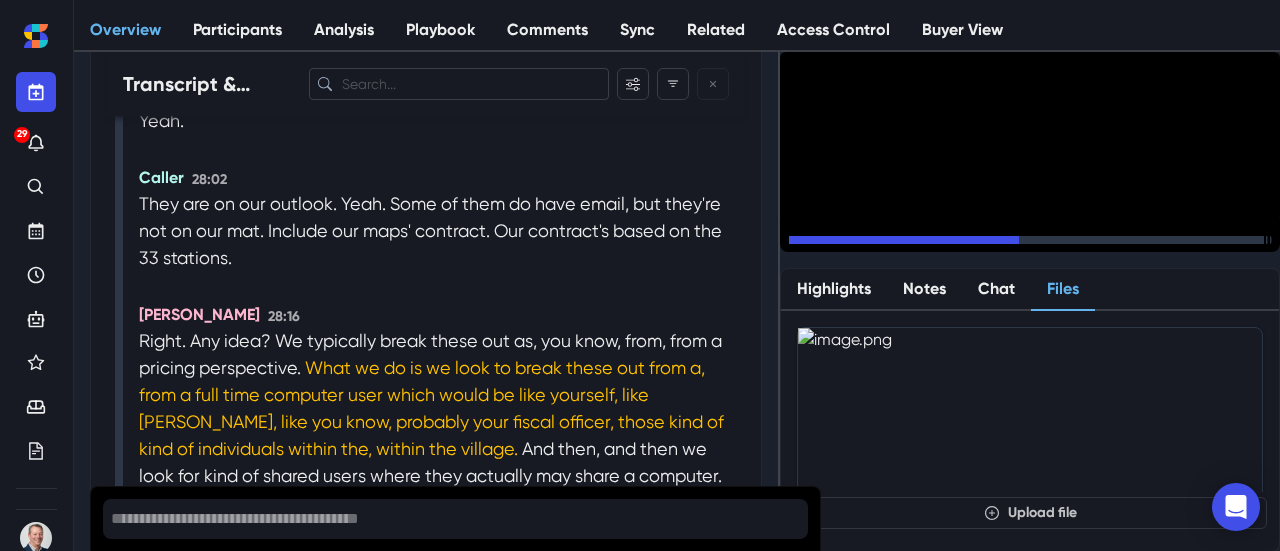 scroll, scrollTop: 14955, scrollLeft: 0, axis: vertical 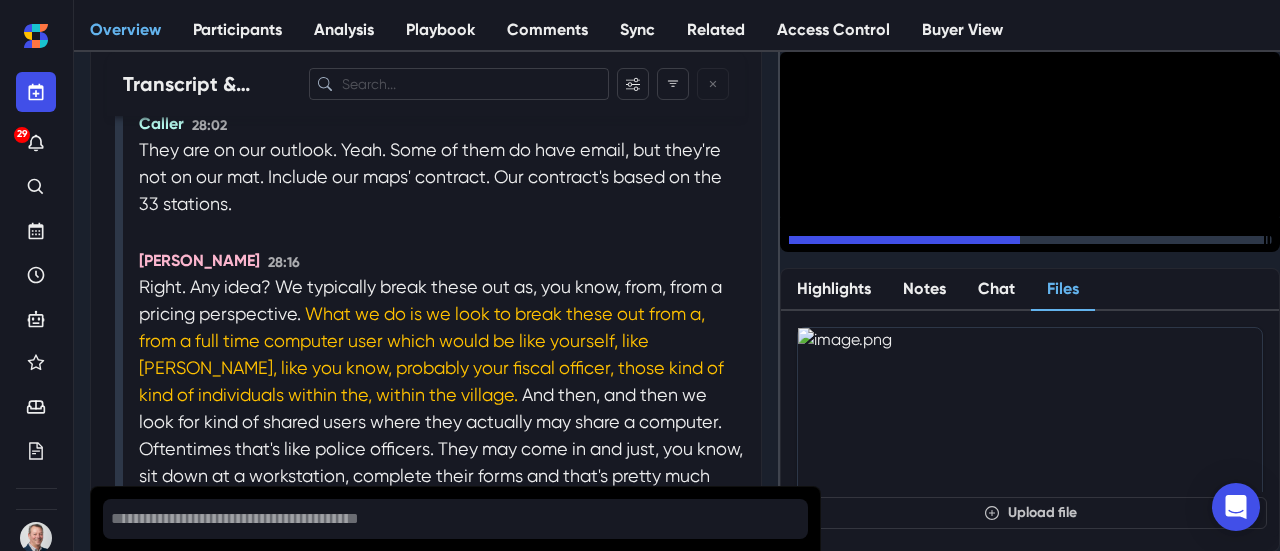 click 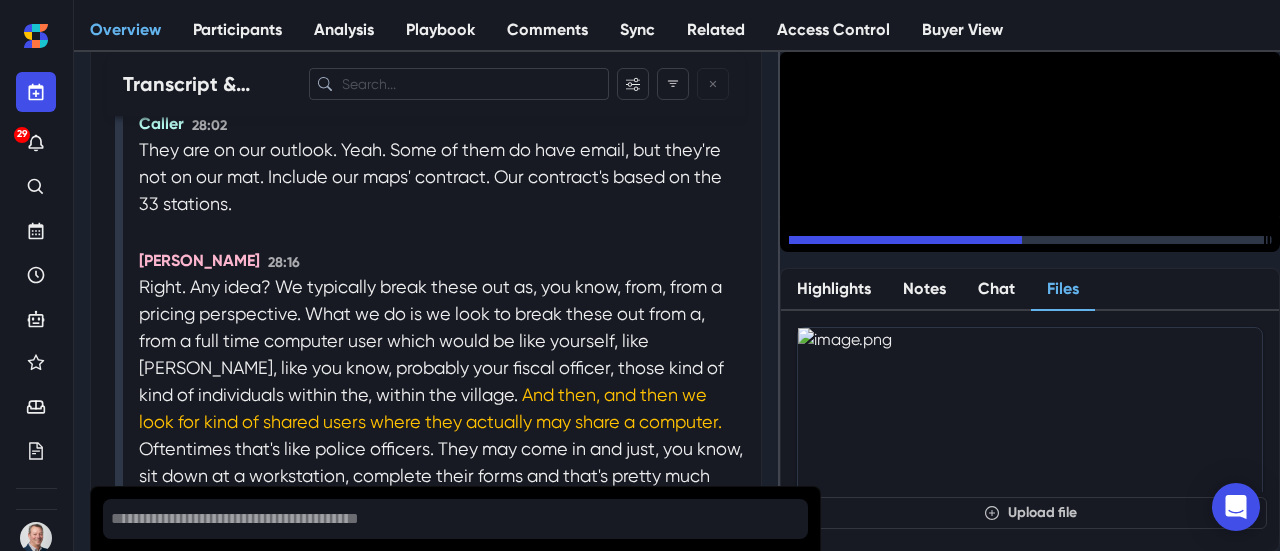 scroll, scrollTop: 15009, scrollLeft: 0, axis: vertical 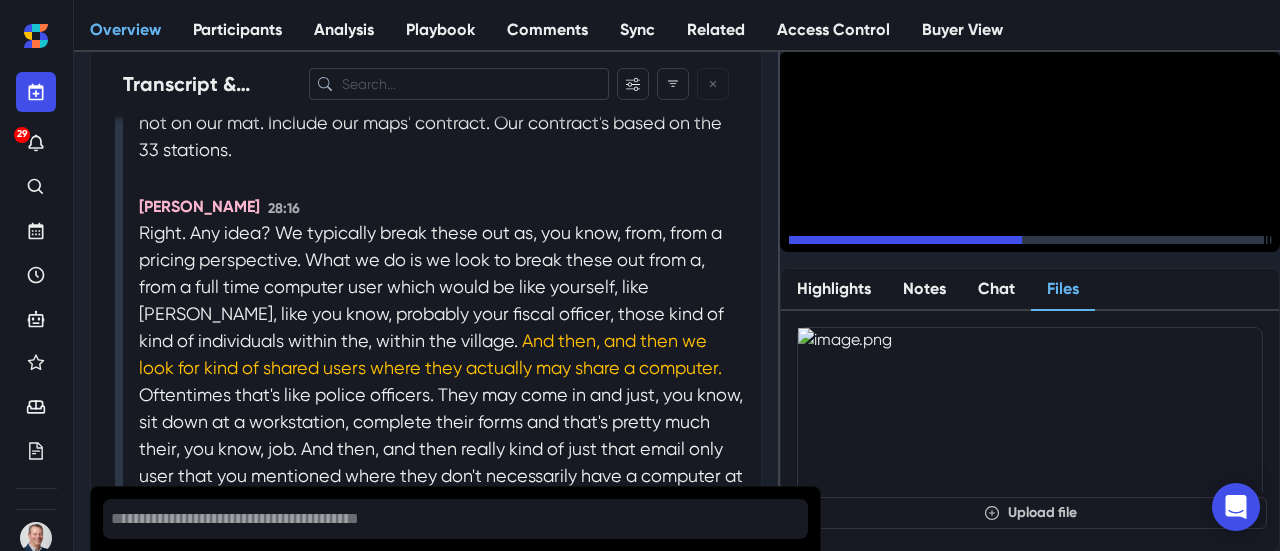 click 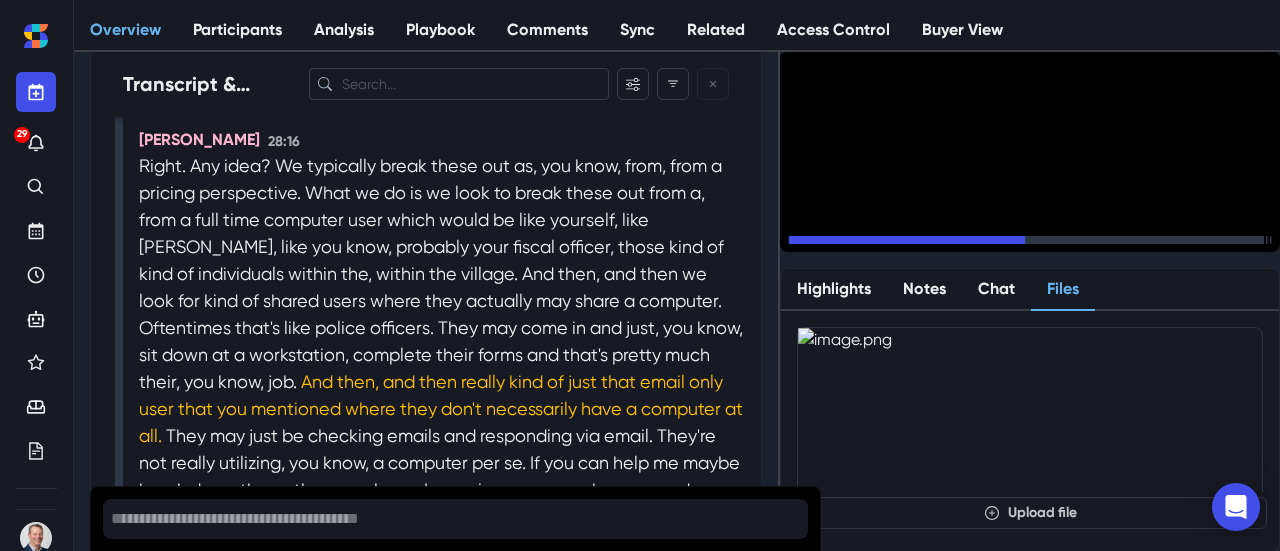 scroll, scrollTop: 15130, scrollLeft: 0, axis: vertical 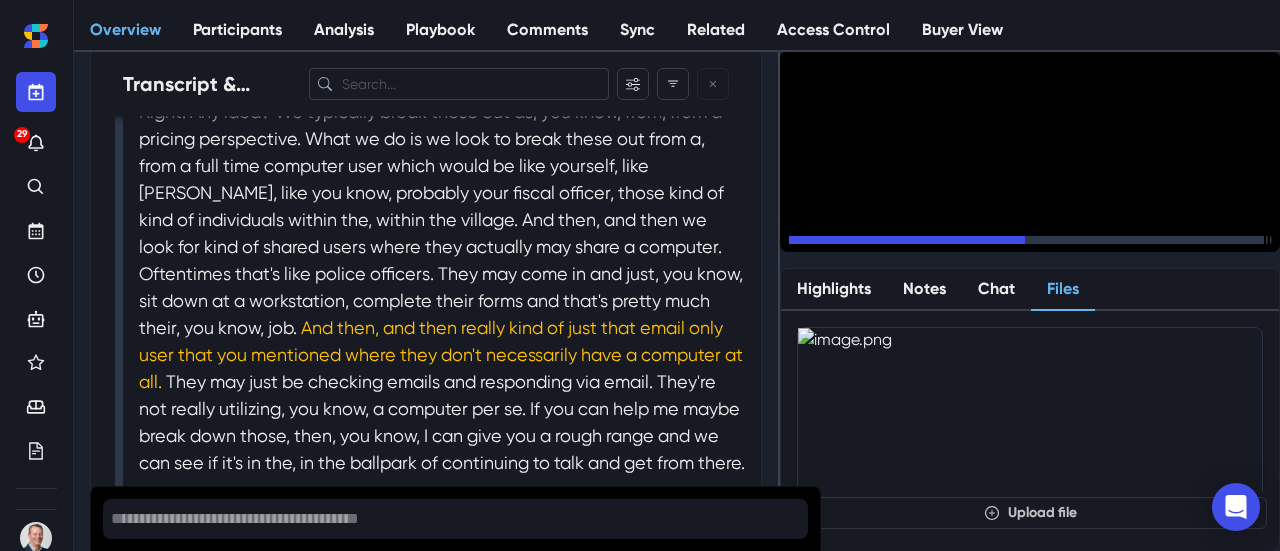 click 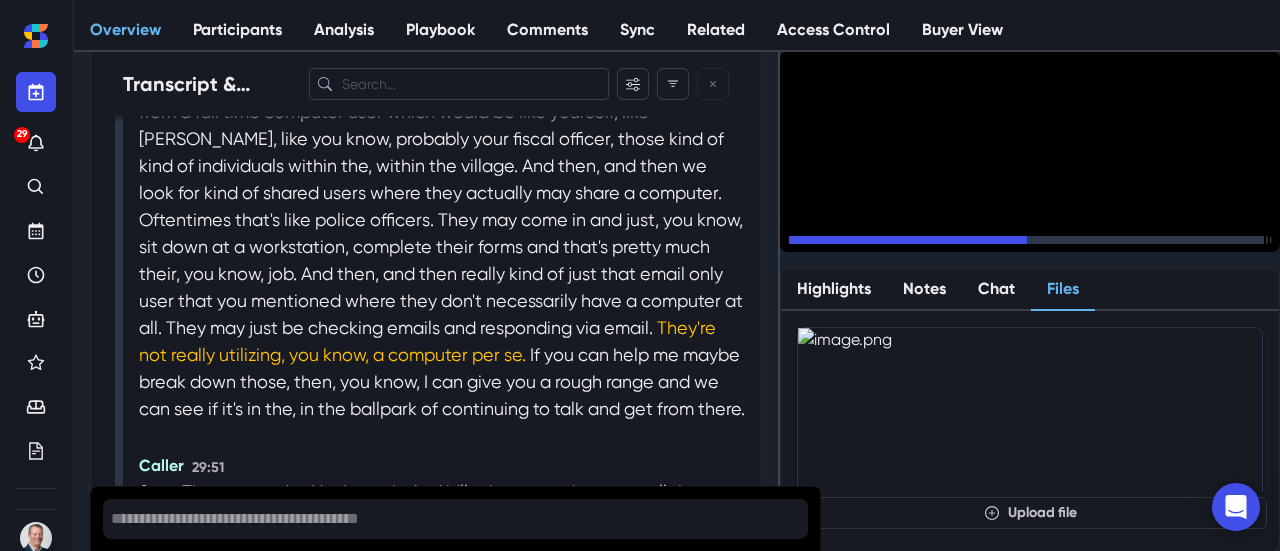click 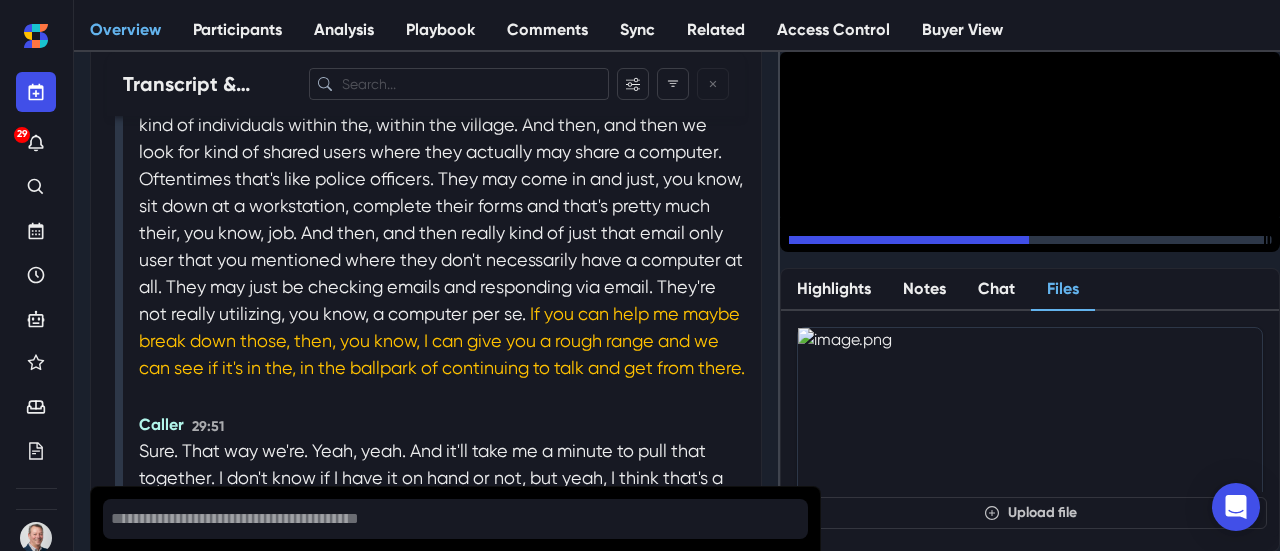 click 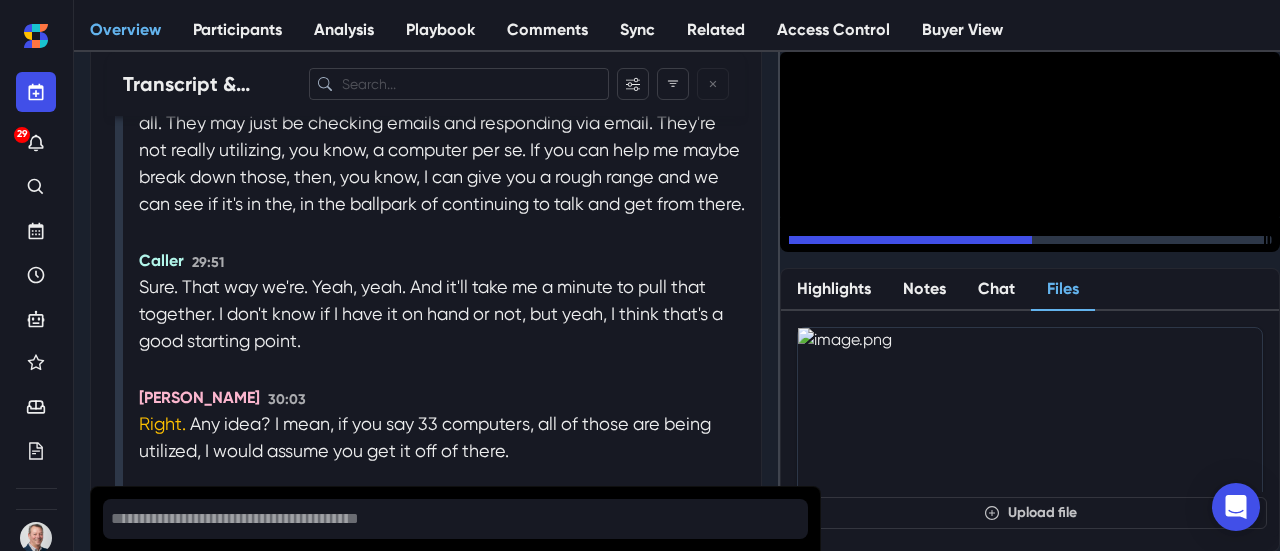 scroll, scrollTop: 15471, scrollLeft: 0, axis: vertical 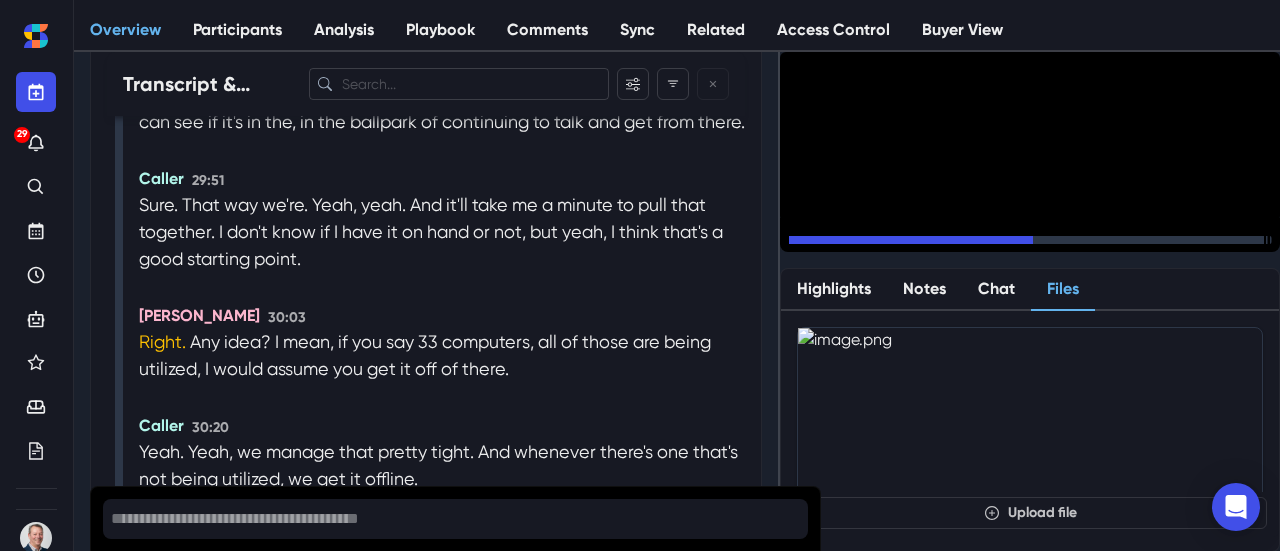 click 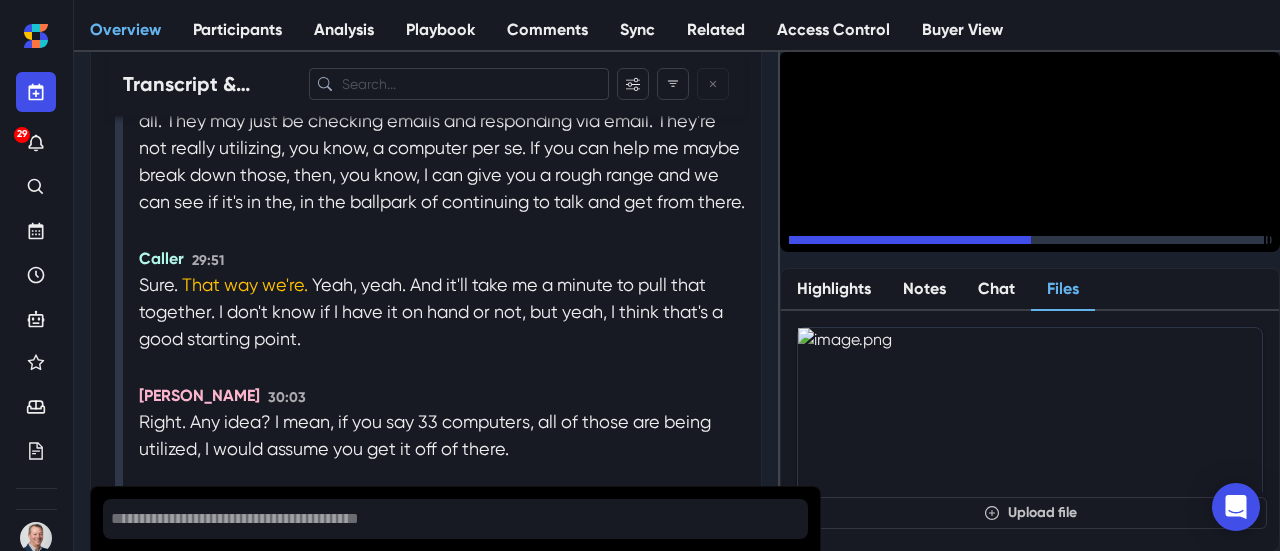 scroll, scrollTop: 15348, scrollLeft: 0, axis: vertical 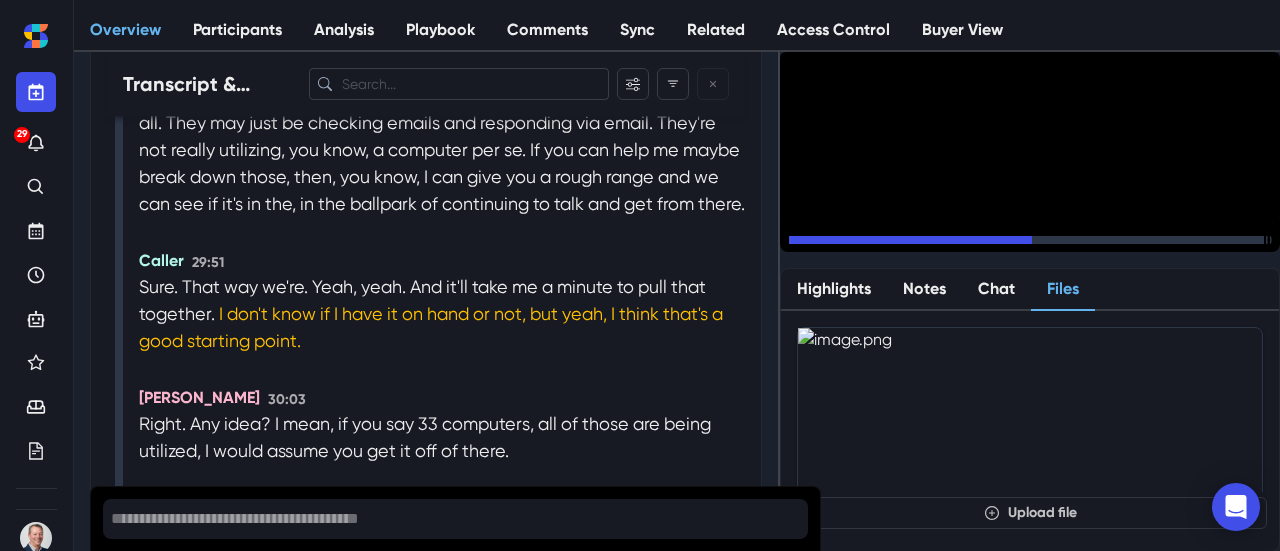 click 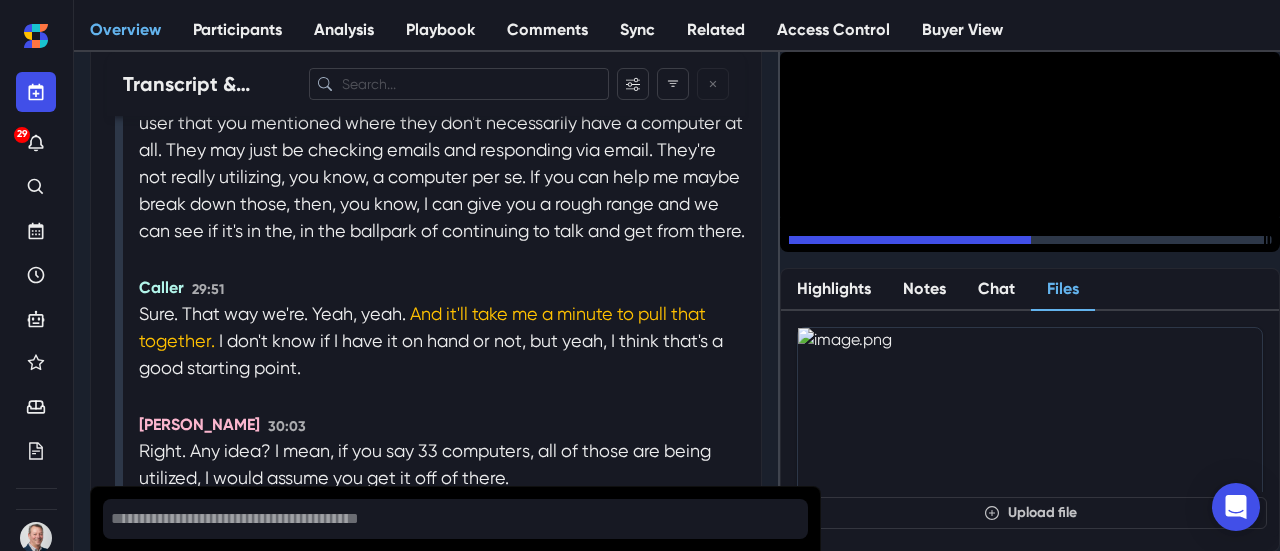 scroll, scrollTop: 15389, scrollLeft: 0, axis: vertical 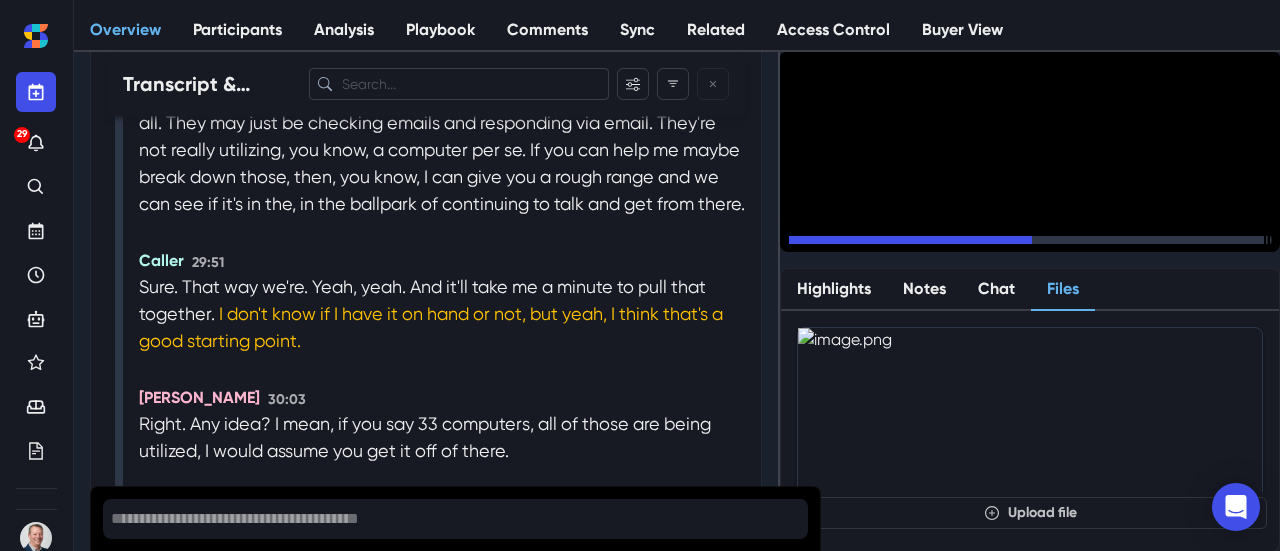 click on "15" at bounding box center (860, 245) 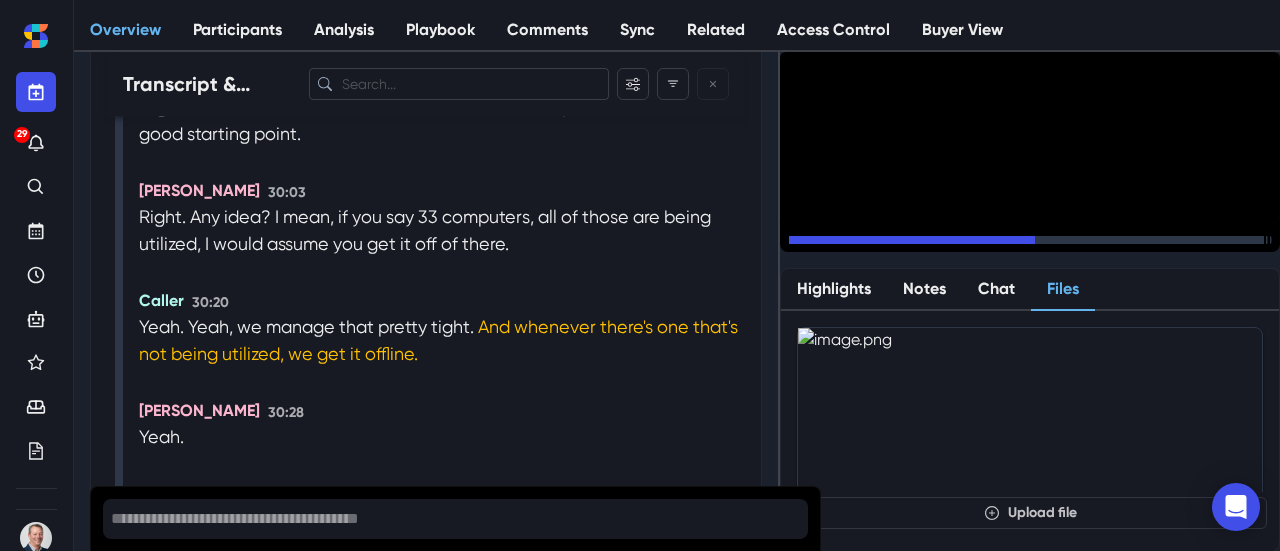 scroll, scrollTop: 15609, scrollLeft: 0, axis: vertical 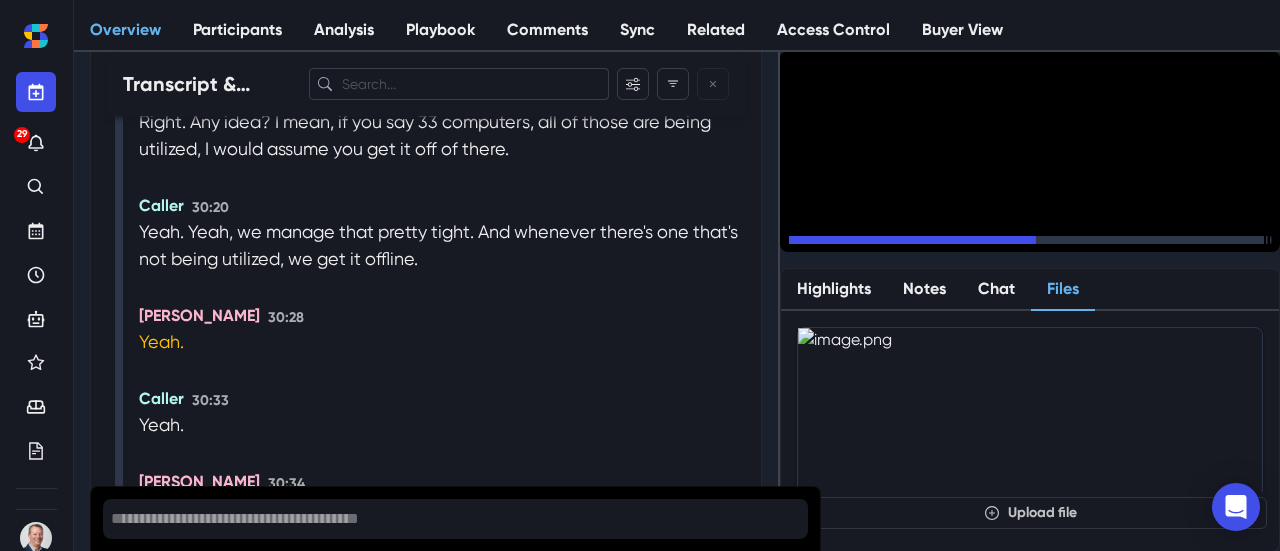 click on "15" at bounding box center (856, 240) 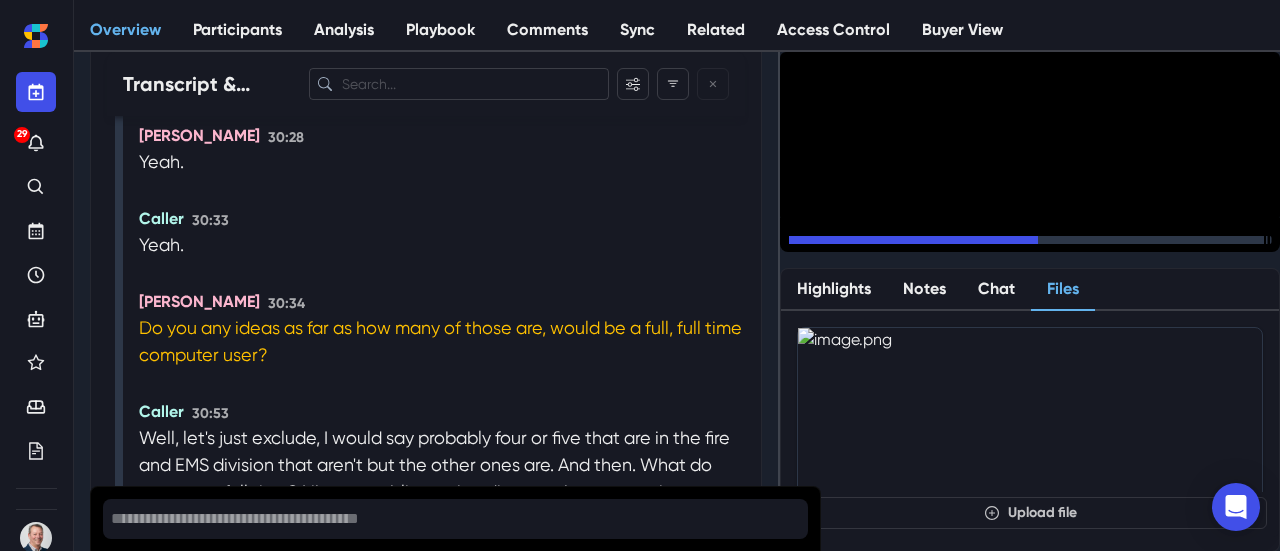click 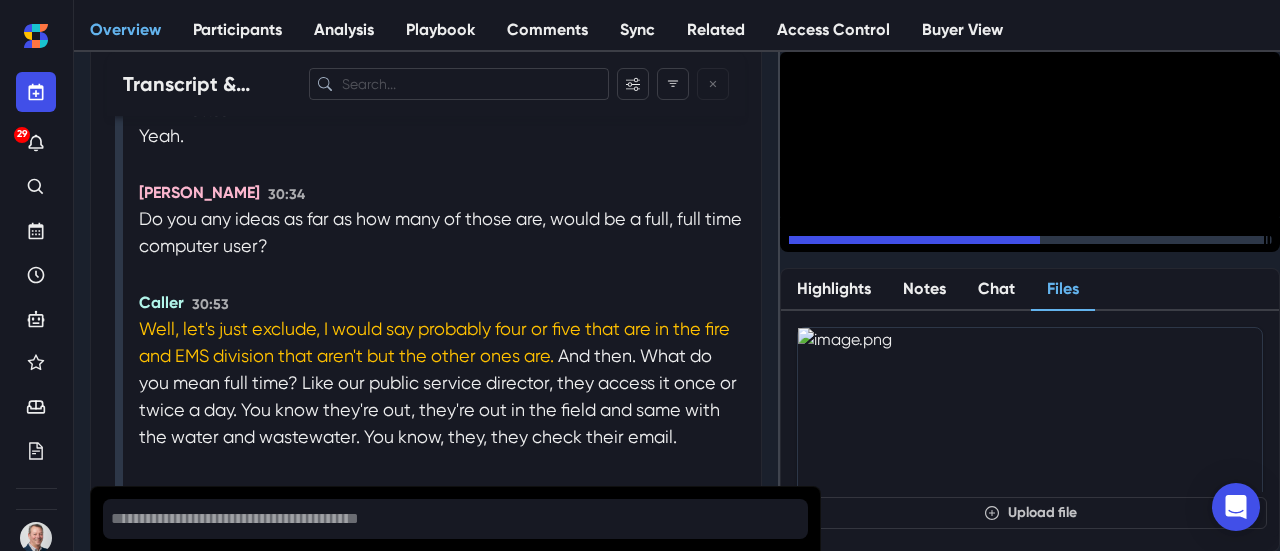 scroll, scrollTop: 15981, scrollLeft: 0, axis: vertical 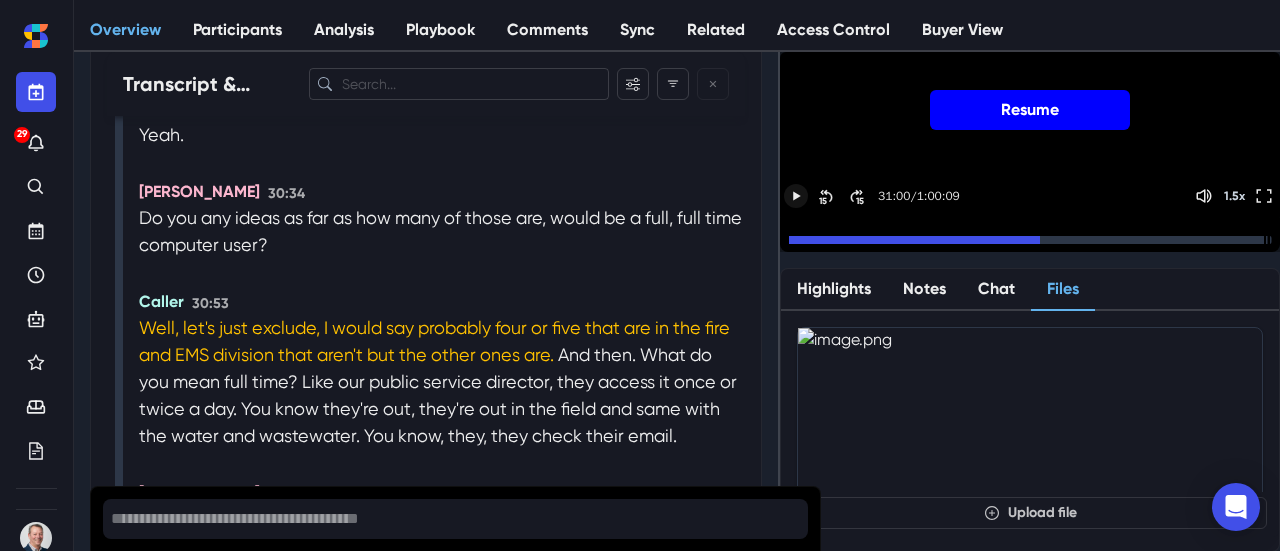 drag, startPoint x: 873, startPoint y: 207, endPoint x: 974, endPoint y: 131, distance: 126.40016 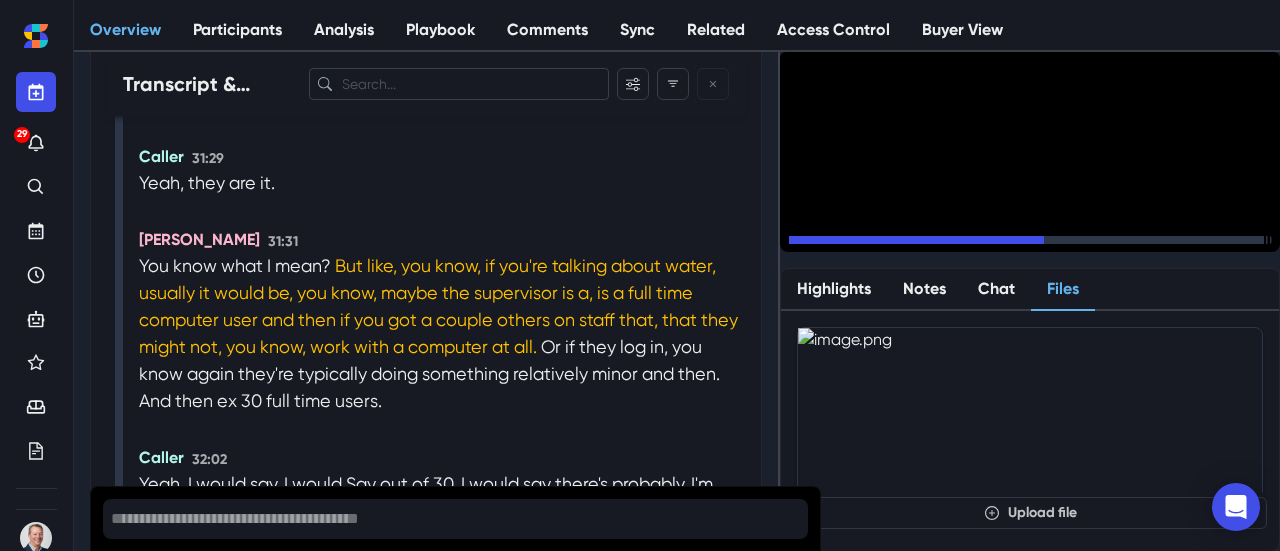 scroll, scrollTop: 16433, scrollLeft: 0, axis: vertical 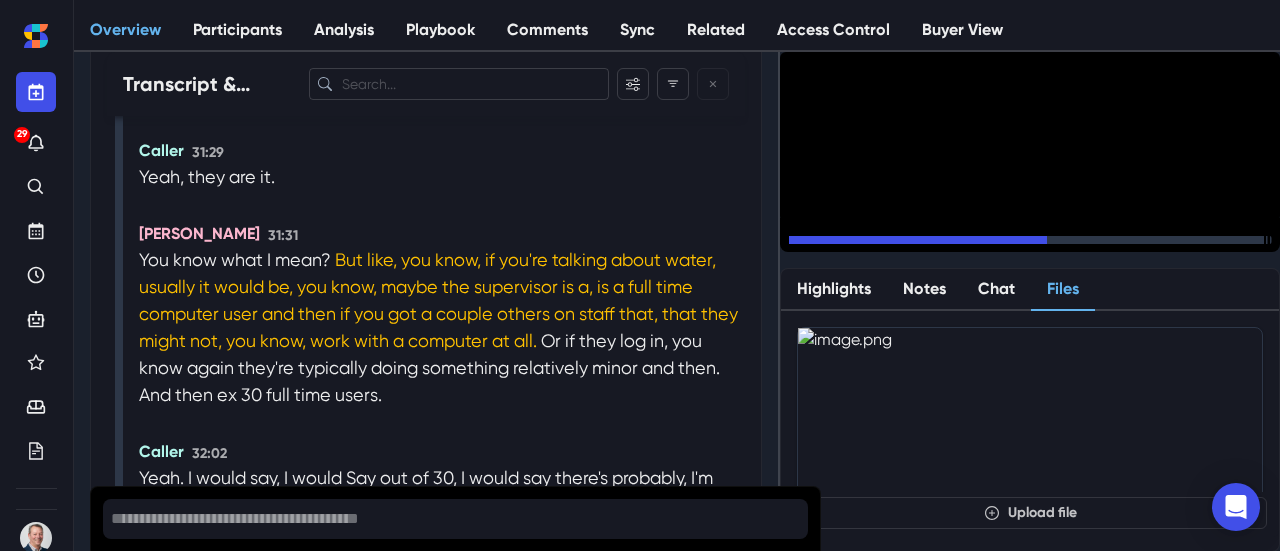 click on "15" at bounding box center [860, 245] 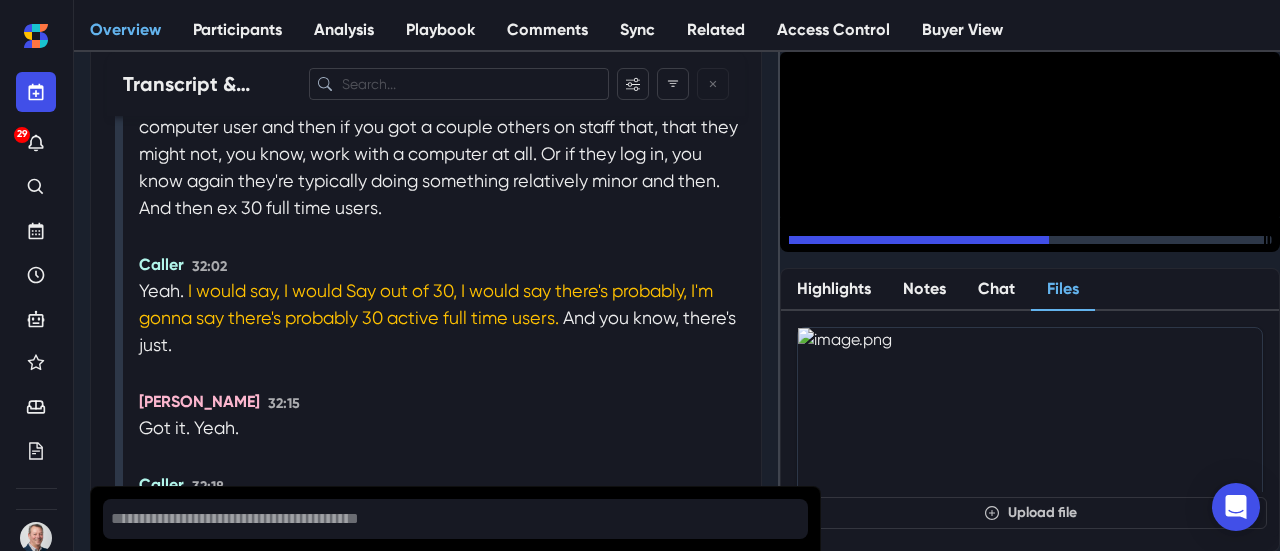 scroll, scrollTop: 16624, scrollLeft: 0, axis: vertical 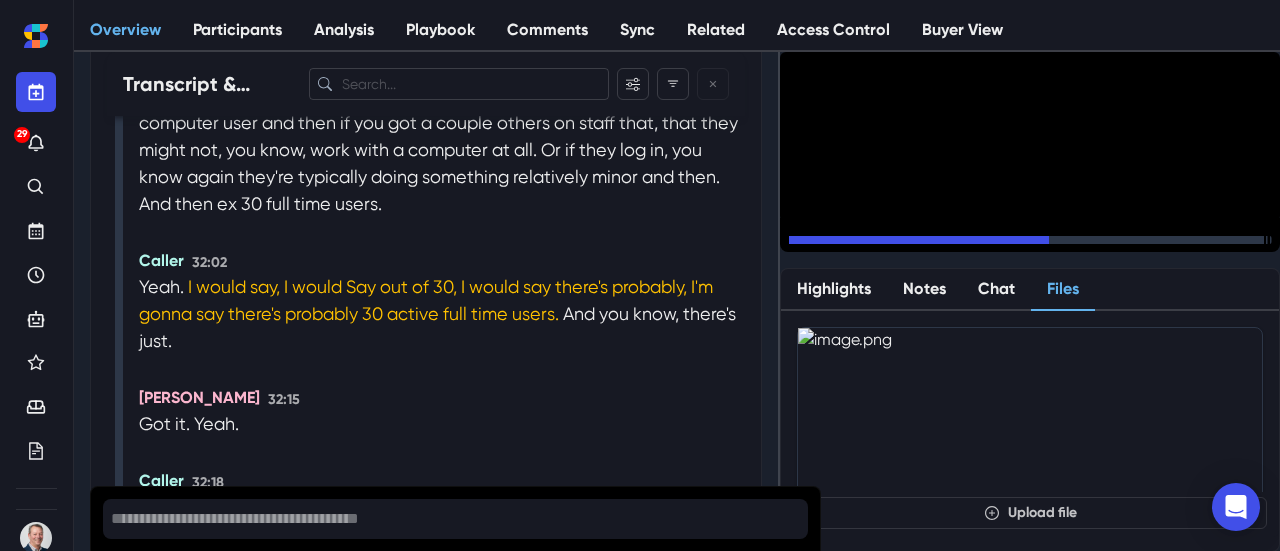 click on "15" at bounding box center [860, 245] 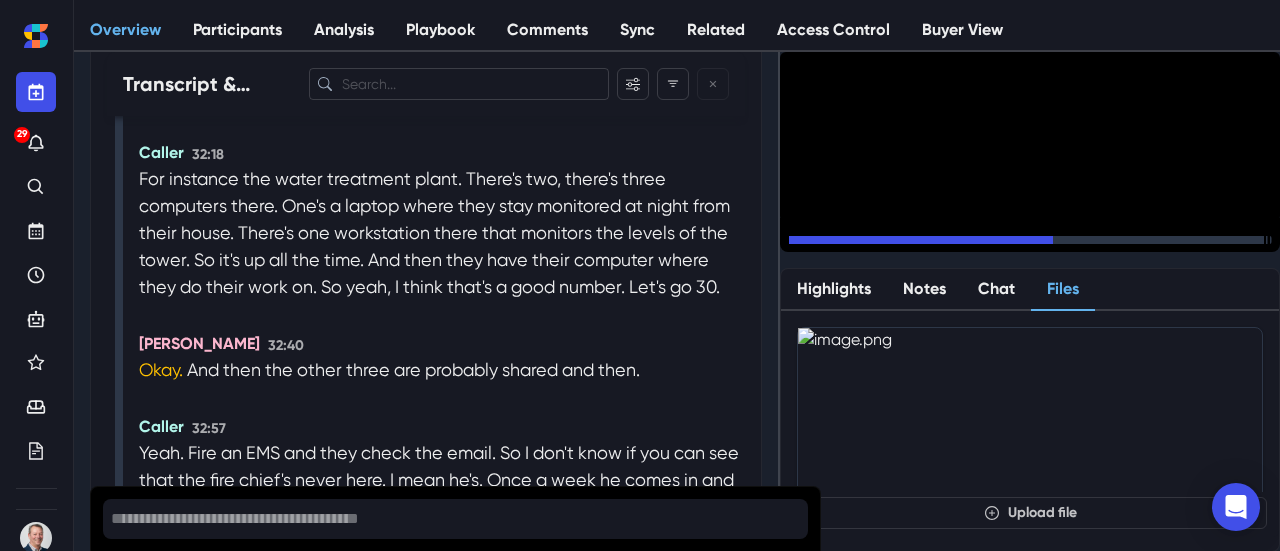 scroll, scrollTop: 17034, scrollLeft: 0, axis: vertical 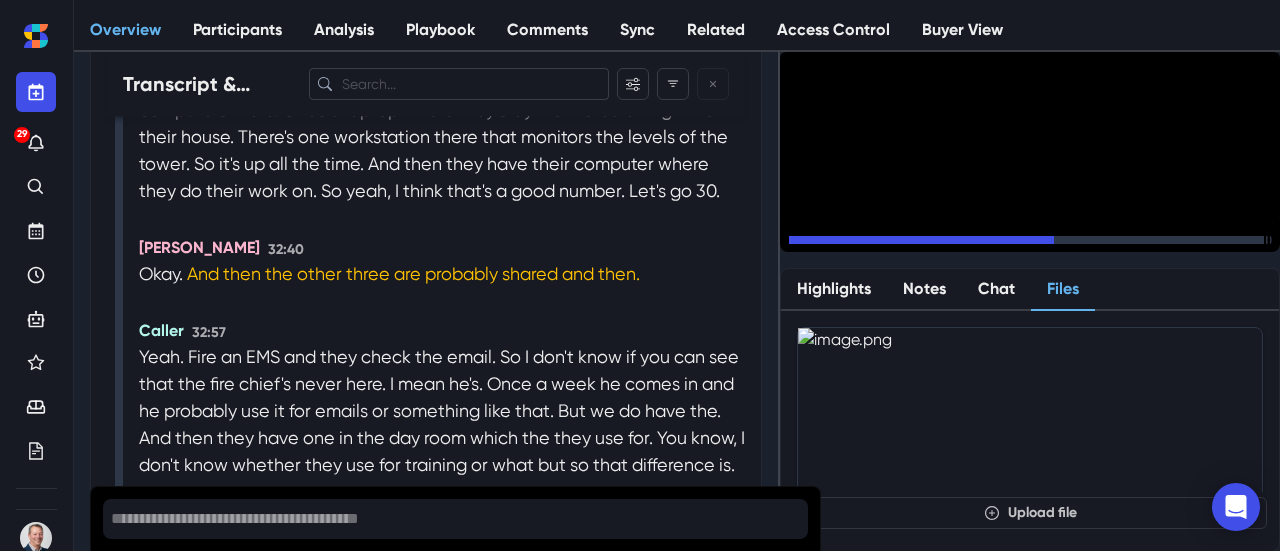 click on "15" at bounding box center (860, 245) 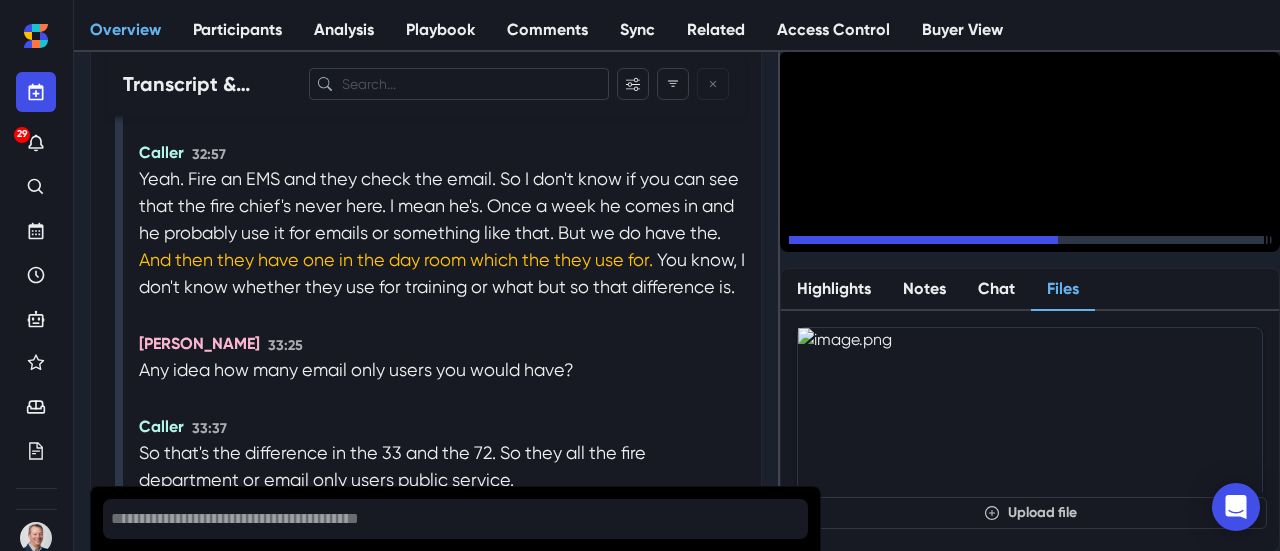 scroll, scrollTop: 17253, scrollLeft: 0, axis: vertical 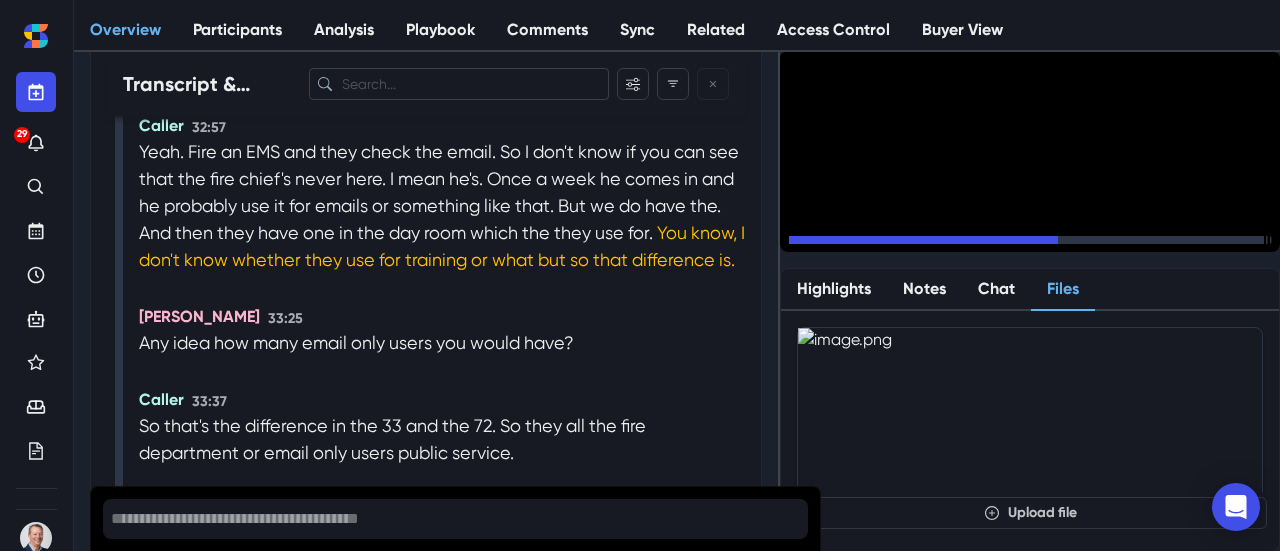 click on "15" at bounding box center [860, 245] 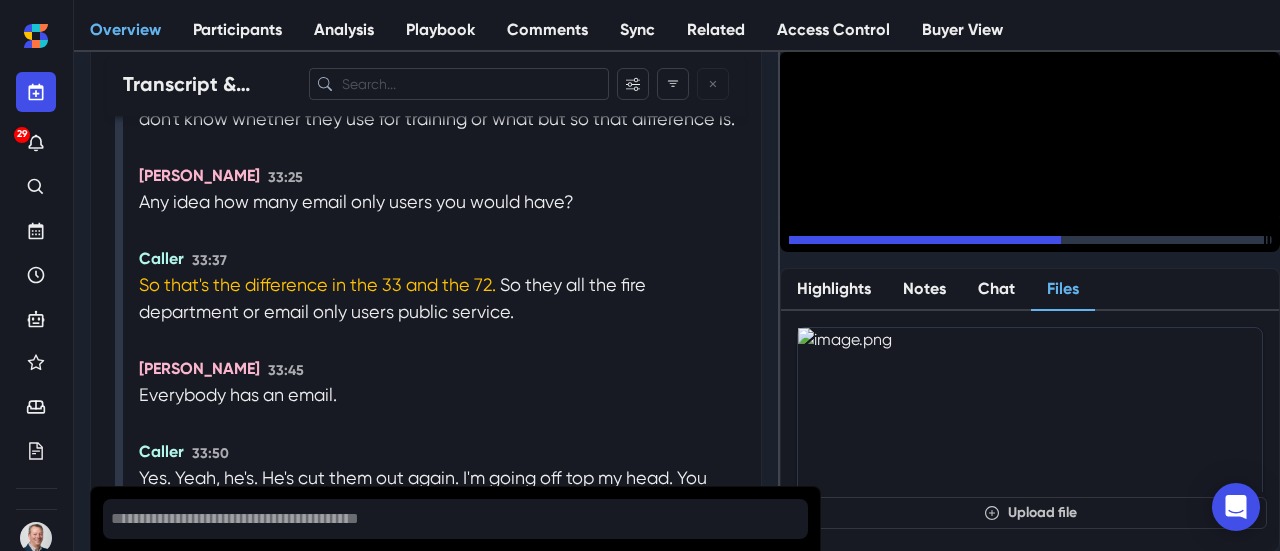 scroll, scrollTop: 17418, scrollLeft: 0, axis: vertical 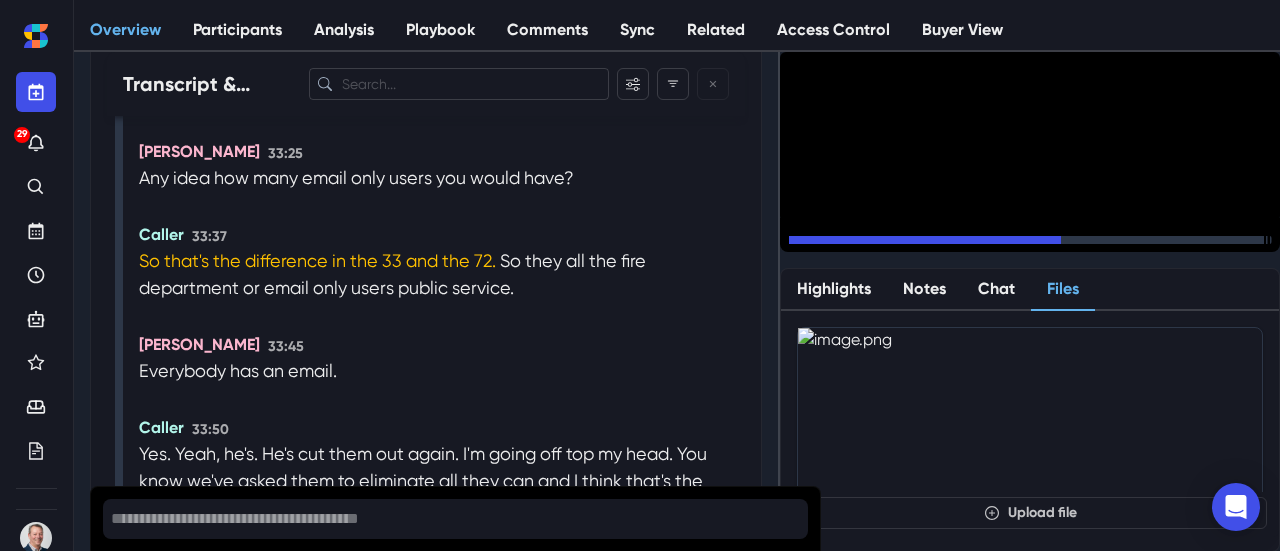 click 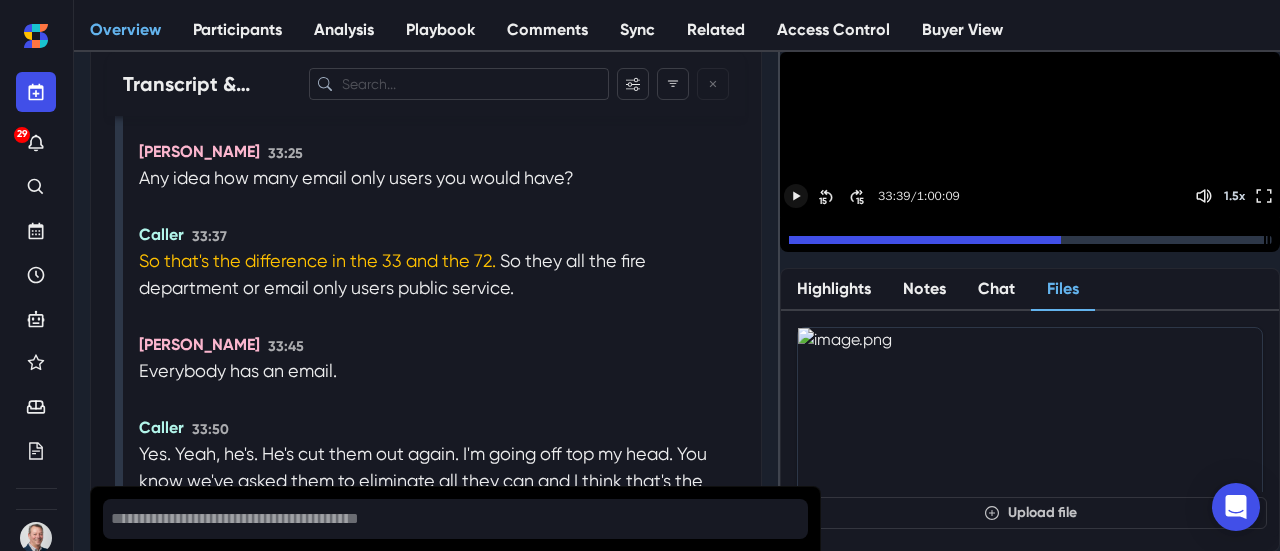 click on "Meeting started 00:00 [PERSON_NAME]  joined 00:01 [PERSON_NAME]  joined 00:01 Recording Started 00:04 [PERSON_NAME] 01:03 [PERSON_NAME], you with me?   👎 [PERSON_NAME] 01:18 [PERSON_NAME]  left 01:42 [PERSON_NAME]  joined 02:41 [PERSON_NAME] 03:19 Can you hear me?   It ra.   Reminder: Meeting Agenda 05:00 [PERSON_NAME] 05:17 Am I hearing you?   [PERSON_NAME]  left 06:54 [PERSON_NAME] 08:11 Hello?   Caller 08:14 Yeah, so we.   So we're joining.   We can't get on the audio, so we'll just use the phone.   [PERSON_NAME] 08:23 Okay, so you called in?   Caller 08:28 Yeah, we.   [PERSON_NAME] 08:29 Yep.   Perfect.   That'll work.   Can you get on the video?   Caller 08:35 We accepted the consent and everything and.   No, we.   I mean, we can see your screen, but that's it.   [PERSON_NAME] 08:40 Okay, but I can't see you.   Does it allow you to actually turn on your video or not?   Caller 08:50 No sound.   Video and audio are disabled.   [PERSON_NAME] 08:54 Huh.   My guess is there is a button up in the.   Caller 08:55     08:59" at bounding box center [442, -2535] 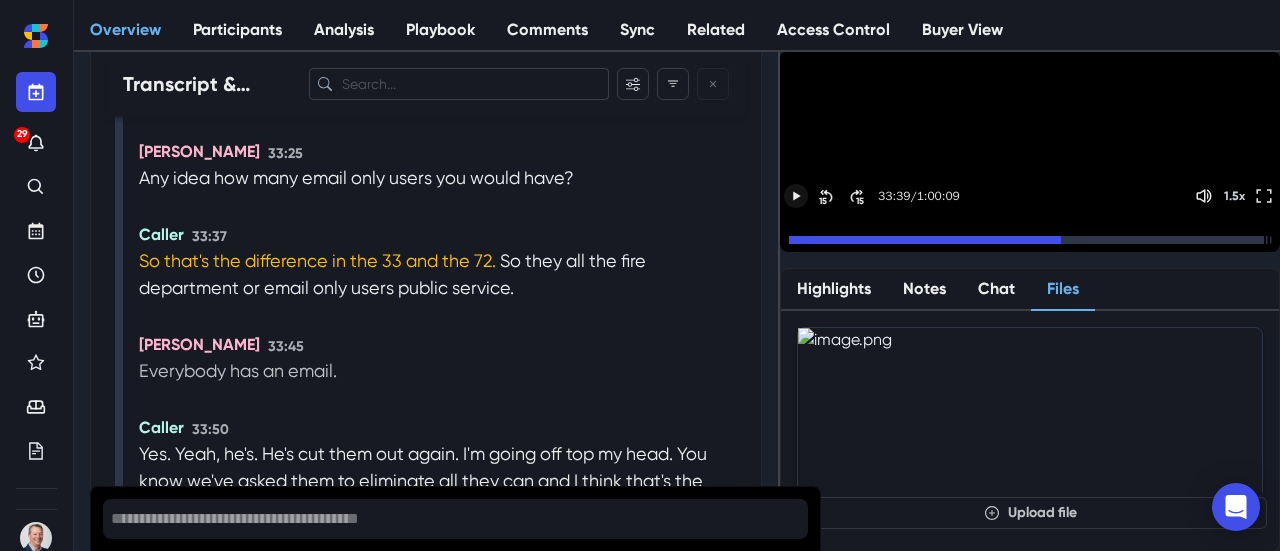 click on "Everybody has an email." at bounding box center [238, 370] 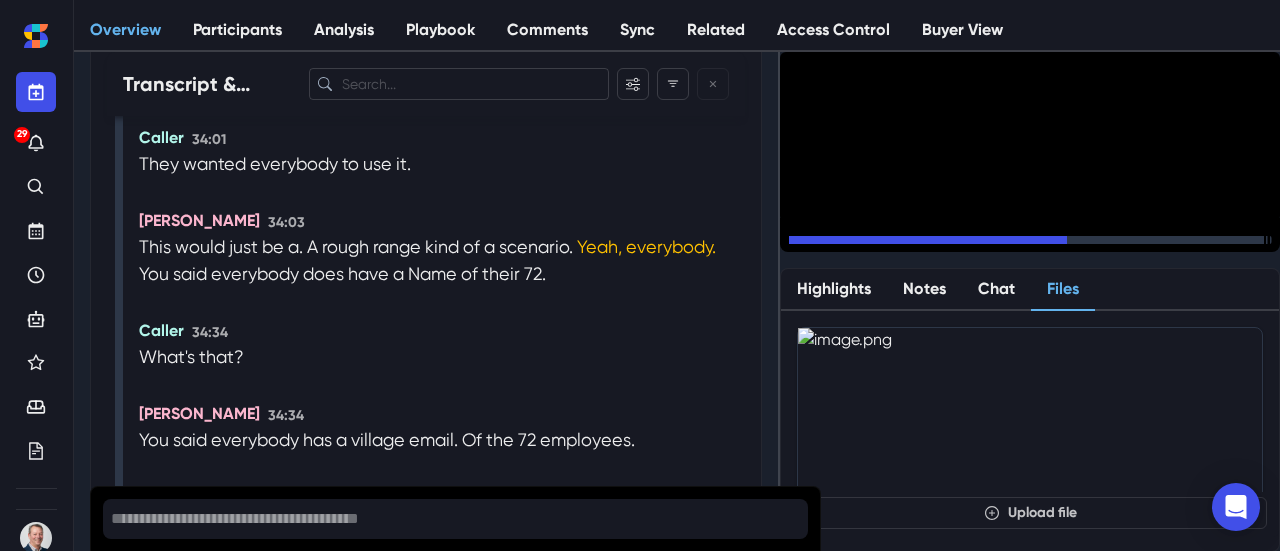scroll, scrollTop: 17956, scrollLeft: 0, axis: vertical 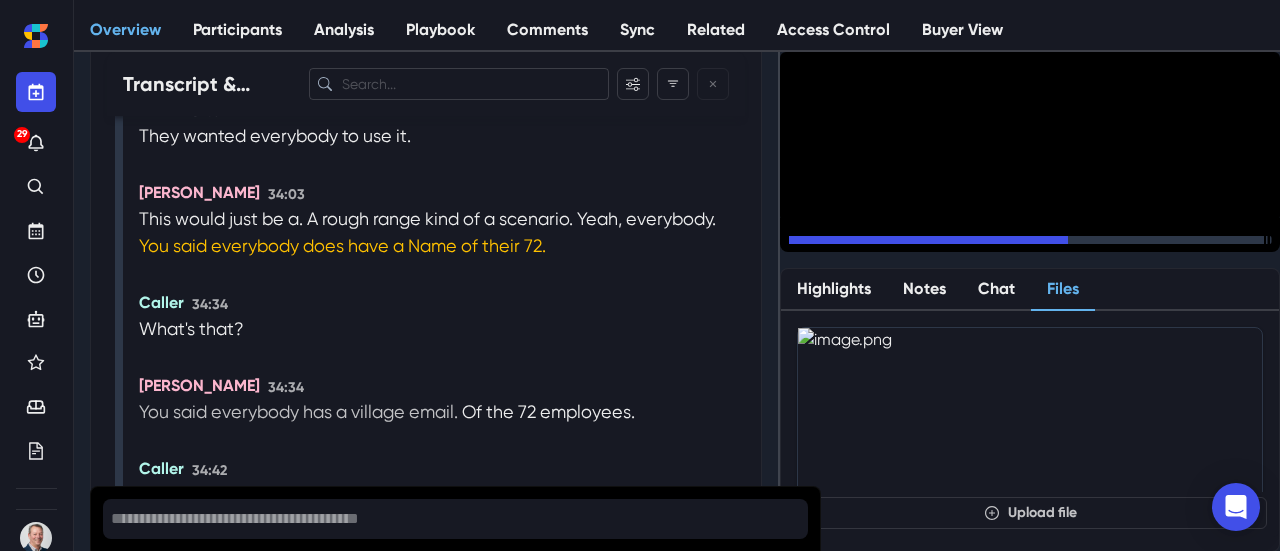 click on "You said everybody has a village email." at bounding box center [300, 411] 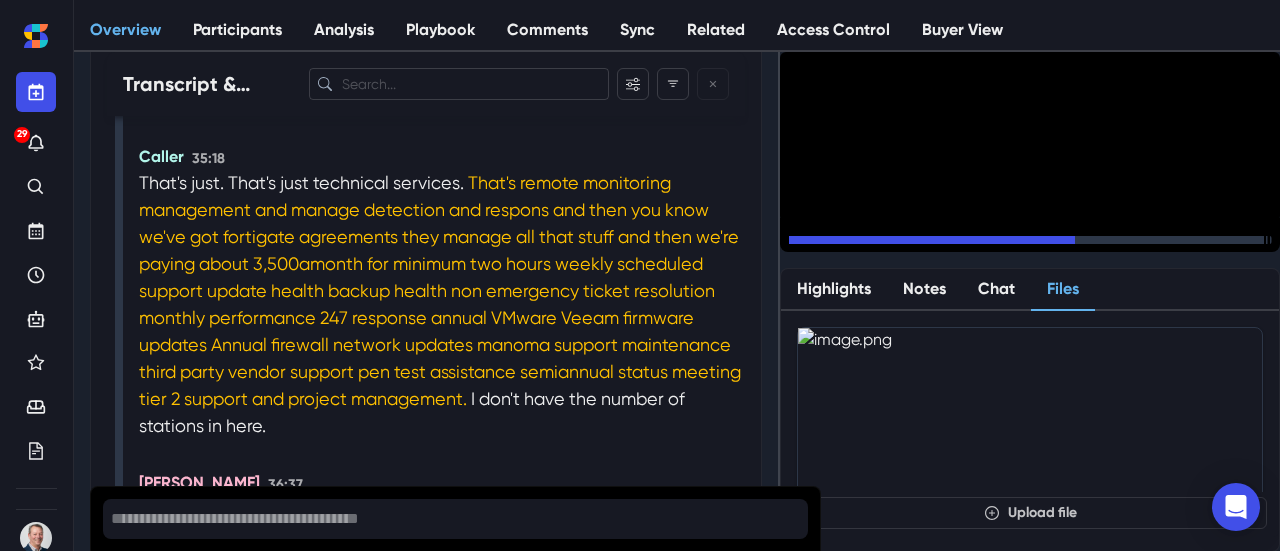 scroll, scrollTop: 18532, scrollLeft: 0, axis: vertical 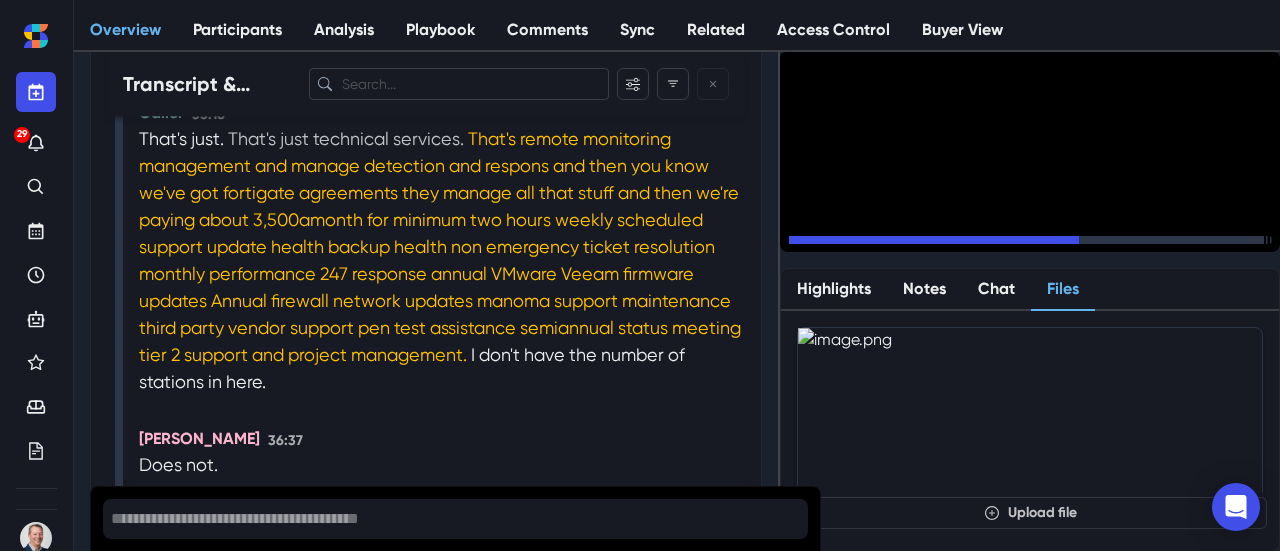 click on "That's just technical services." at bounding box center (348, 138) 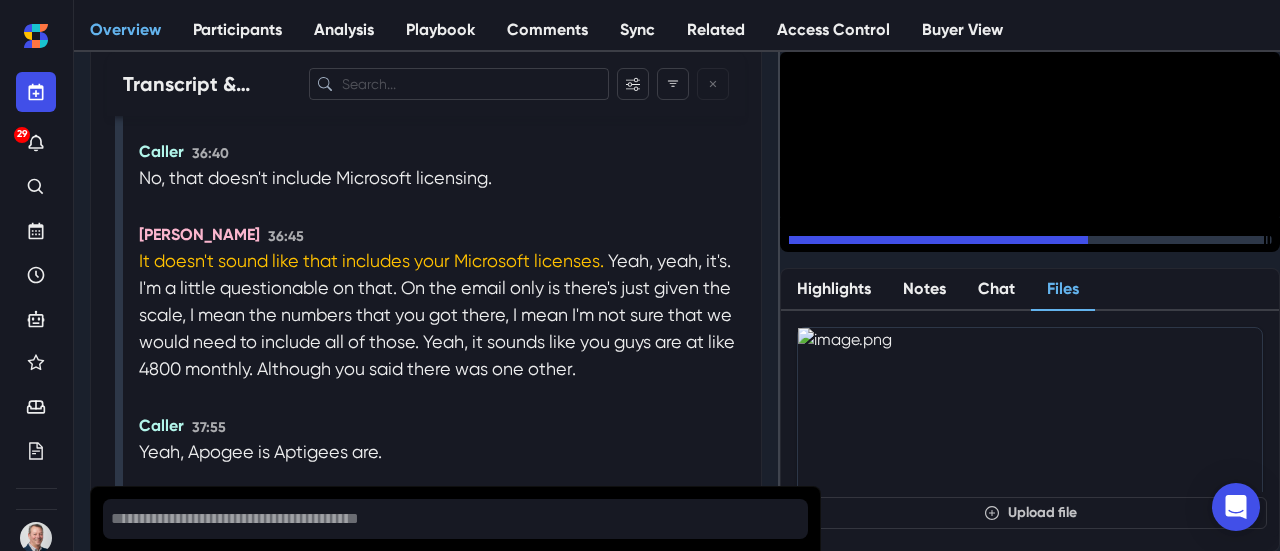 scroll, scrollTop: 18930, scrollLeft: 0, axis: vertical 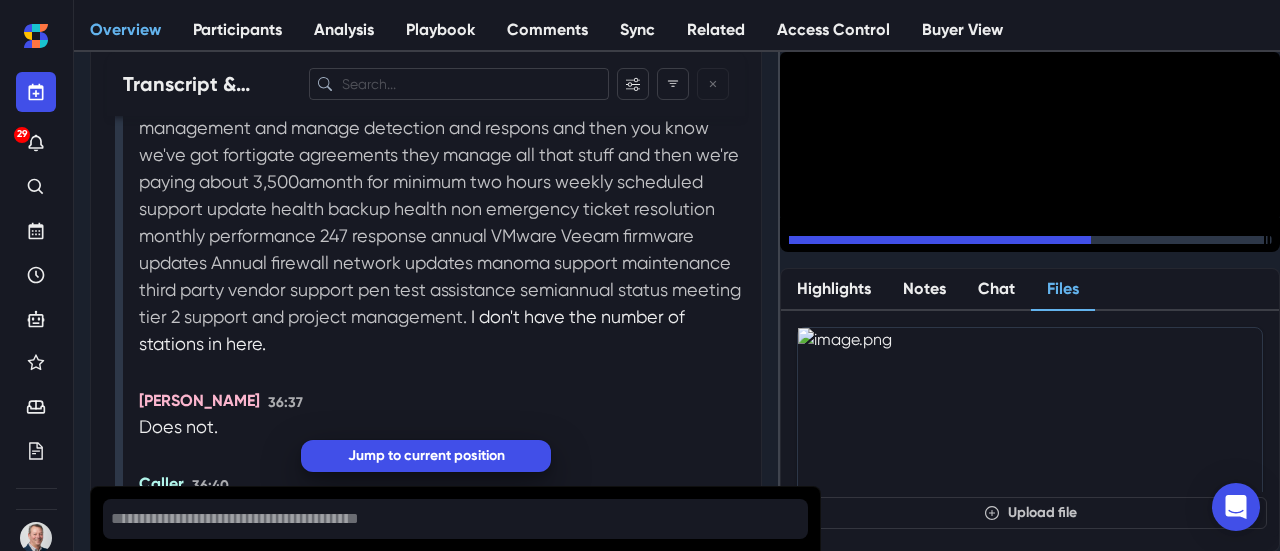click on "That's remote monitoring management and manage detection and respons and then you know we've got fortigate agreements they manage all that stuff and then we're paying about 3,500amonth for minimum two hours weekly scheduled support update health backup health non emergency ticket resolution monthly performance 247 response annual VMware Veeam firmware updates Annual firewall network updates manoma support maintenance third party vendor support pen test assistance semiannual status meeting tier 2 support and project management." at bounding box center [440, 208] 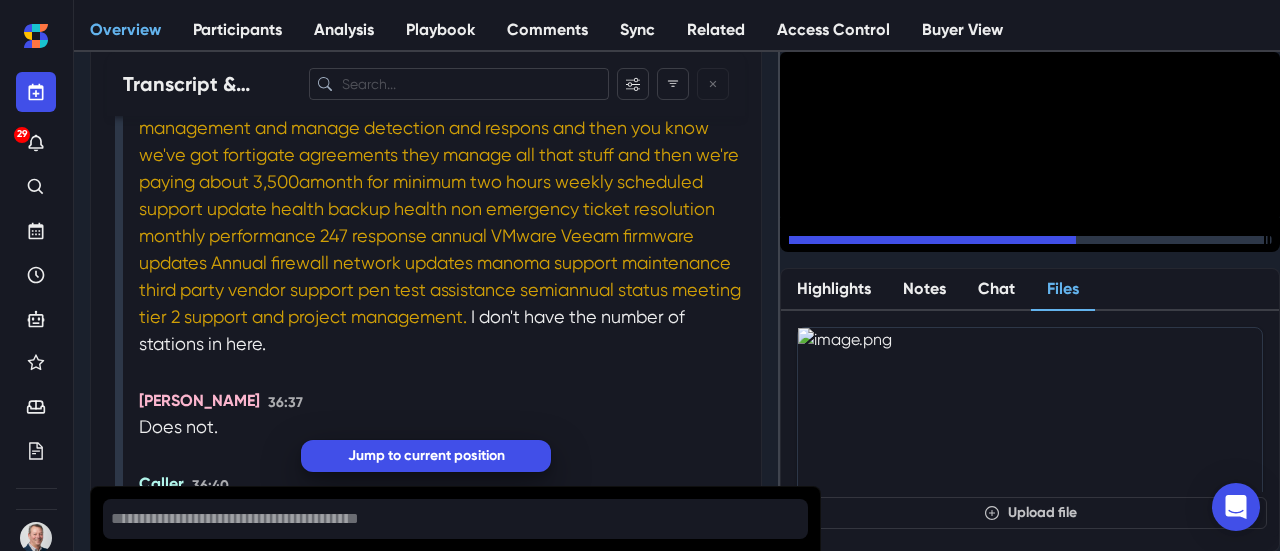 click on "That's remote monitoring management and manage detection and respons and then you know we've got fortigate agreements they manage all that stuff and then we're paying about 3,500amonth for minimum two hours weekly scheduled support update health backup health non emergency ticket resolution monthly performance 247 response annual VMware Veeam firmware updates Annual firewall network updates manoma support maintenance third party vendor support pen test assistance semiannual status meeting tier 2 support and project management." at bounding box center (440, 208) 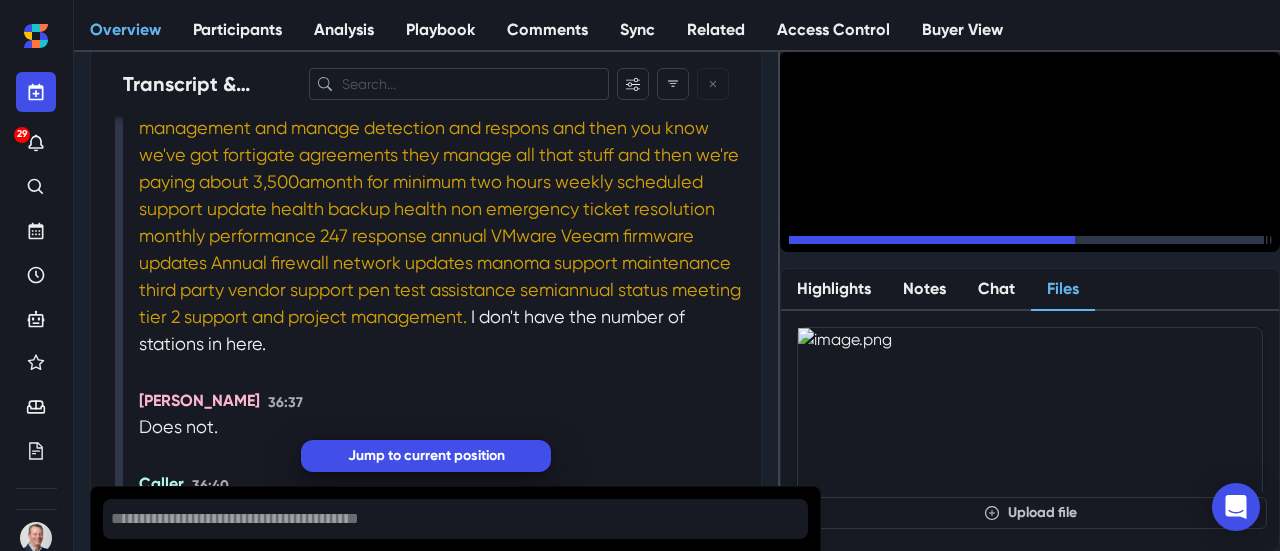 click on "That's remote monitoring management and manage detection and respons and then you know we've got fortigate agreements they manage all that stuff and then we're paying about 3,500amonth for minimum two hours weekly scheduled support update health backup health non emergency ticket resolution monthly performance 247 response annual VMware Veeam firmware updates Annual firewall network updates manoma support maintenance third party vendor support pen test assistance semiannual status meeting tier 2 support and project management." at bounding box center (440, 208) 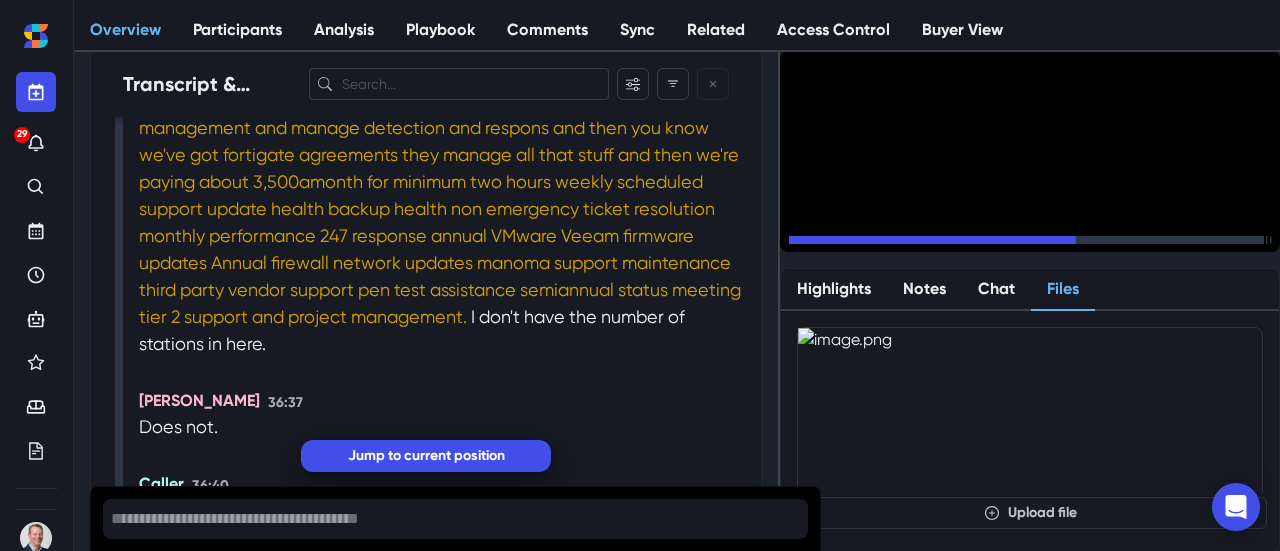 drag, startPoint x: 500, startPoint y: 234, endPoint x: 487, endPoint y: 227, distance: 14.764823 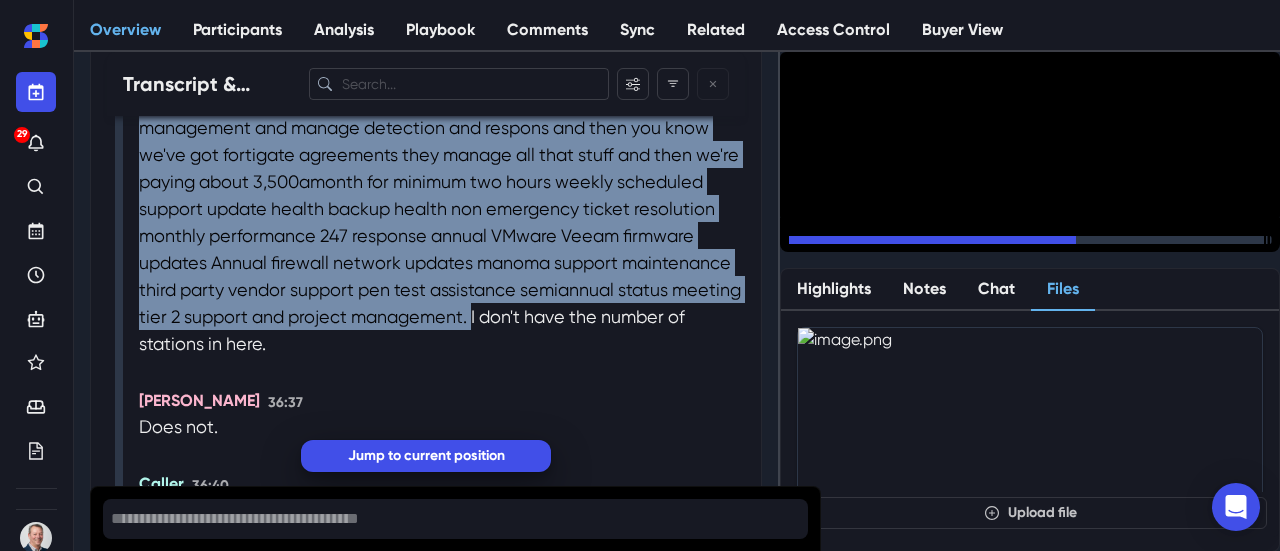 drag, startPoint x: 700, startPoint y: 371, endPoint x: 472, endPoint y: 151, distance: 316.83435 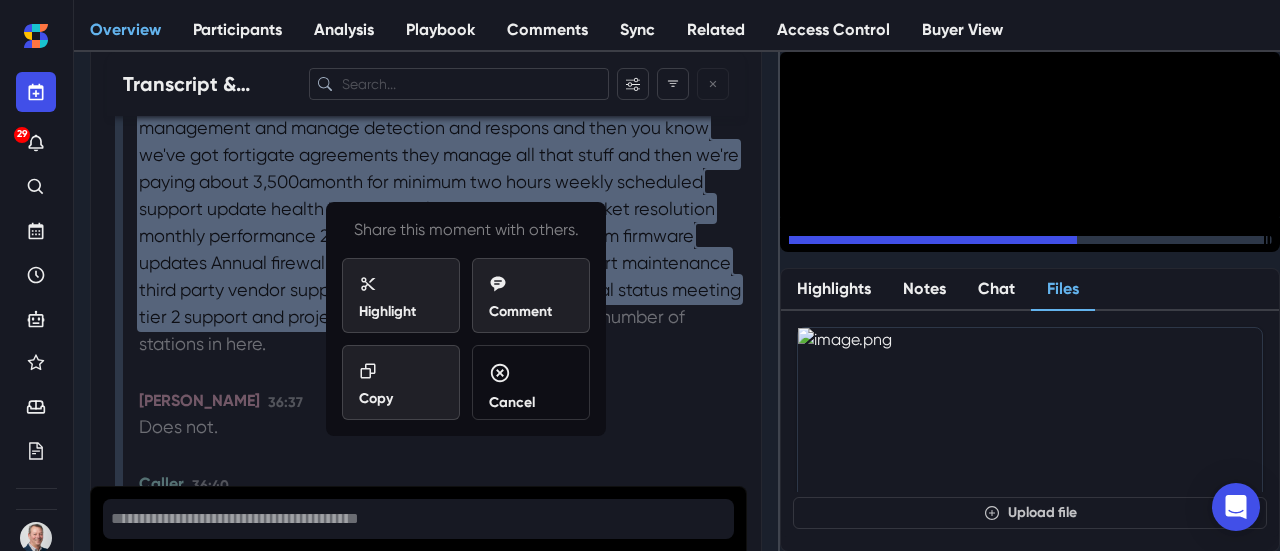 click on "Copy" at bounding box center [401, 382] 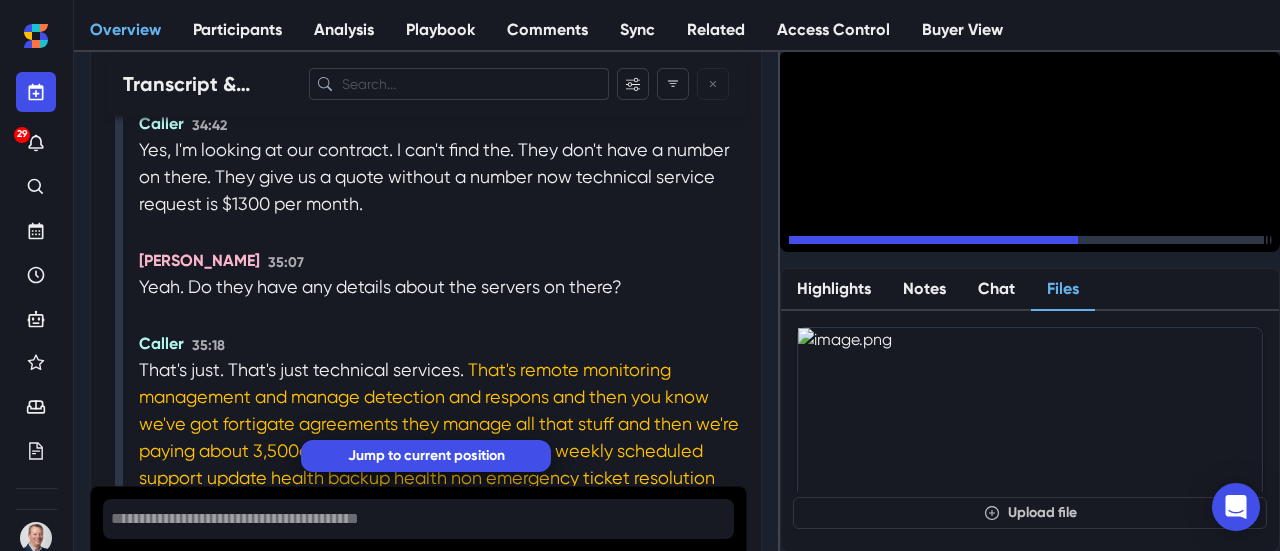 scroll, scrollTop: 18210, scrollLeft: 0, axis: vertical 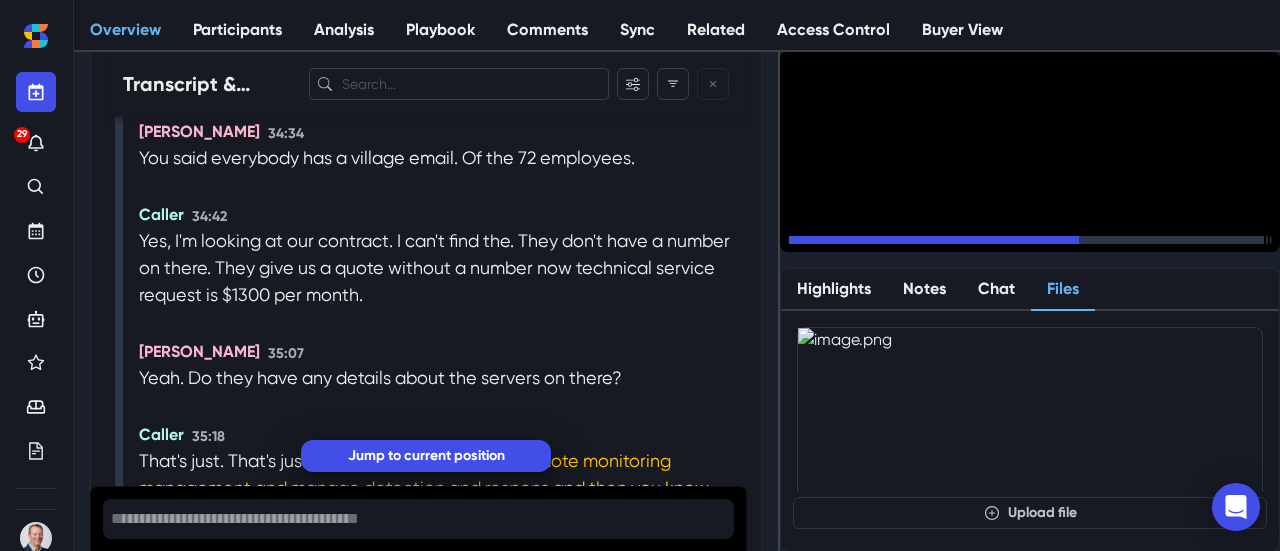 click 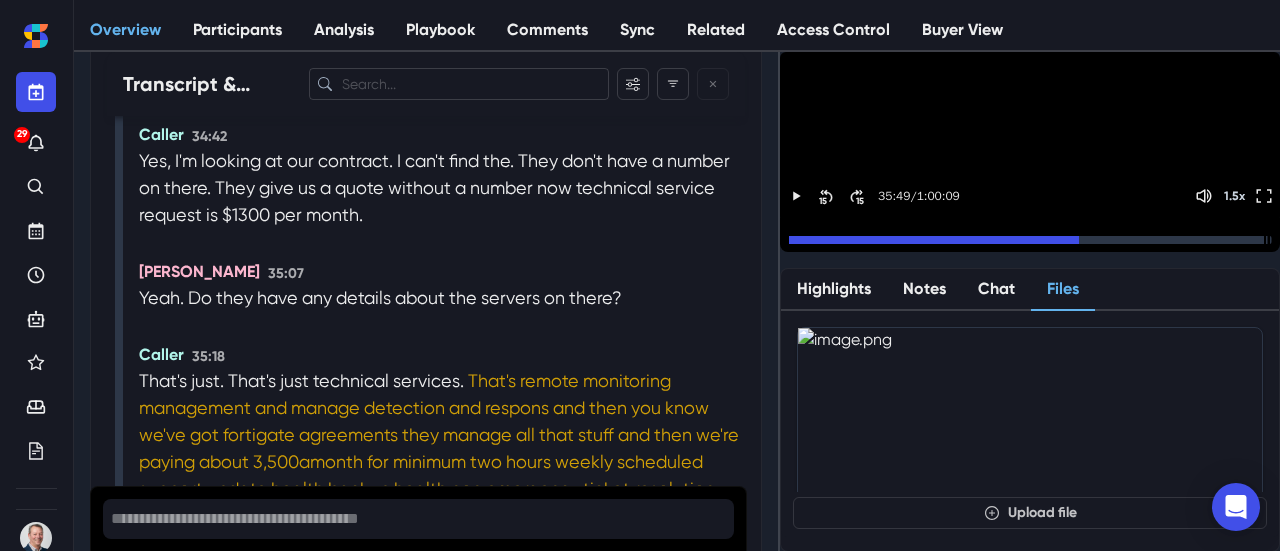 click on "That's remote monitoring management and manage detection and respons and then you know we've got fortigate agreements they manage all that stuff and then we're paying about 3,500amonth for minimum two hours weekly scheduled support update health backup health non emergency ticket resolution monthly performance 247 response annual VMware Veeam firmware updates Annual firewall network updates manoma support maintenance third party vendor support pen test assistance semiannual status meeting tier 2 support and project management." at bounding box center (440, 488) 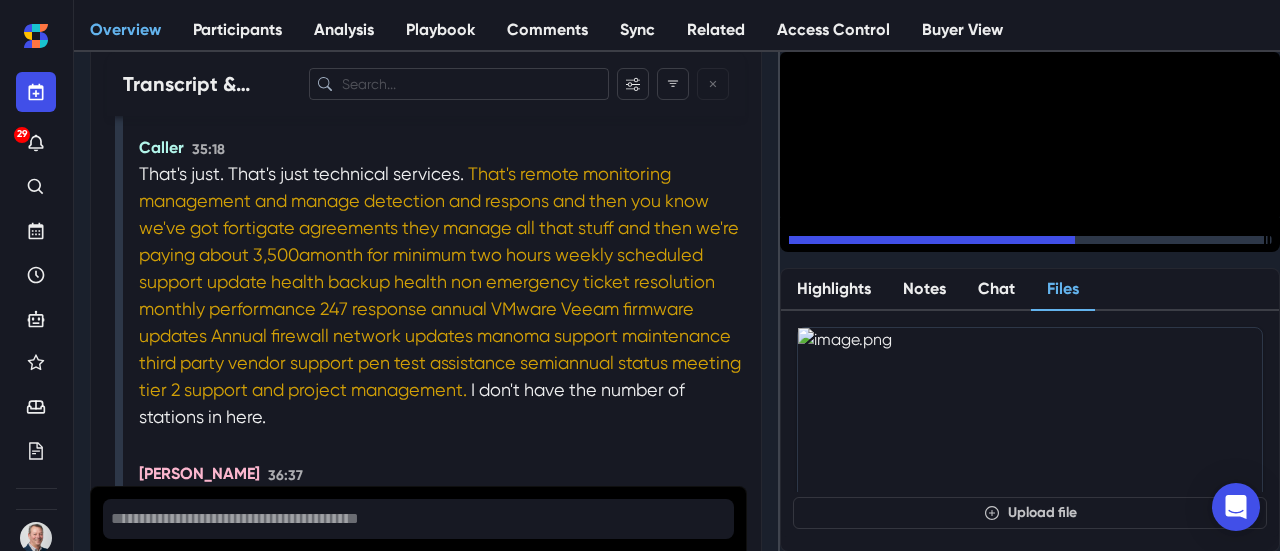 scroll, scrollTop: 18532, scrollLeft: 0, axis: vertical 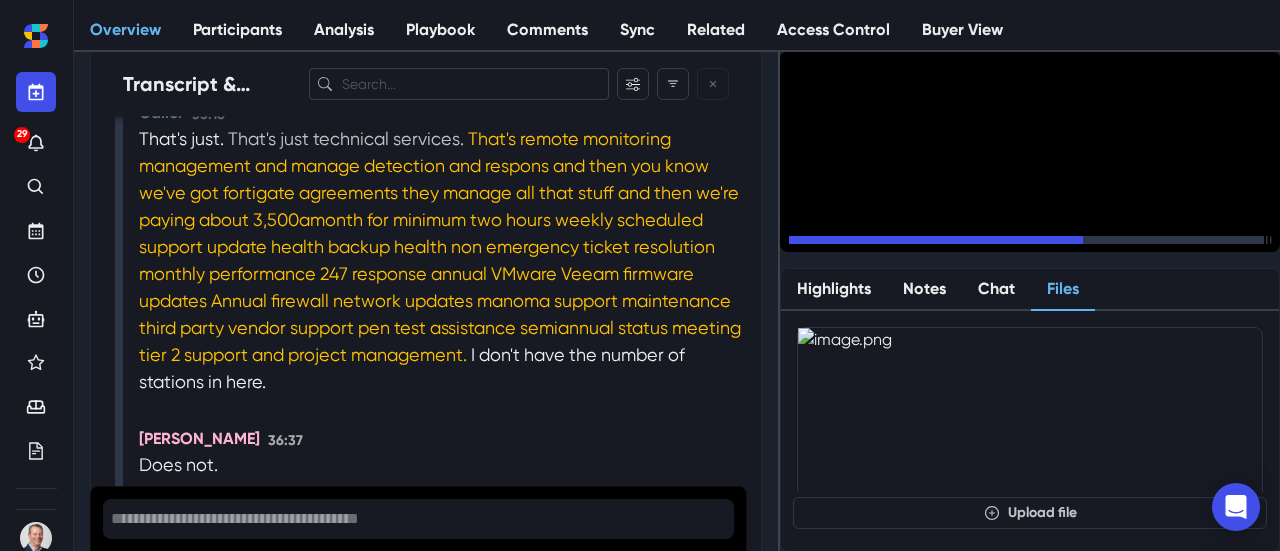 click on "That's just technical services." at bounding box center (348, 138) 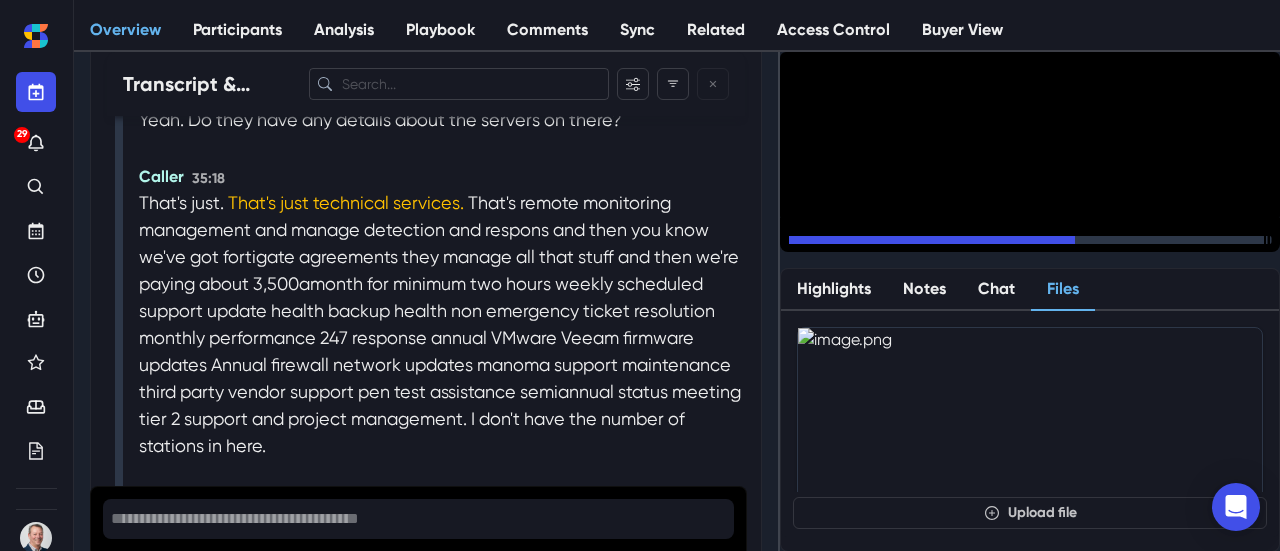 scroll, scrollTop: 18424, scrollLeft: 0, axis: vertical 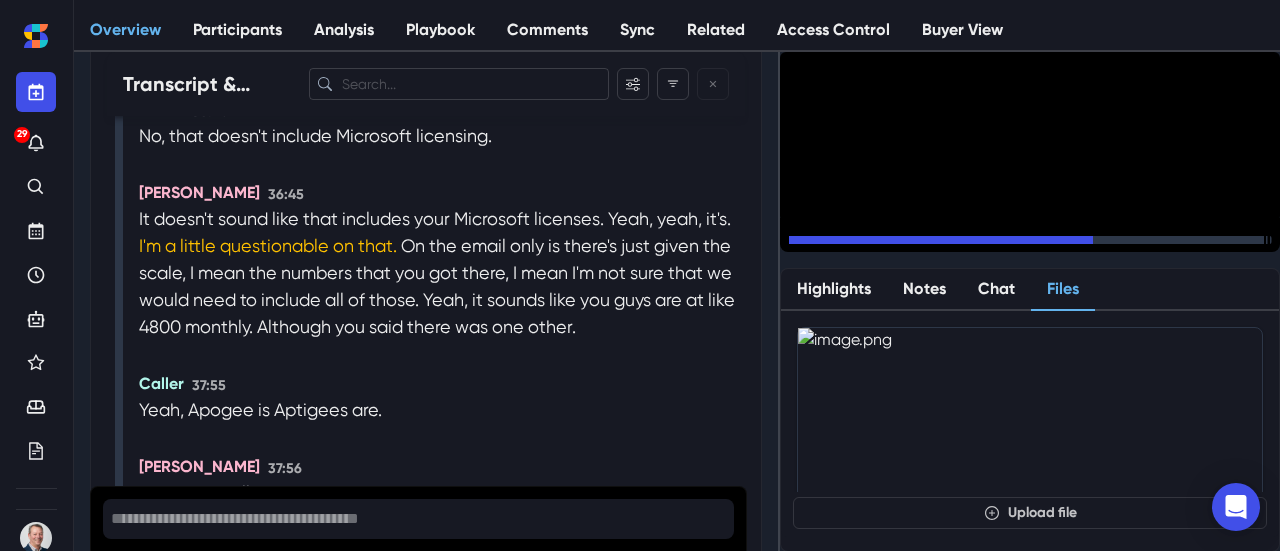 click on "15" at bounding box center [823, 245] 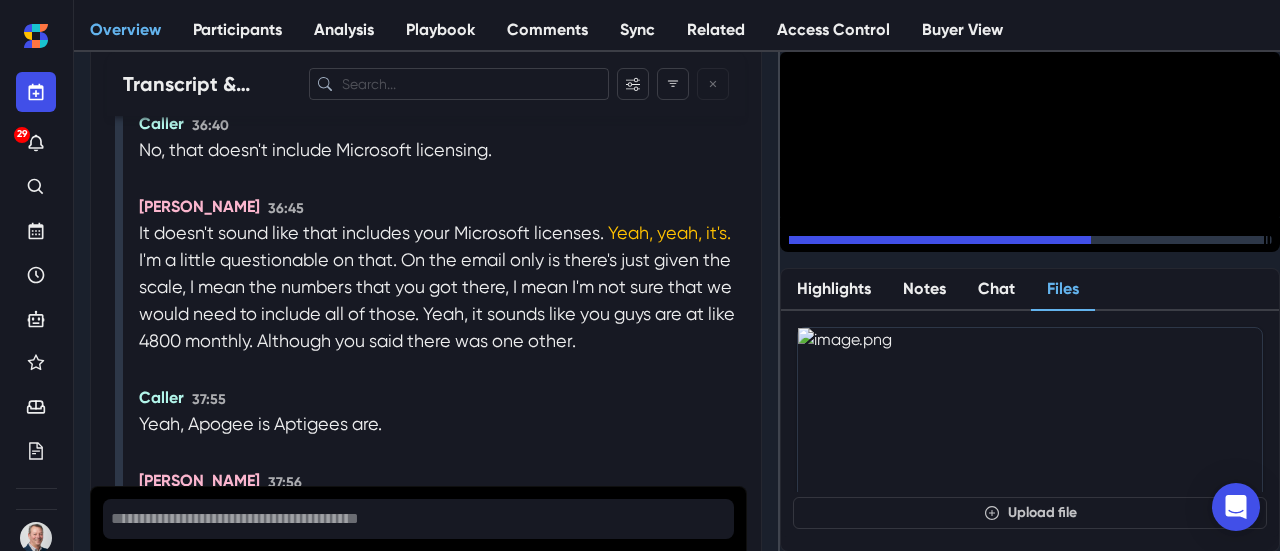click on "15" at bounding box center [823, 245] 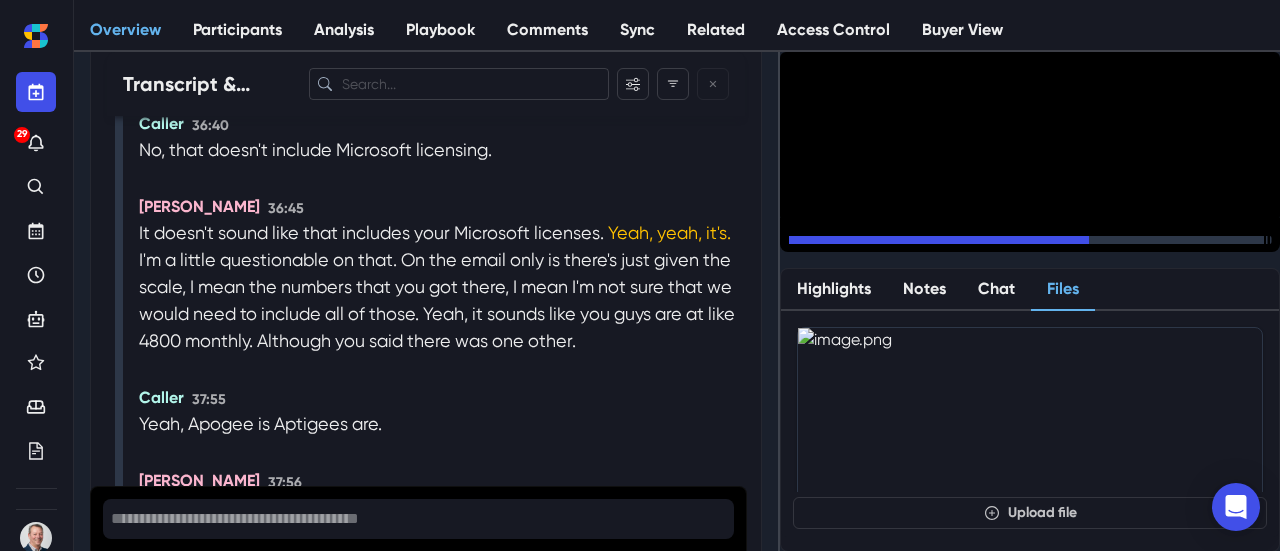 click on "15" at bounding box center (823, 245) 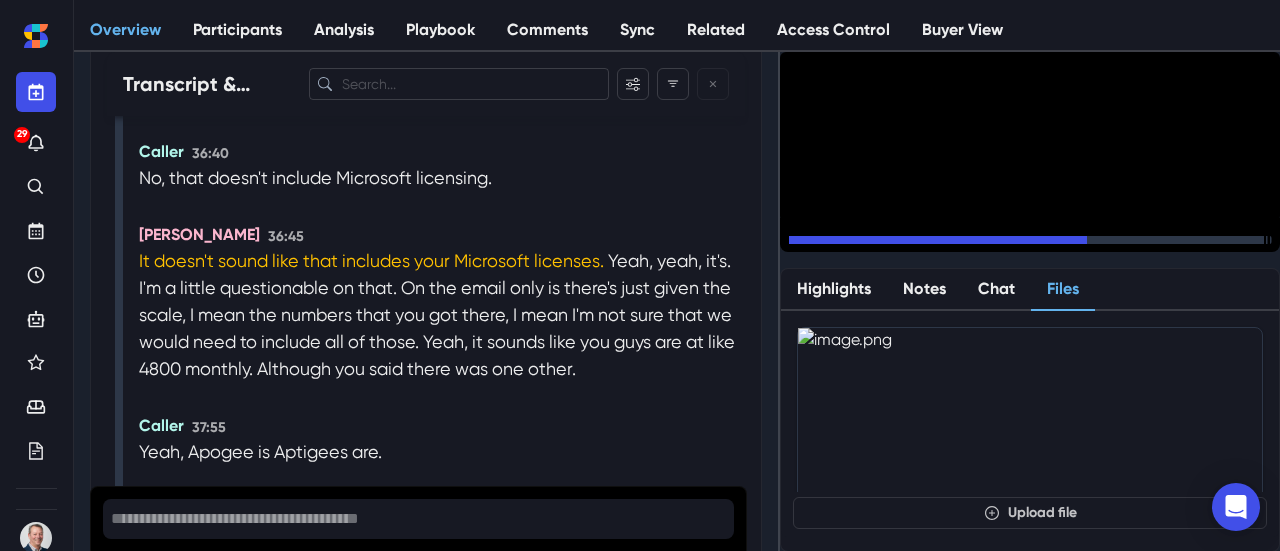 click on "15" at bounding box center [823, 245] 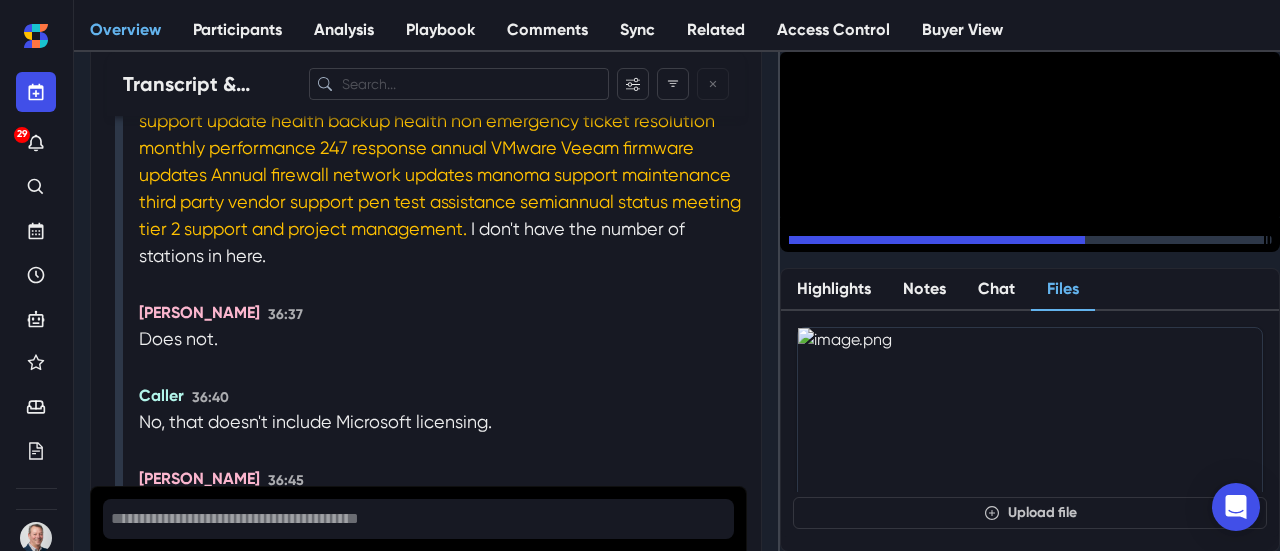 scroll, scrollTop: 18532, scrollLeft: 0, axis: vertical 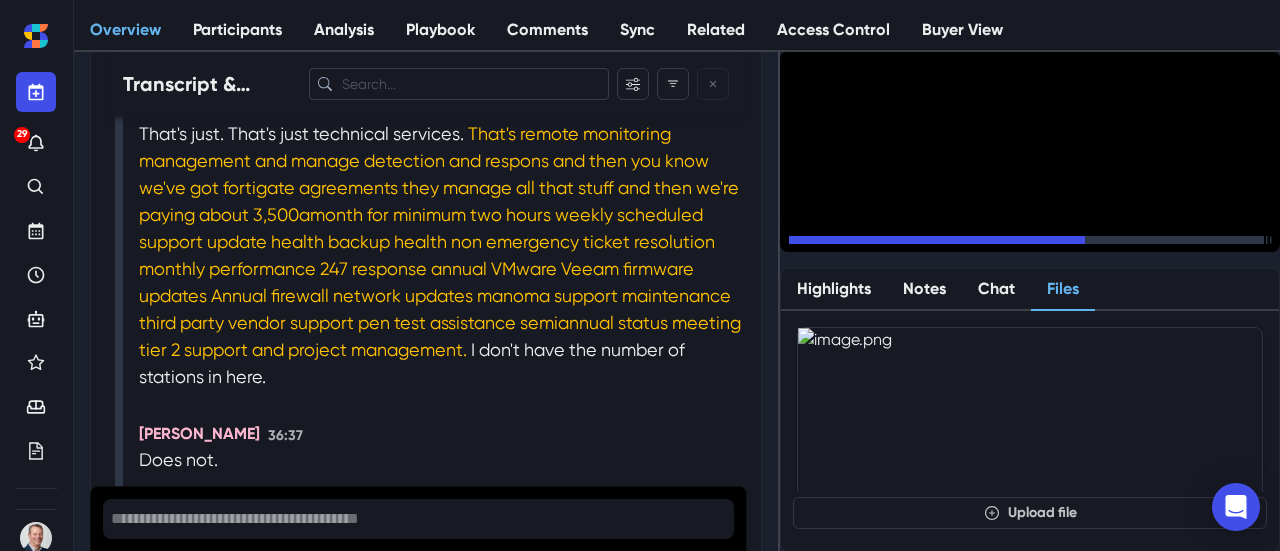 click on "15" at bounding box center (823, 245) 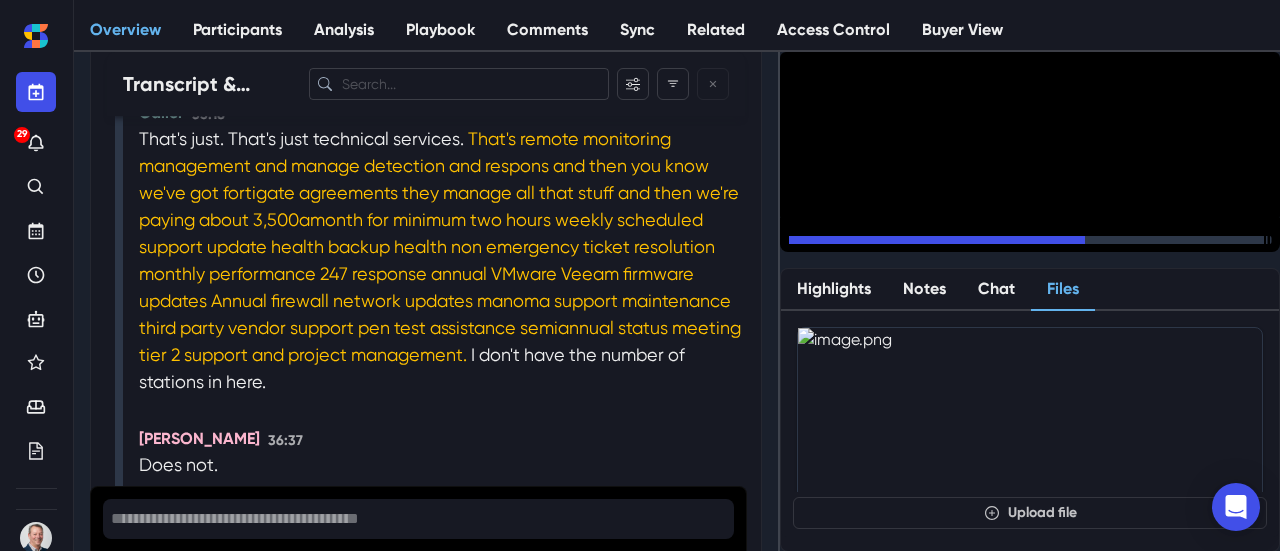 click on "15" at bounding box center (823, 245) 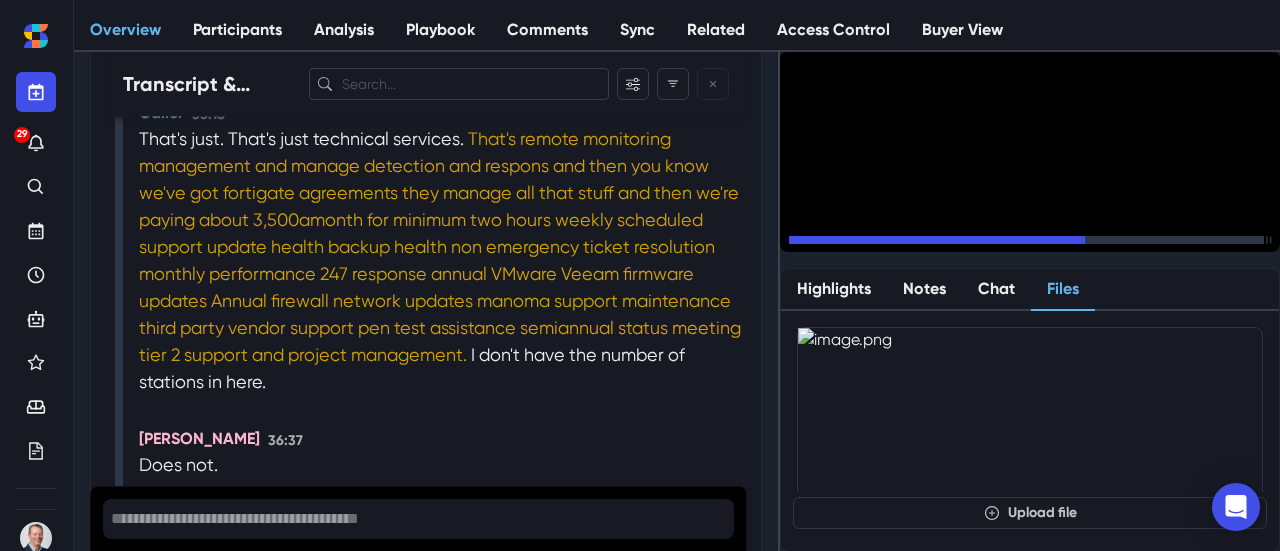 type 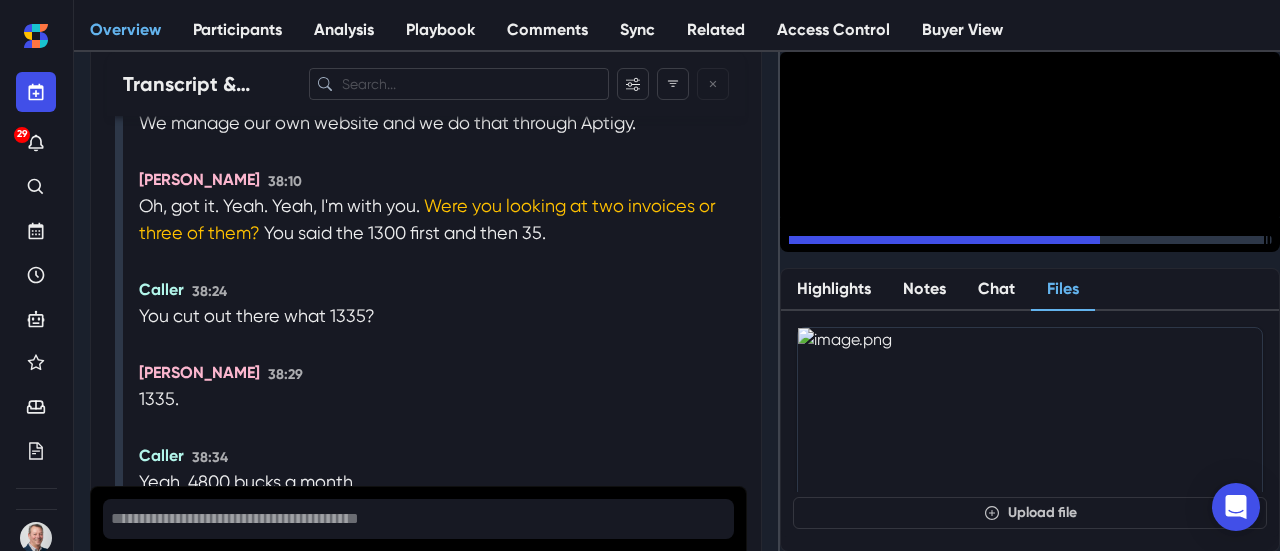 scroll, scrollTop: 19410, scrollLeft: 0, axis: vertical 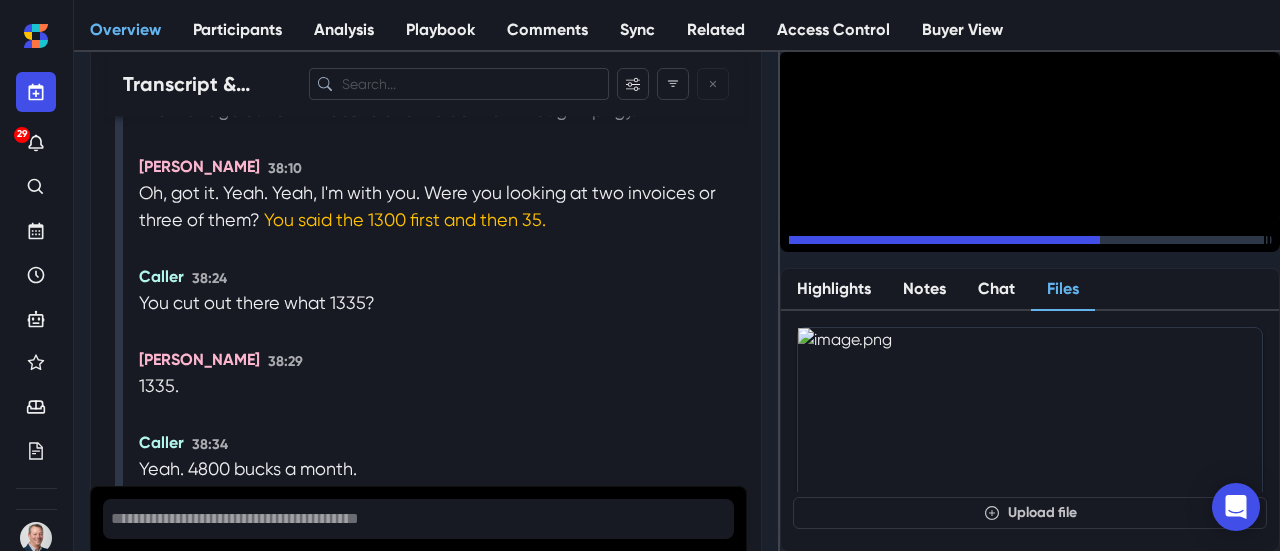 click on "15" at bounding box center (856, 240) 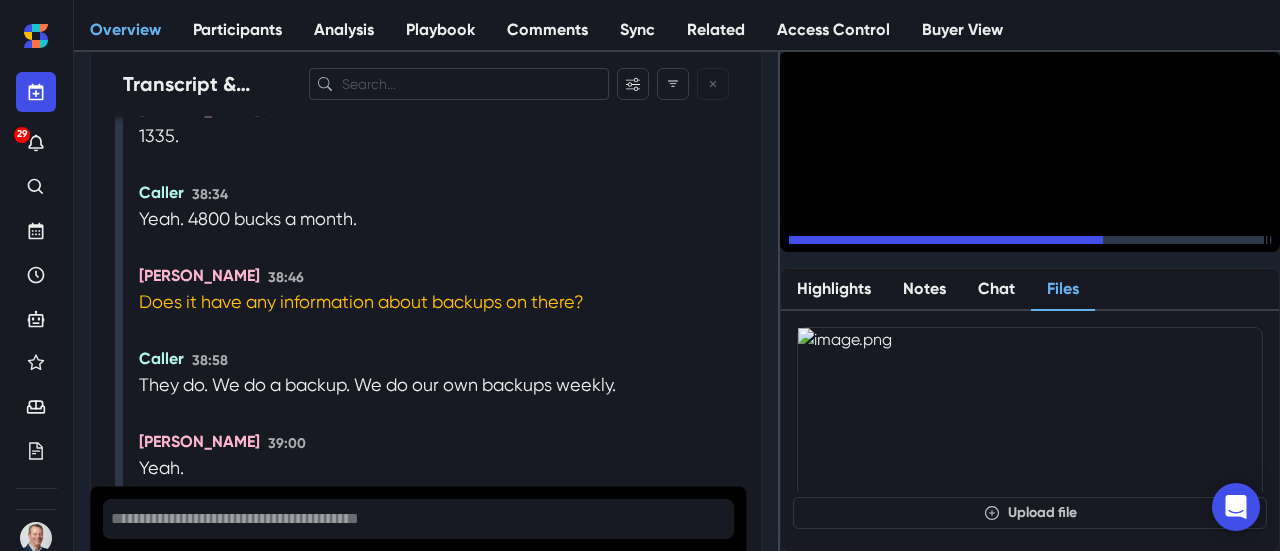 scroll, scrollTop: 19728, scrollLeft: 0, axis: vertical 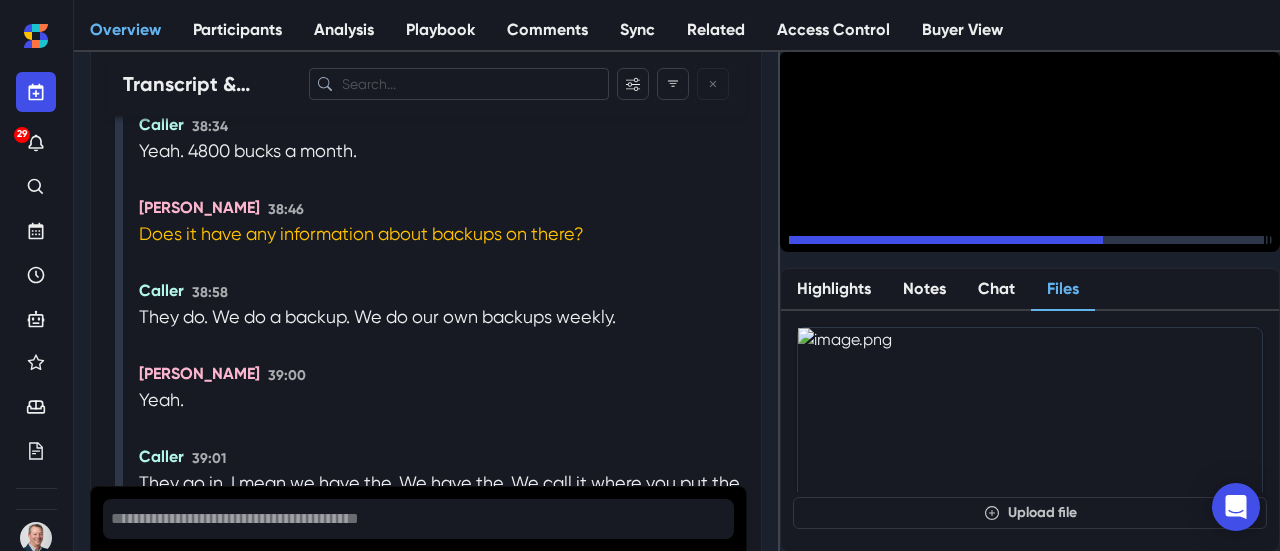 click on "15" at bounding box center [856, 240] 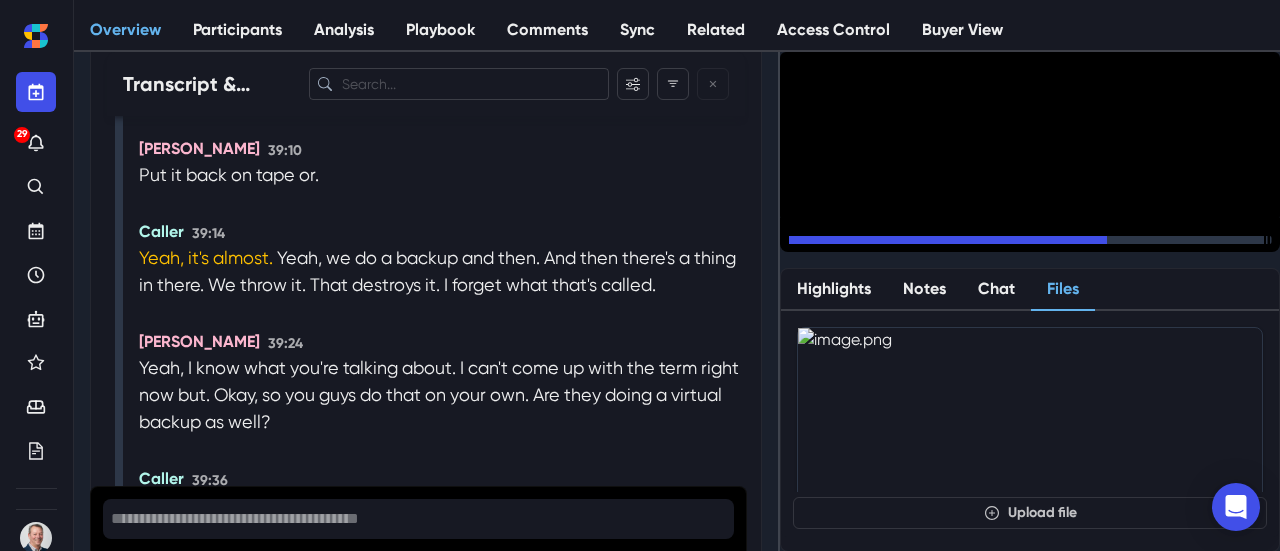 scroll, scrollTop: 20170, scrollLeft: 0, axis: vertical 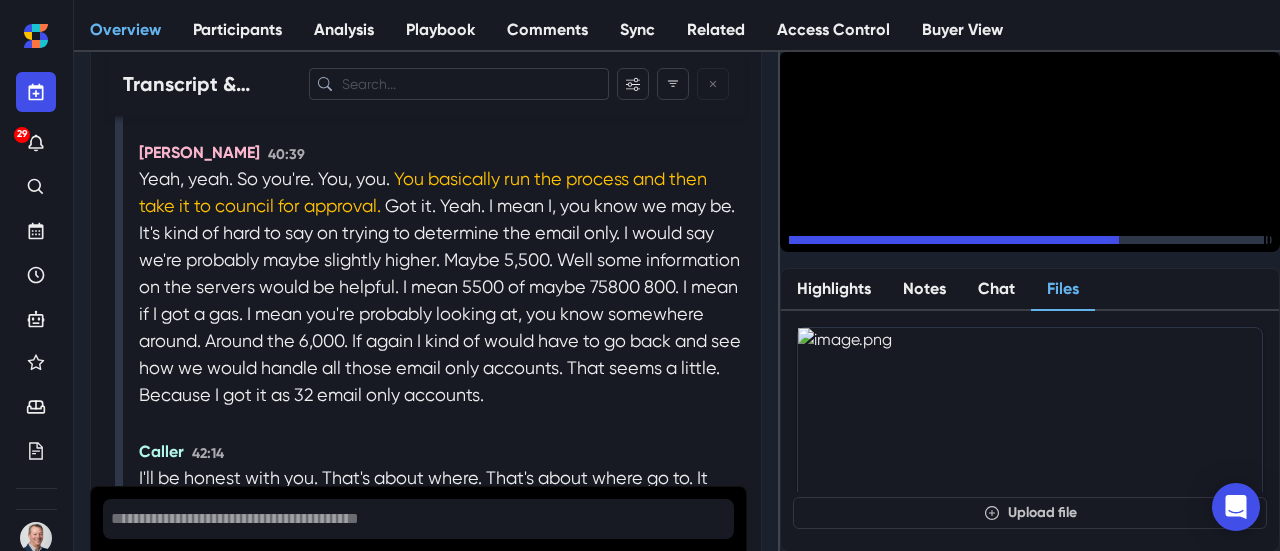 click 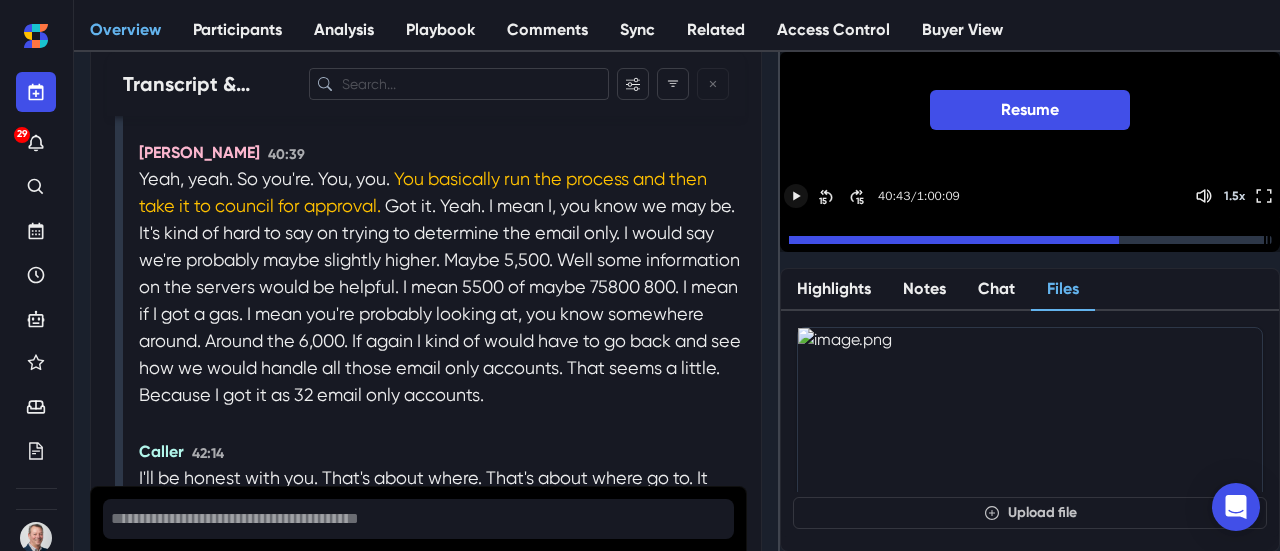 click 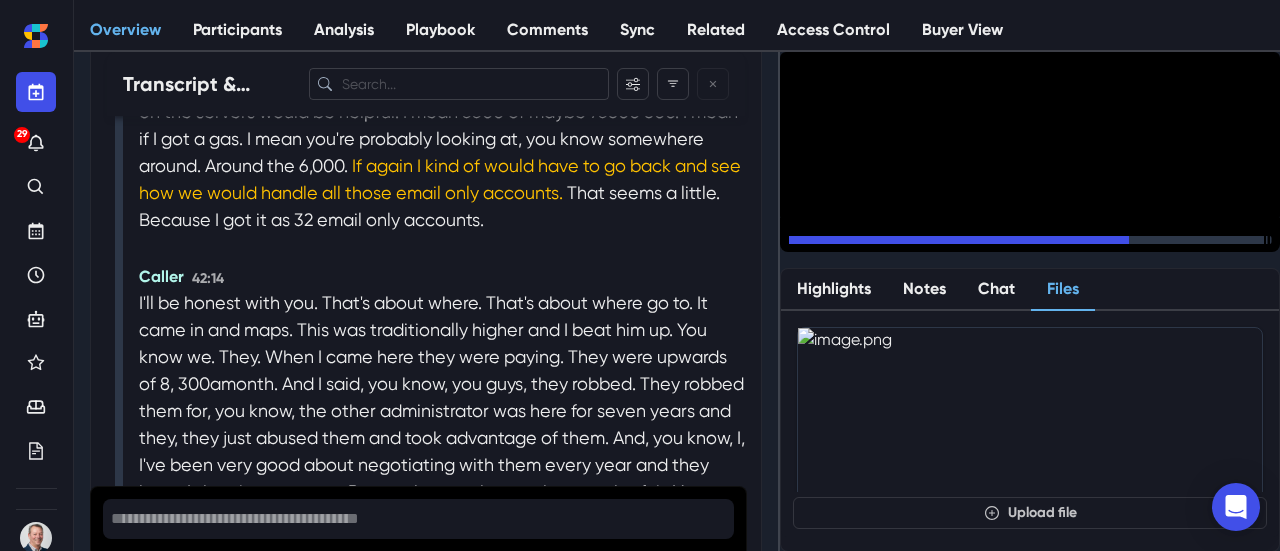 scroll, scrollTop: 21364, scrollLeft: 0, axis: vertical 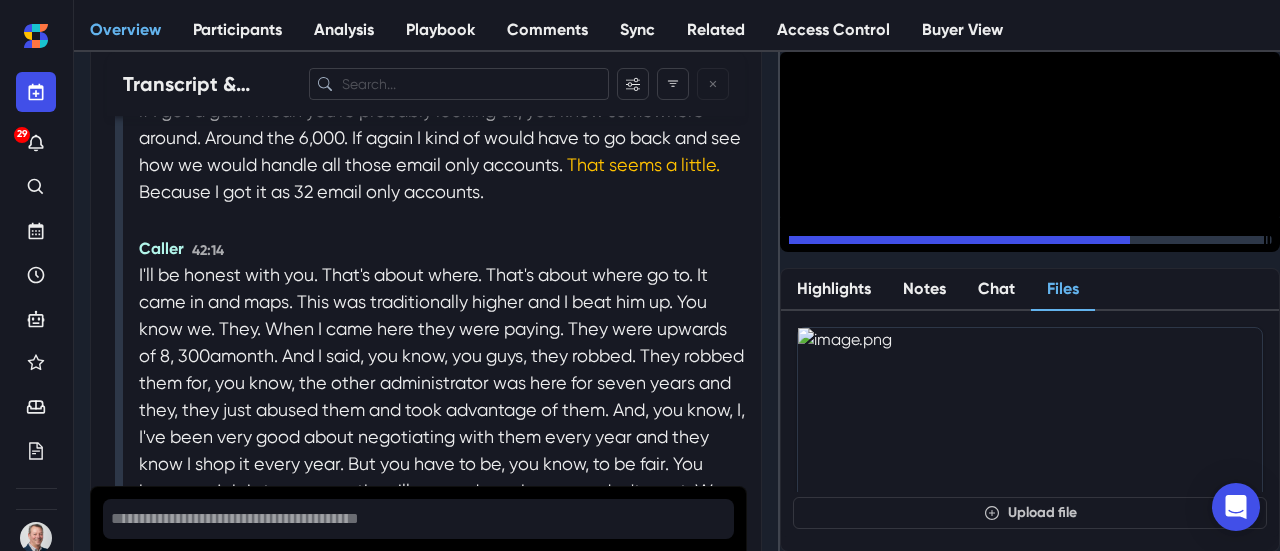 click 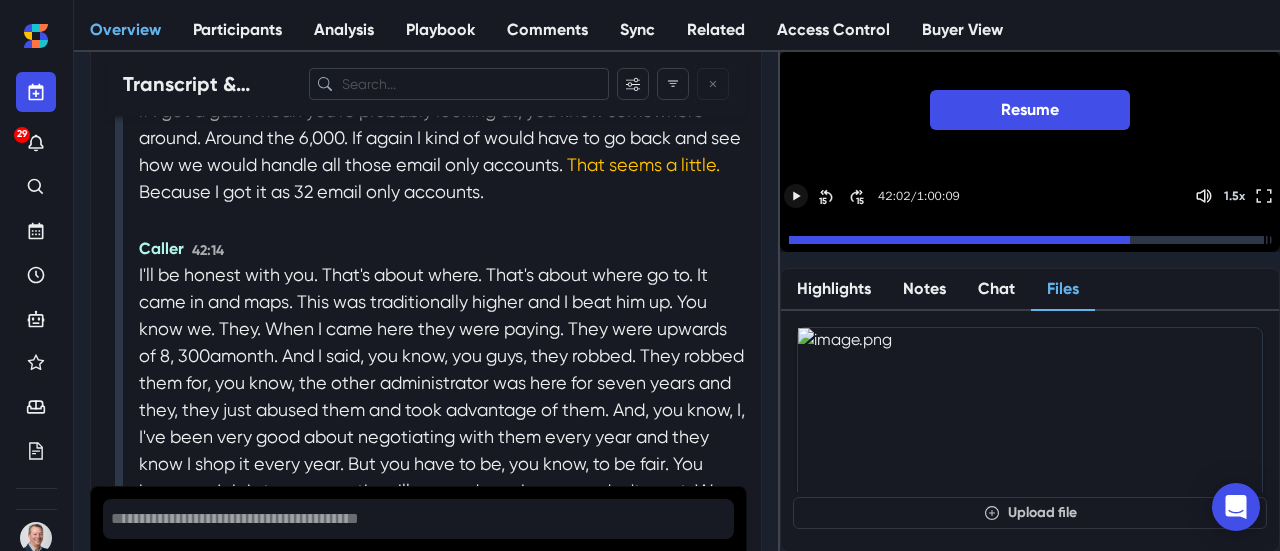 scroll, scrollTop: 21404, scrollLeft: 0, axis: vertical 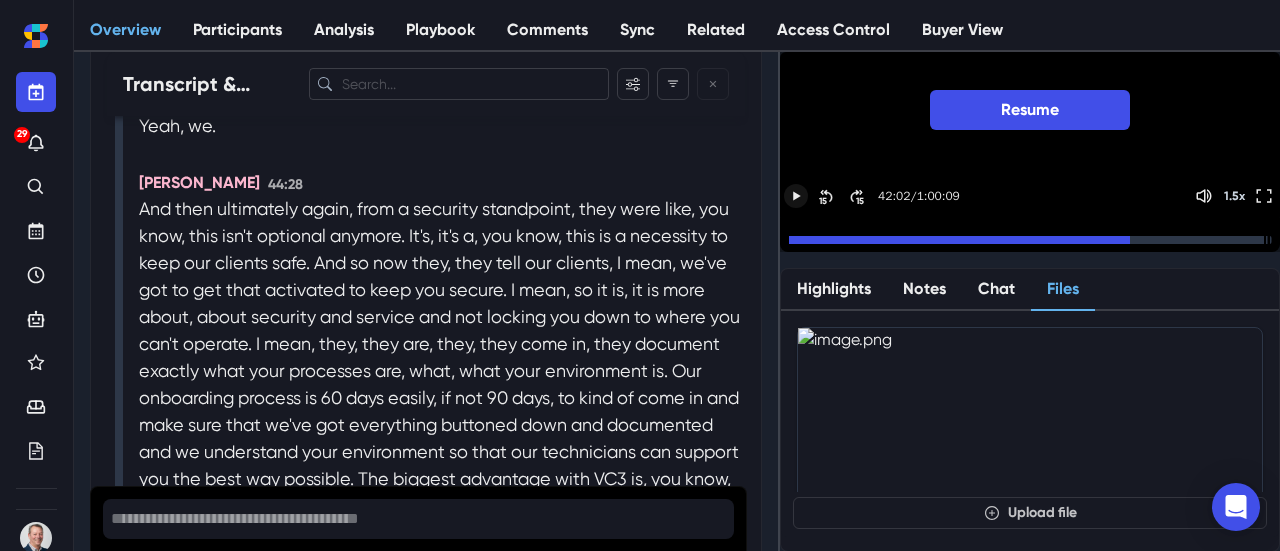 click on "I mean, we, you know, we back in that, you know, even last year, at the beginning of last year, we would, of 24, we would, we would allow, you know, clients, we would suggest and recommend mfa." at bounding box center (440, 15) 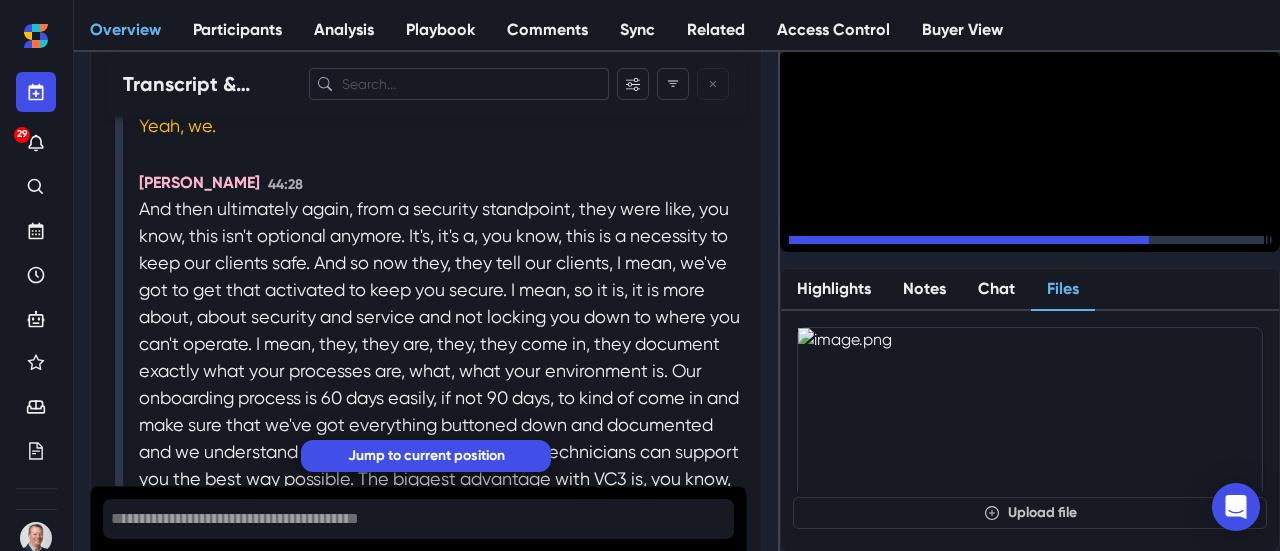 click 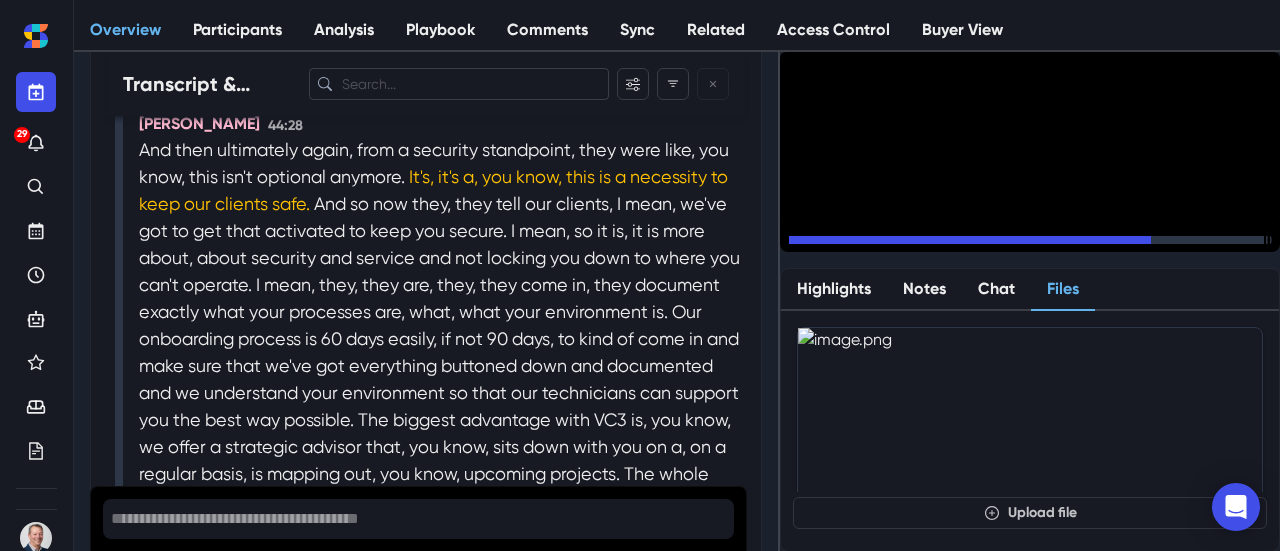 scroll, scrollTop: 22608, scrollLeft: 0, axis: vertical 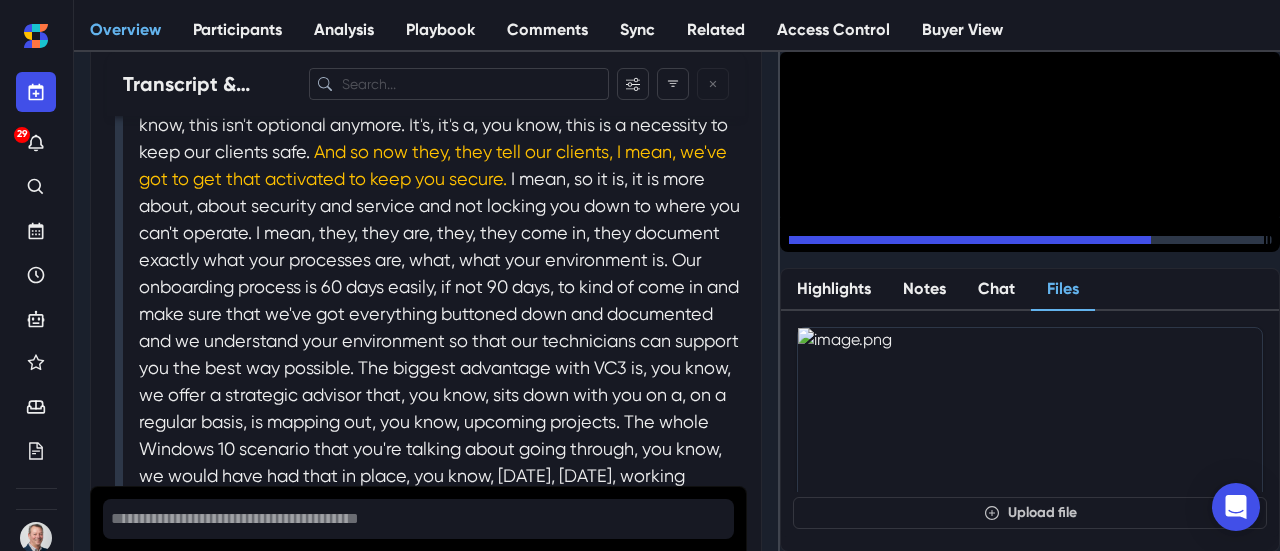 click 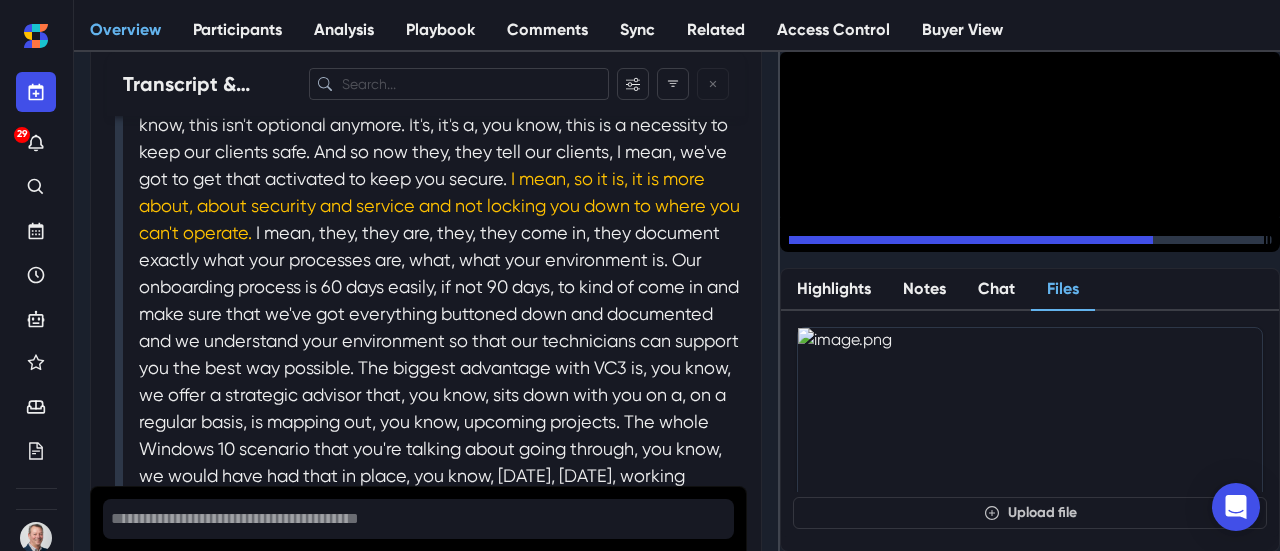 scroll, scrollTop: 22676, scrollLeft: 0, axis: vertical 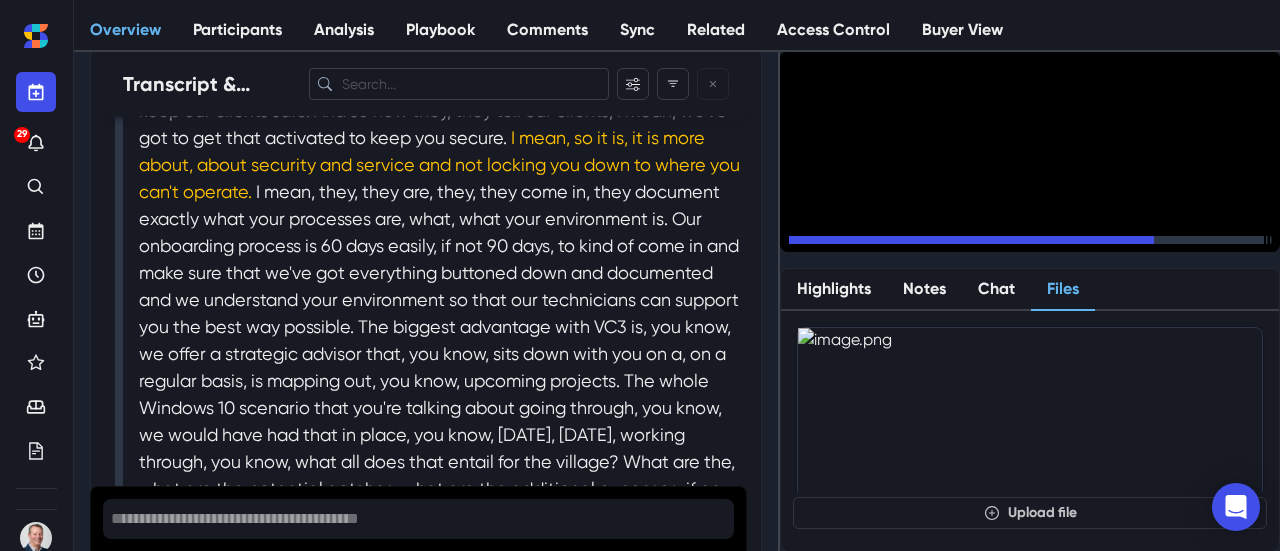 click 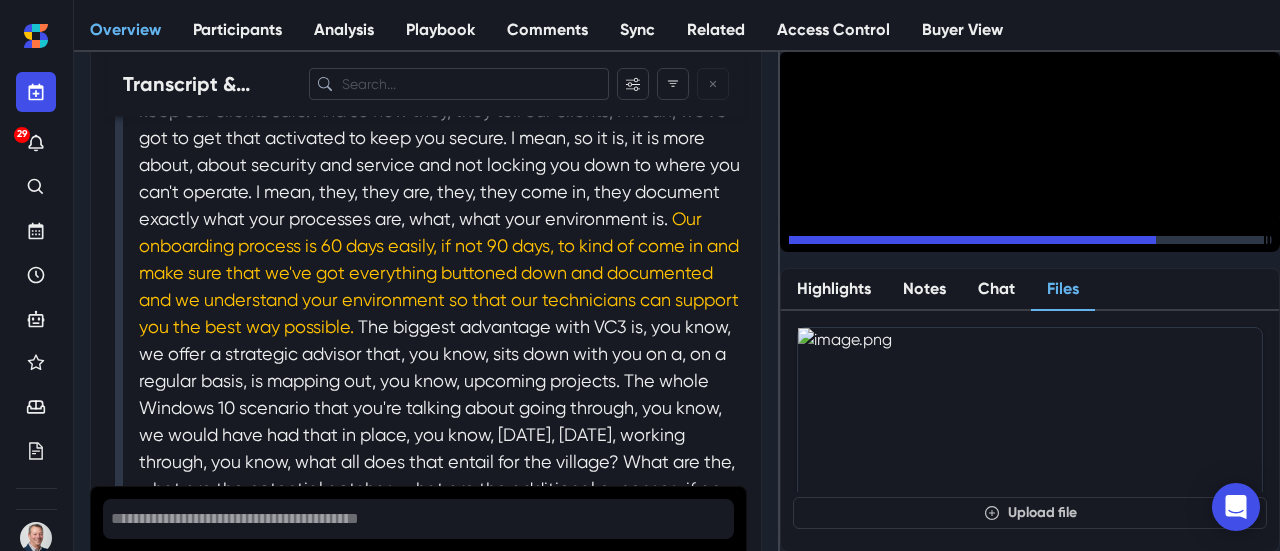 scroll, scrollTop: 22797, scrollLeft: 0, axis: vertical 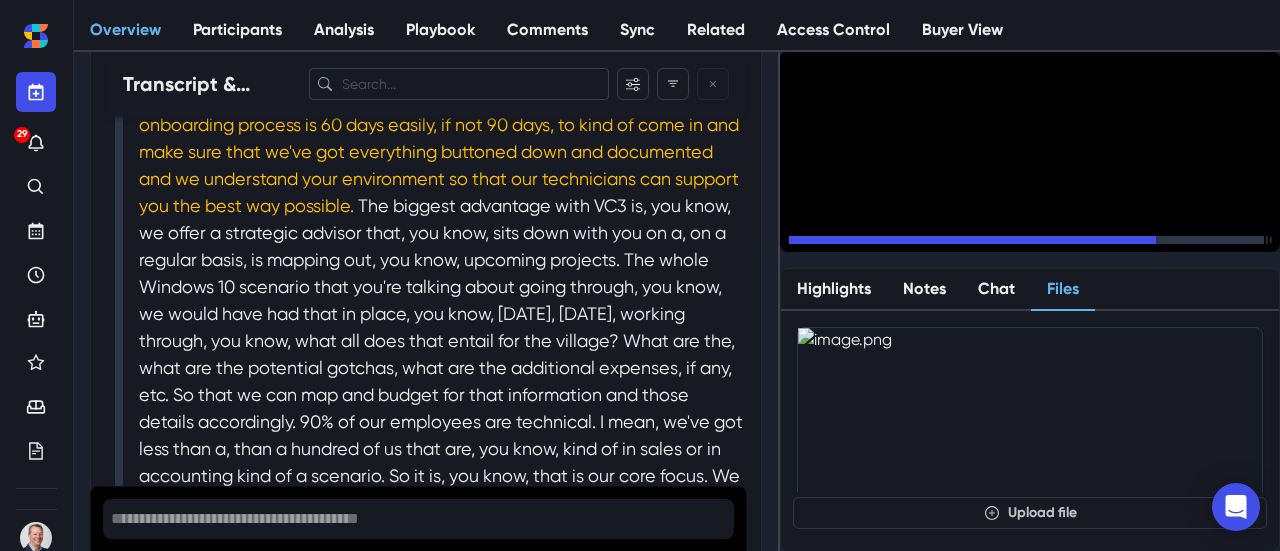 click 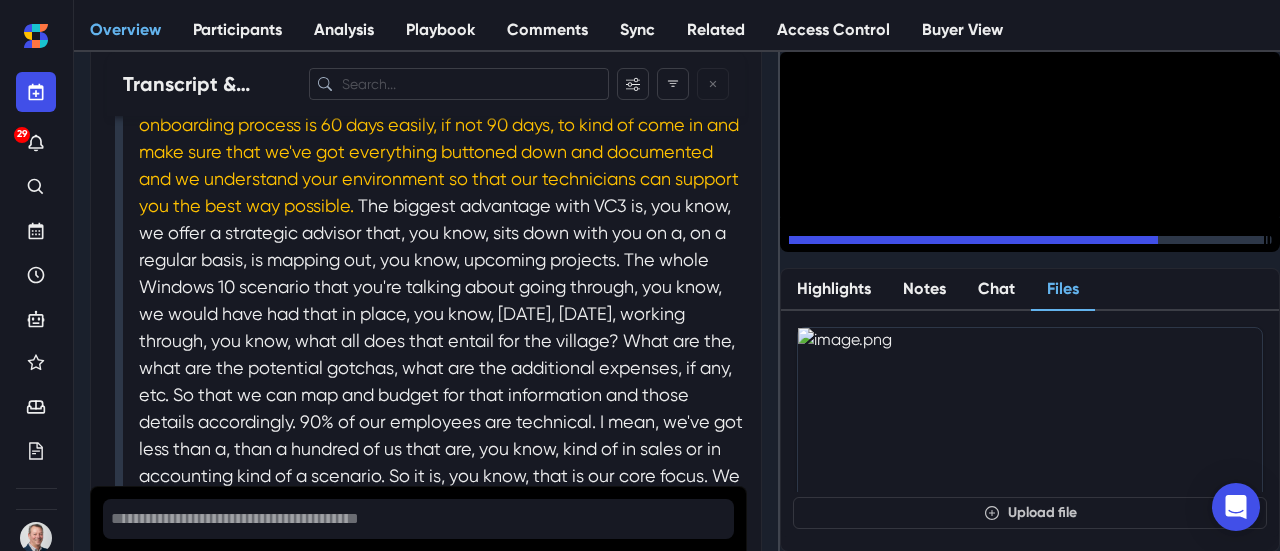 click on "15 15 45:32  /  1:00:09 1.5 x" at bounding box center [1030, 237] 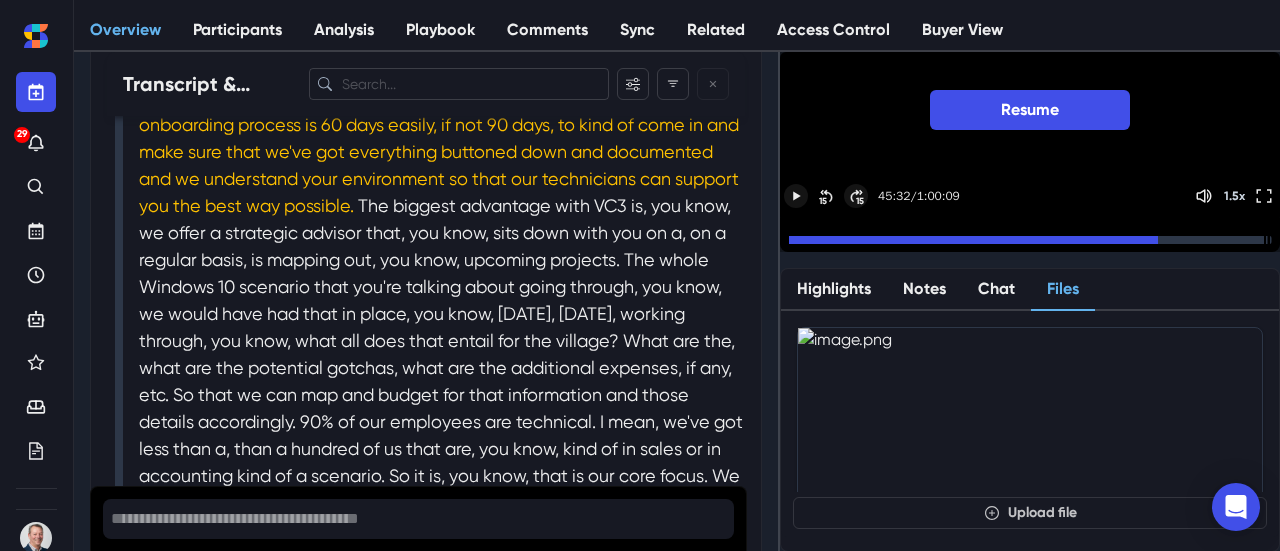 click 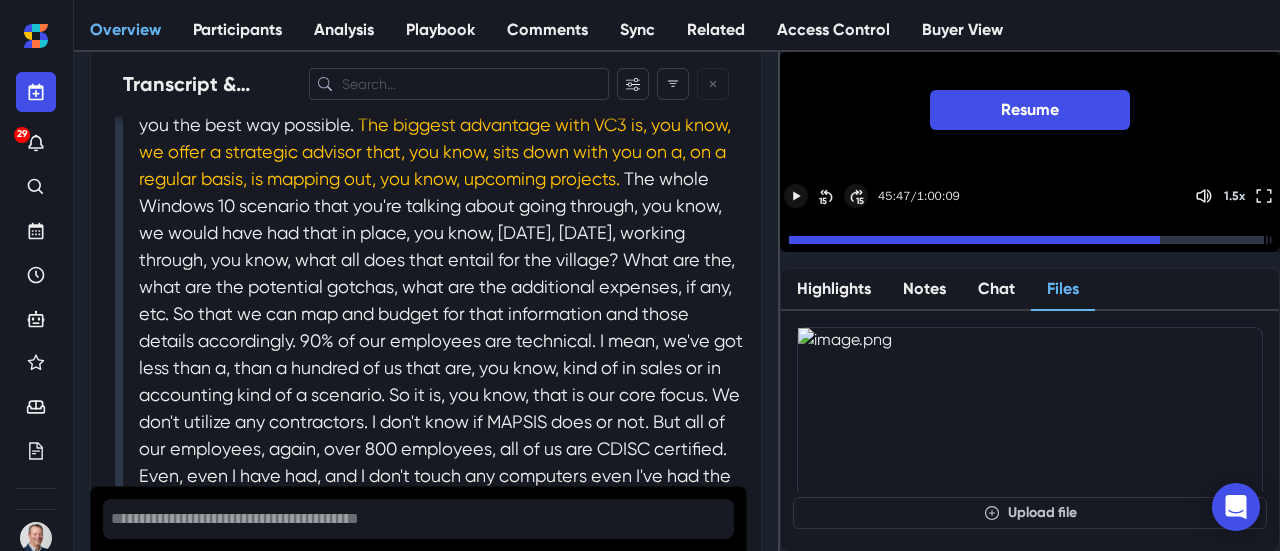 click 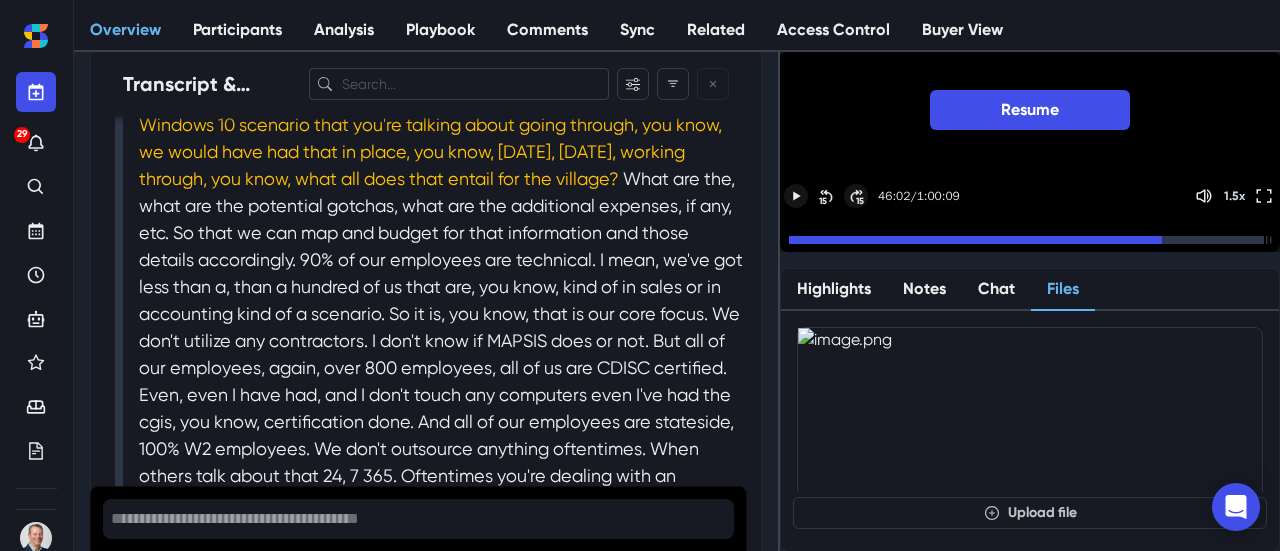 click 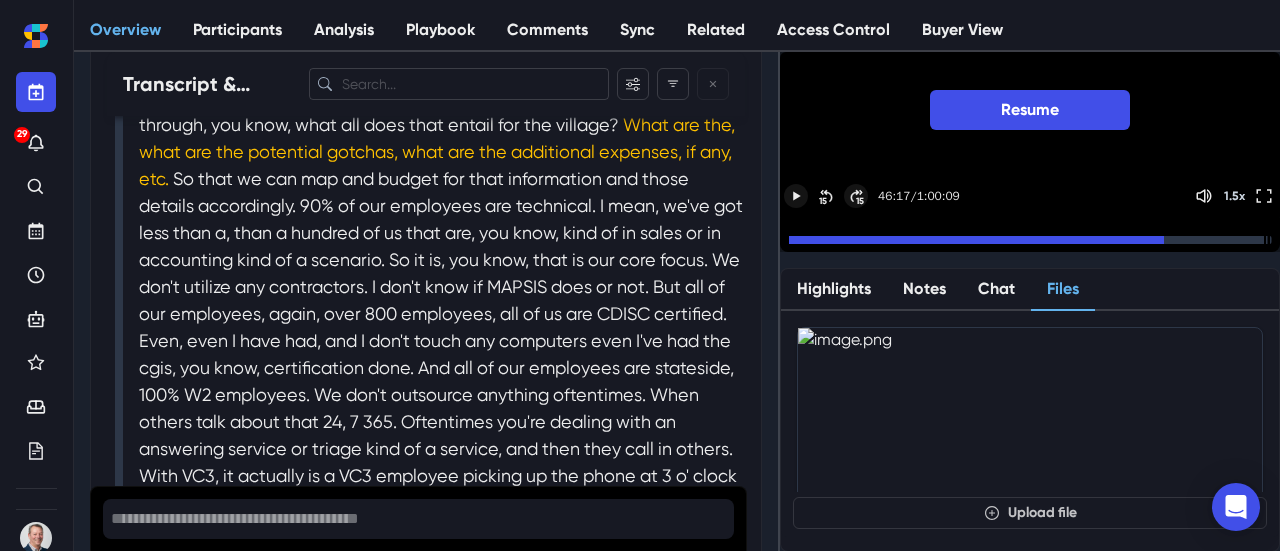 click 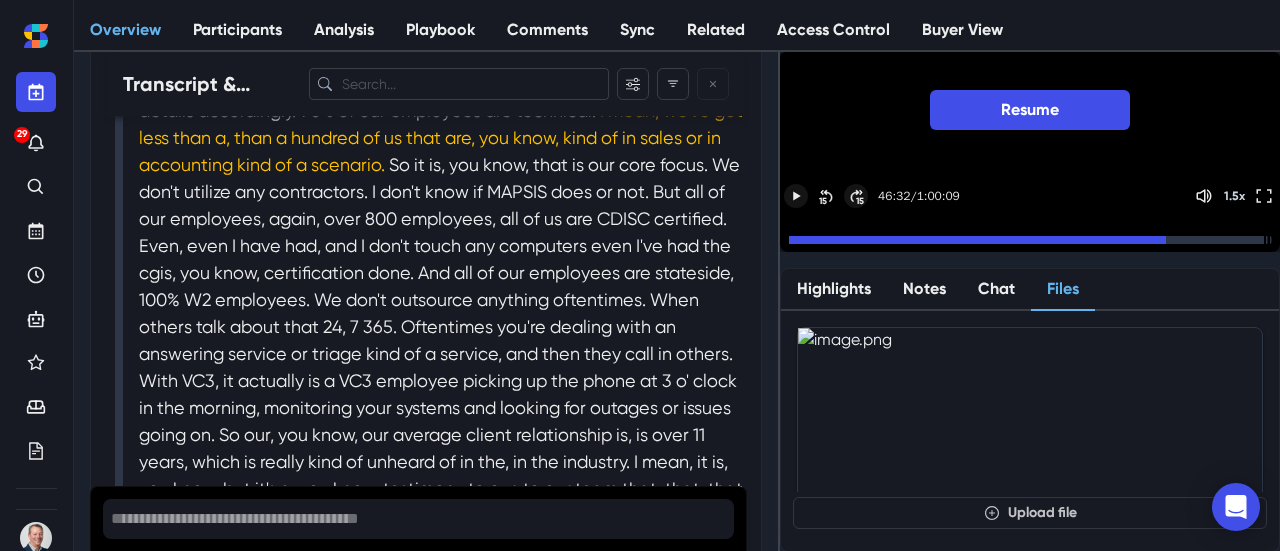click 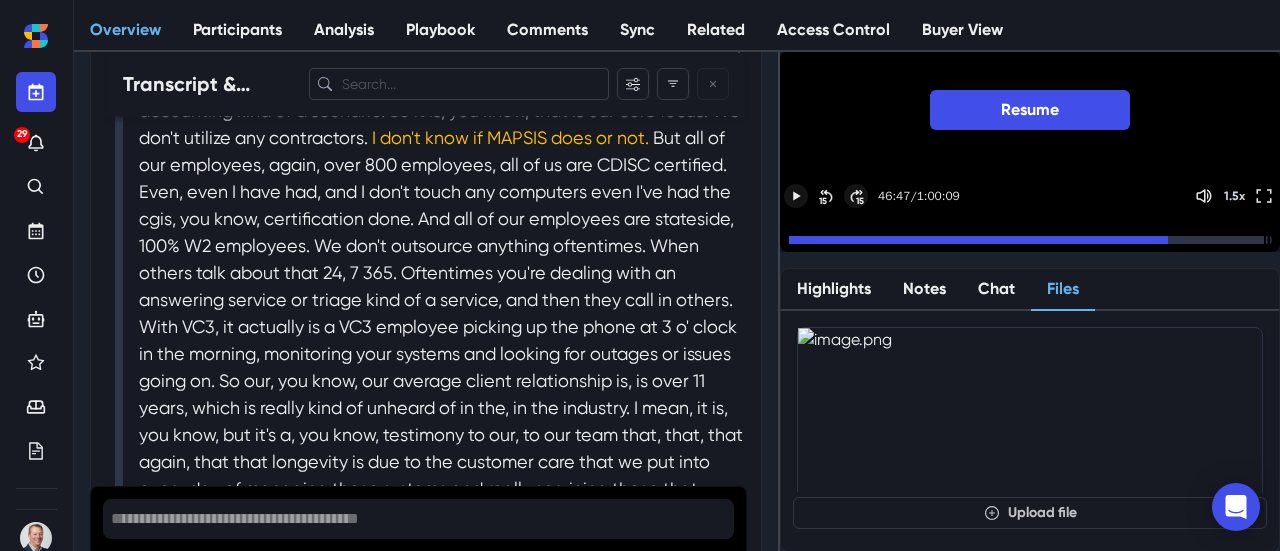 click 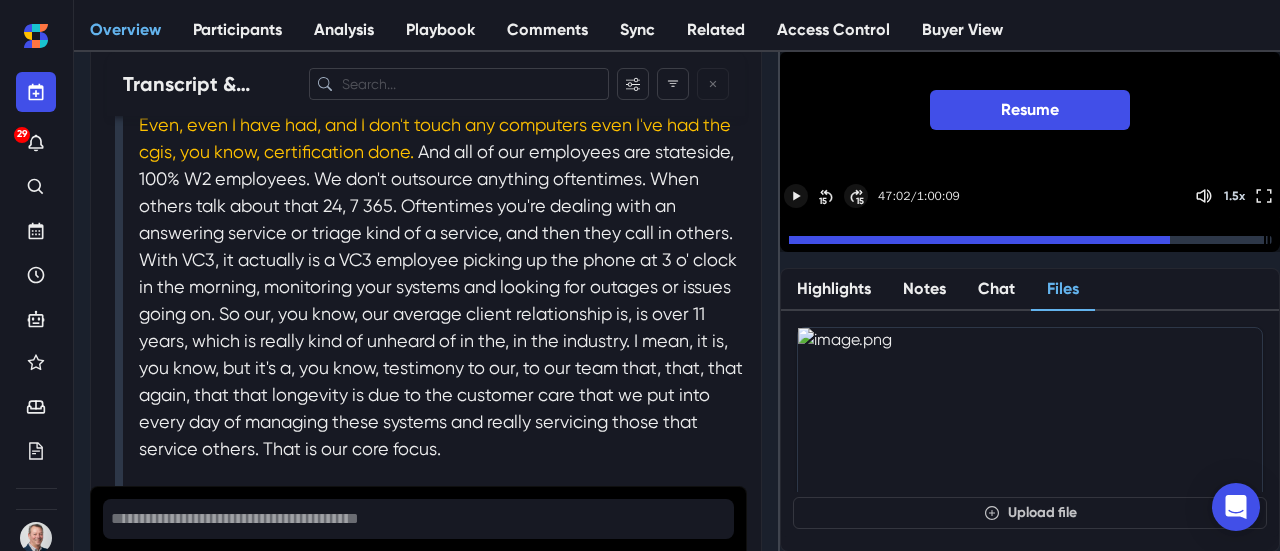 click 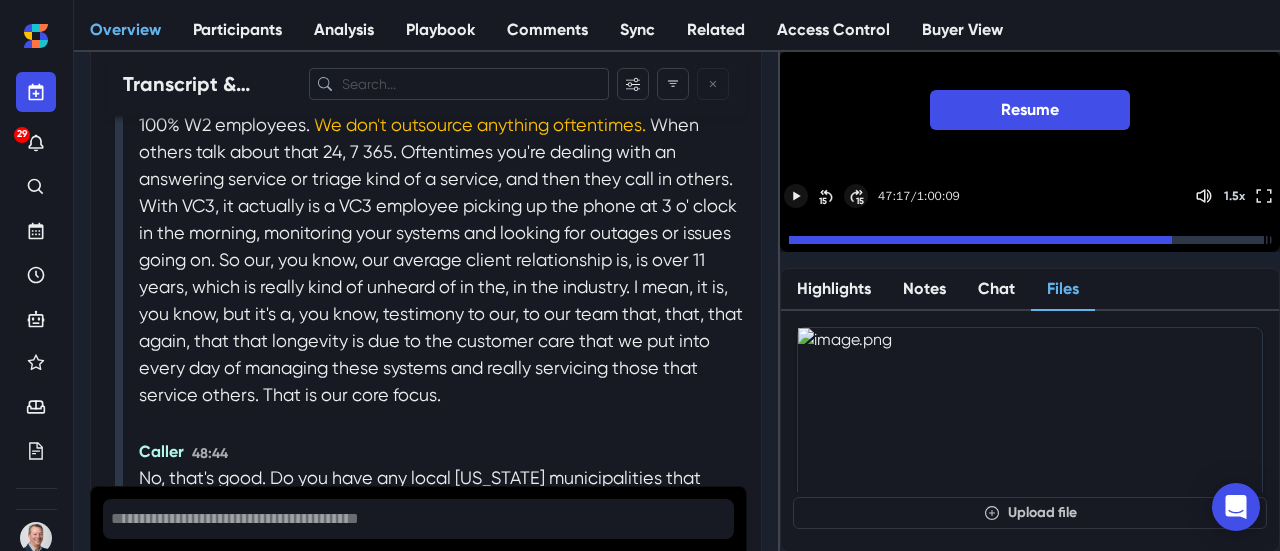 click 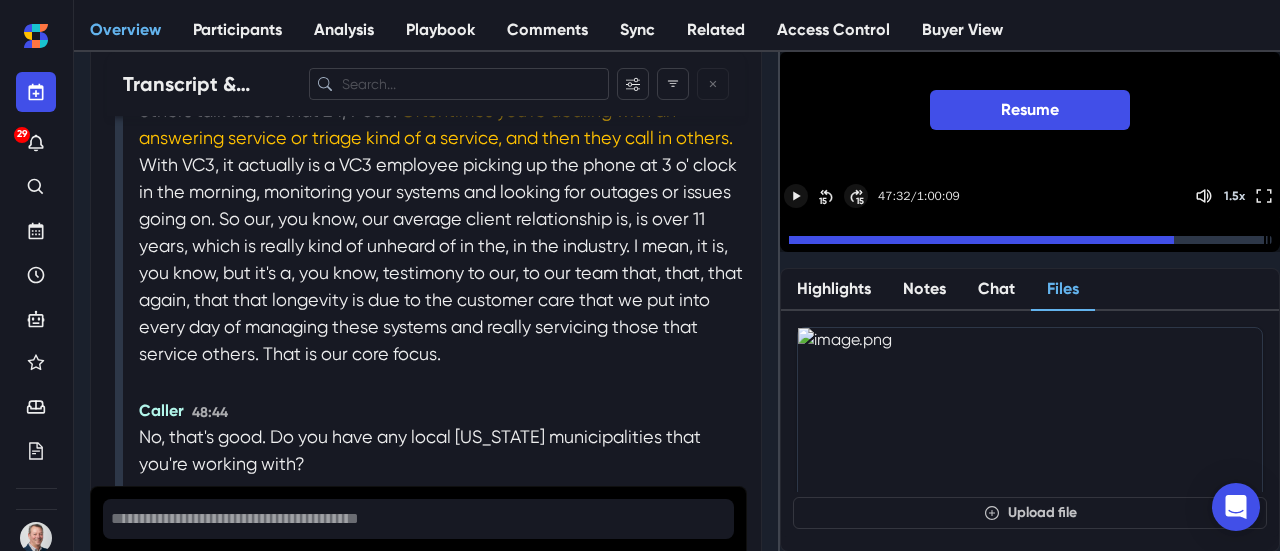 click 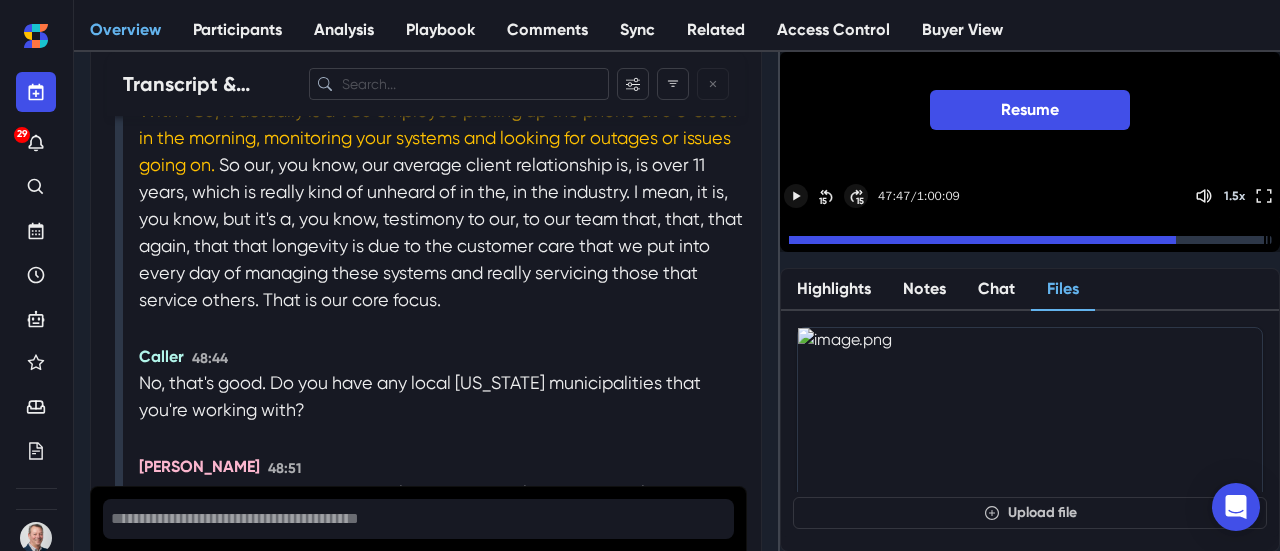 click 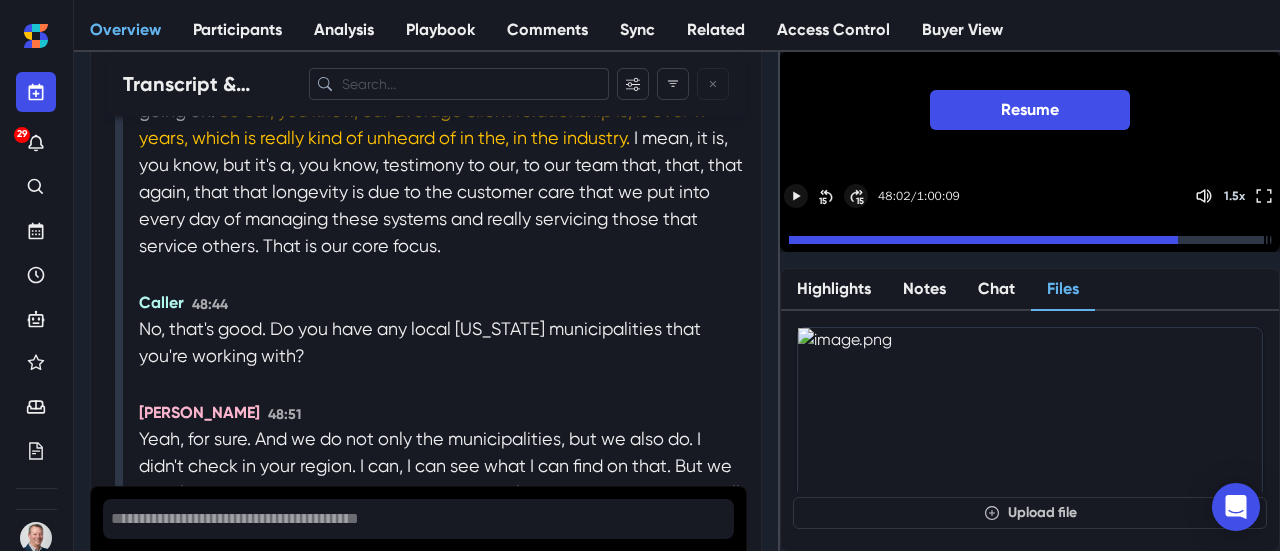 click 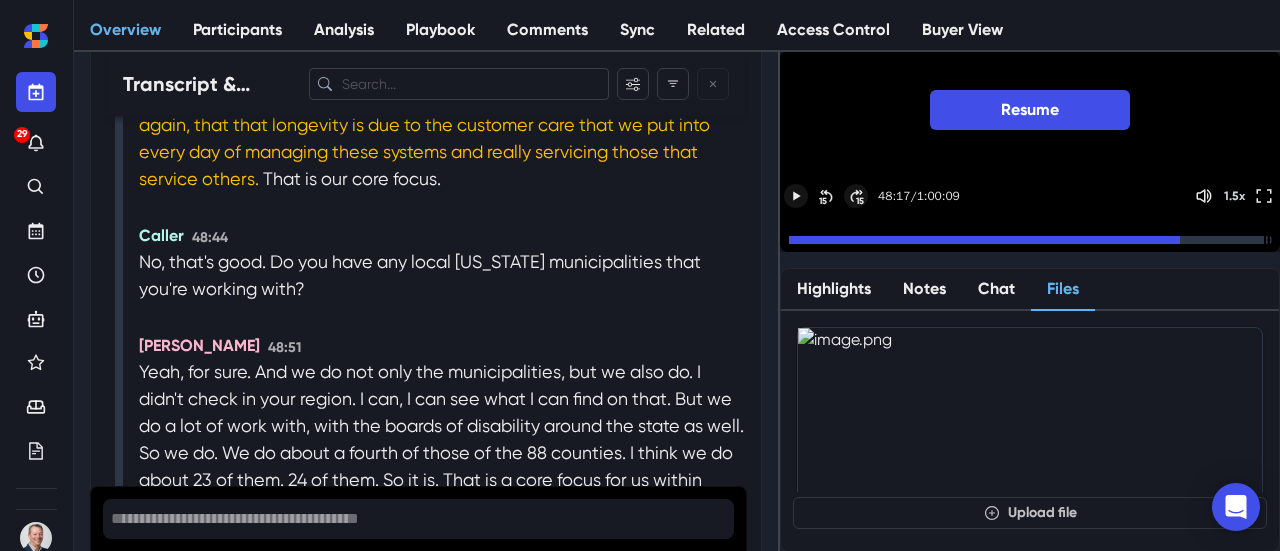 click 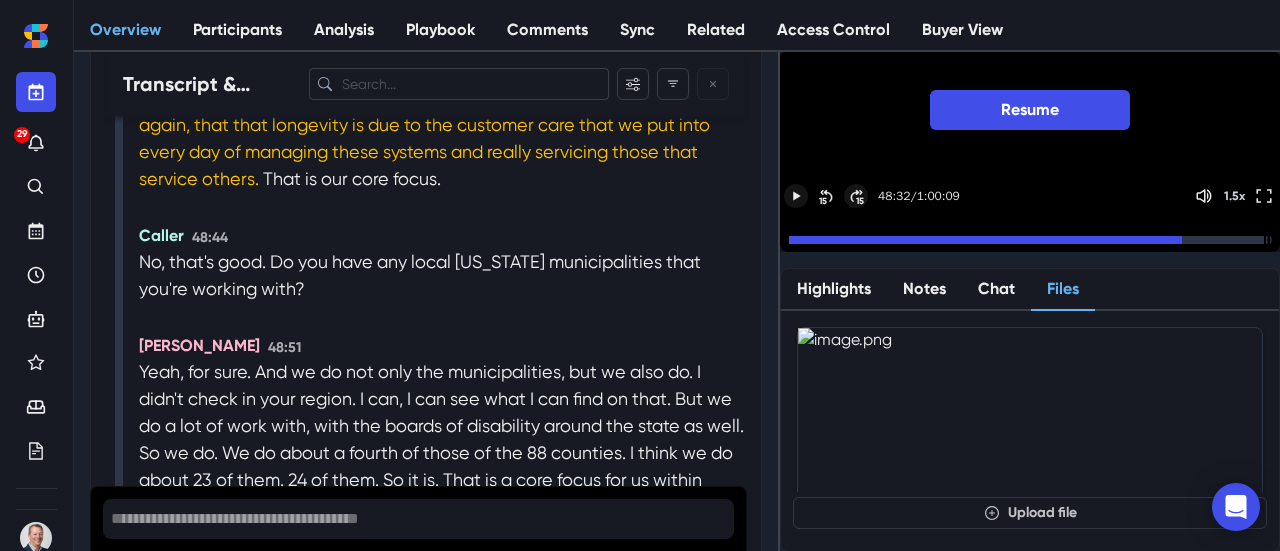 click 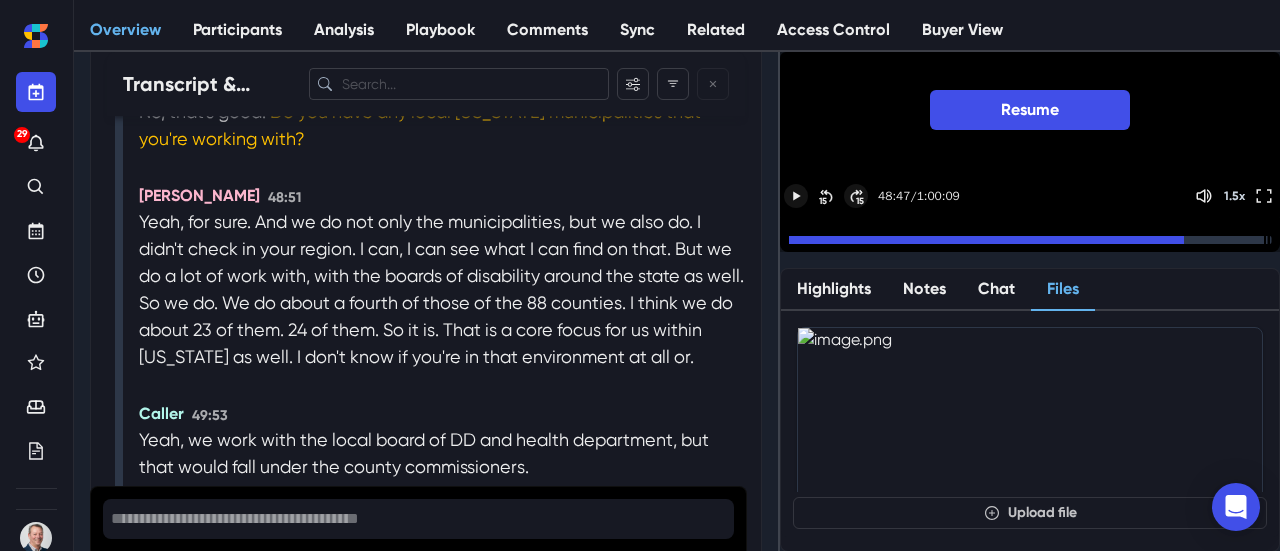 click 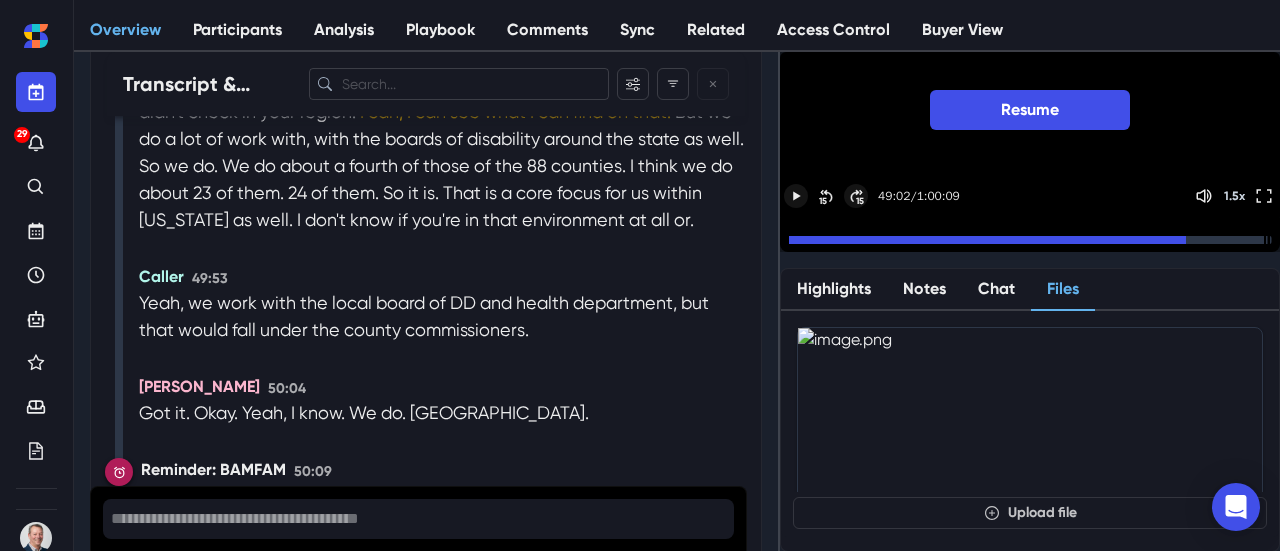 click 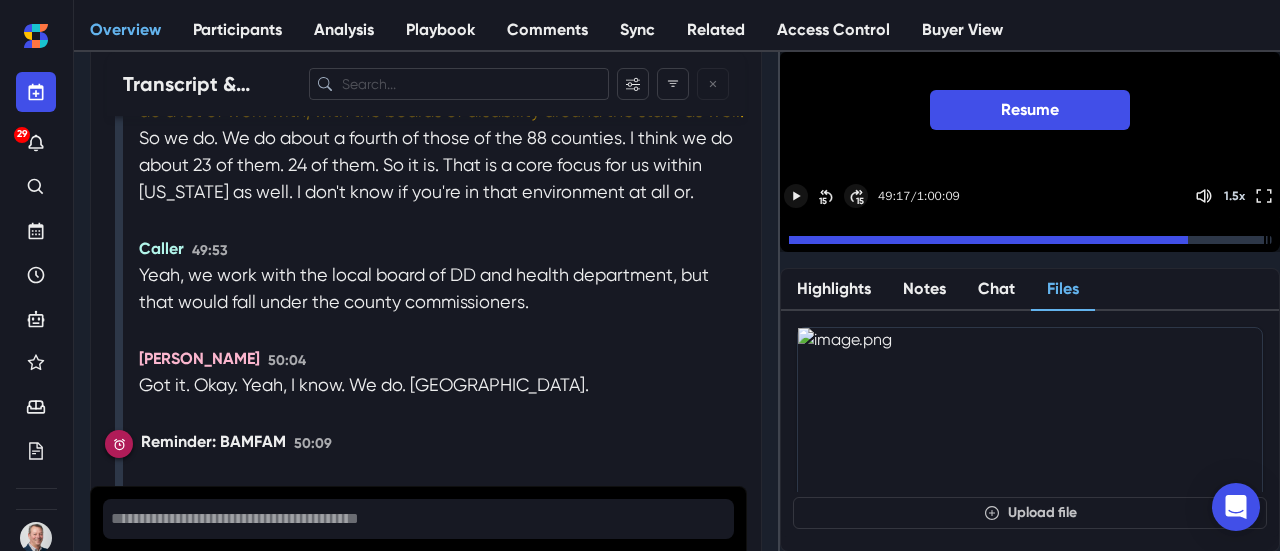 click 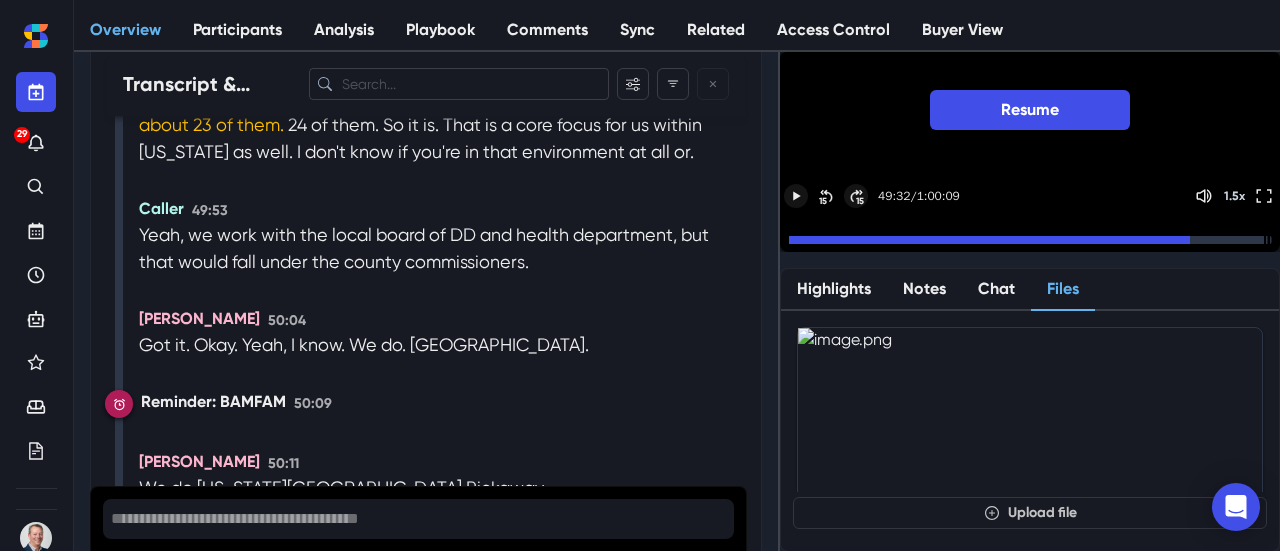 click 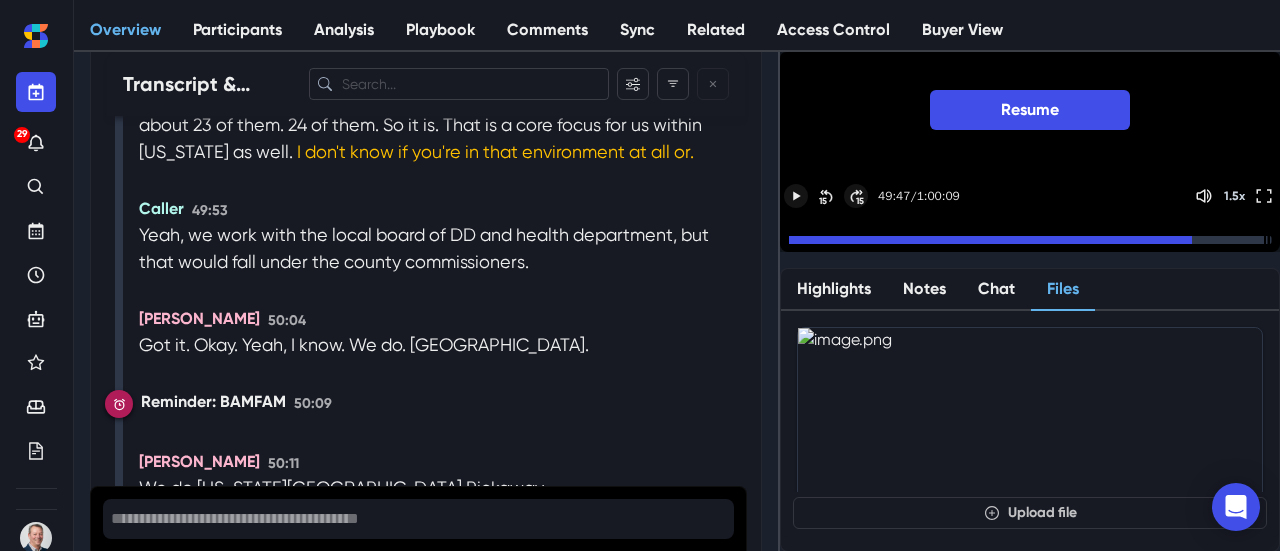scroll, scrollTop: 23908, scrollLeft: 0, axis: vertical 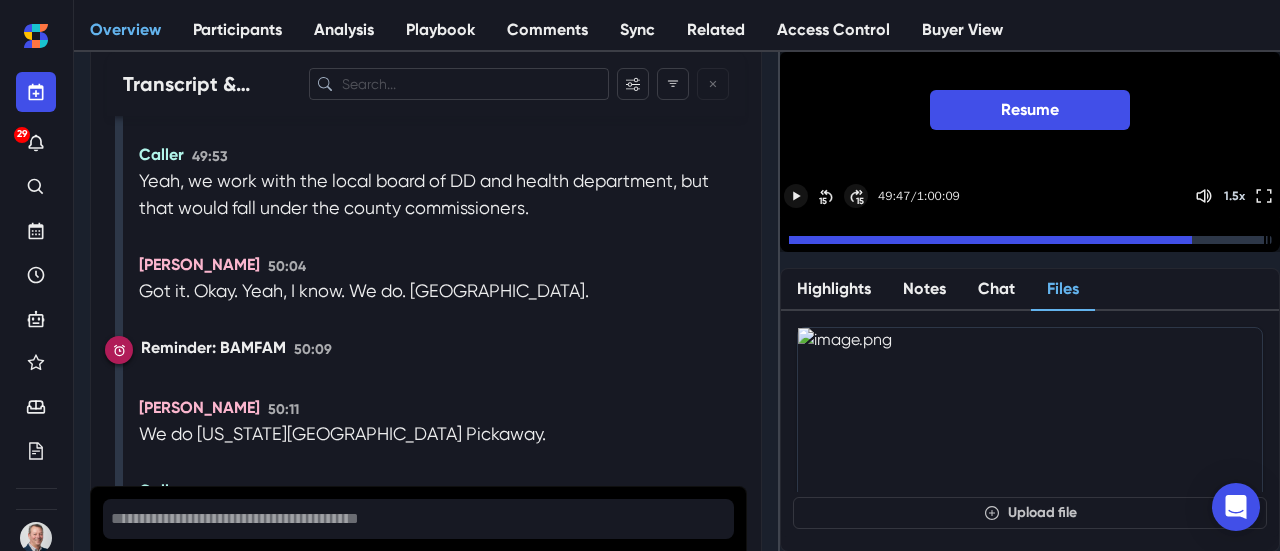 click 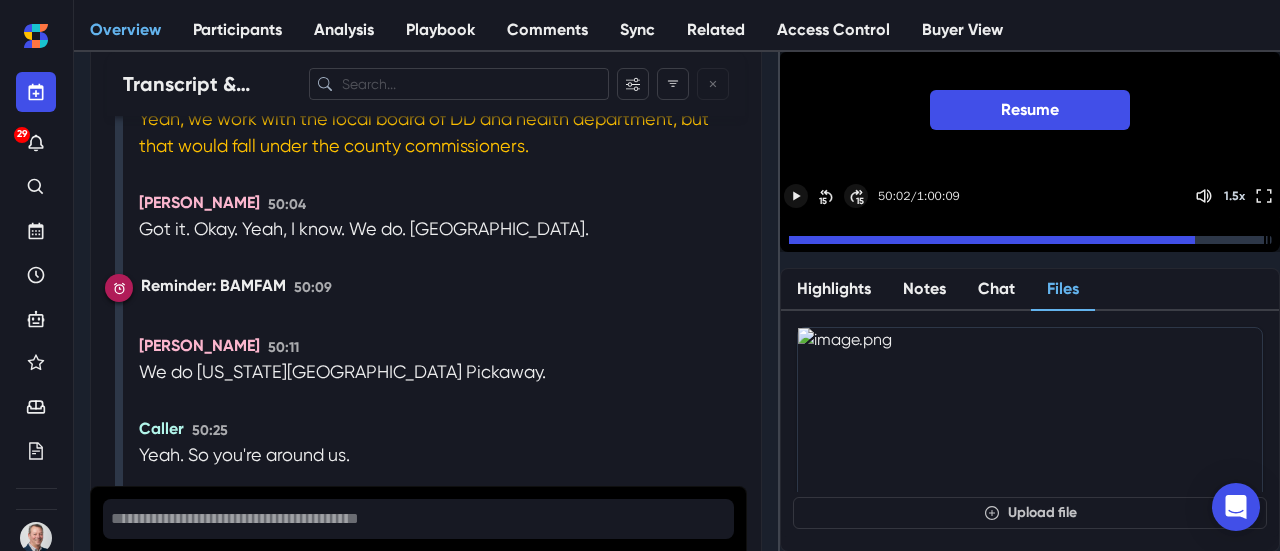scroll, scrollTop: 24004, scrollLeft: 0, axis: vertical 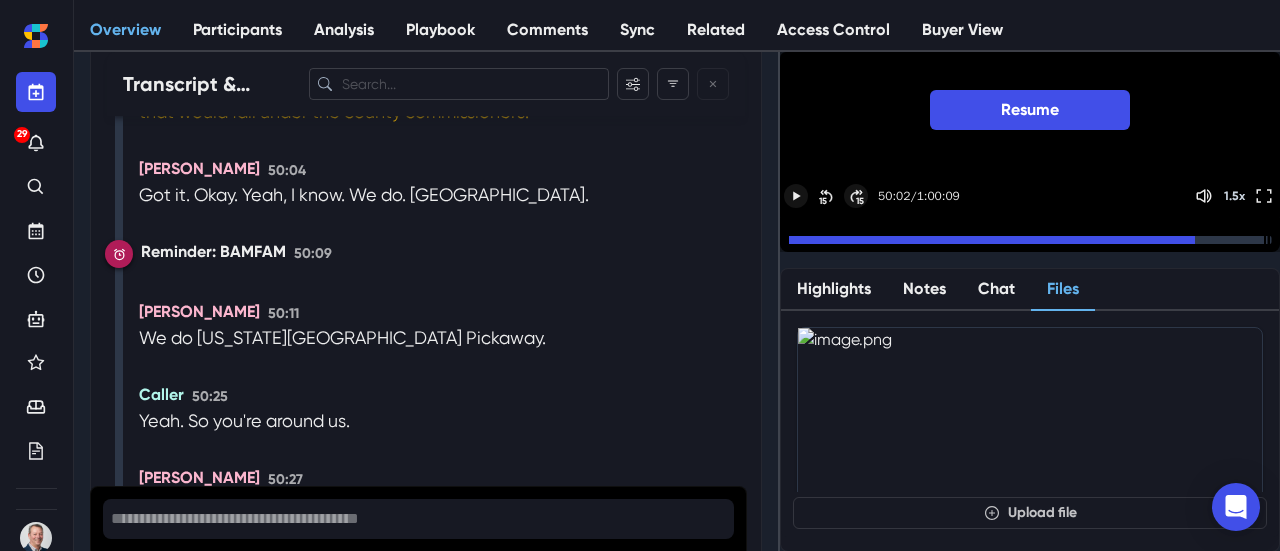click 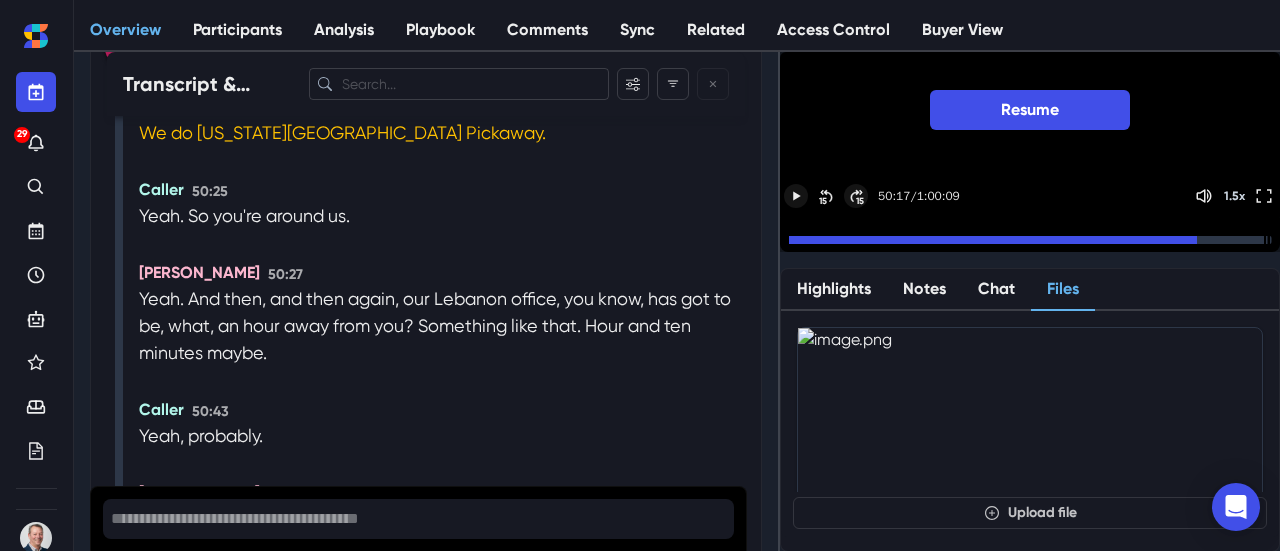 scroll, scrollTop: 24243, scrollLeft: 0, axis: vertical 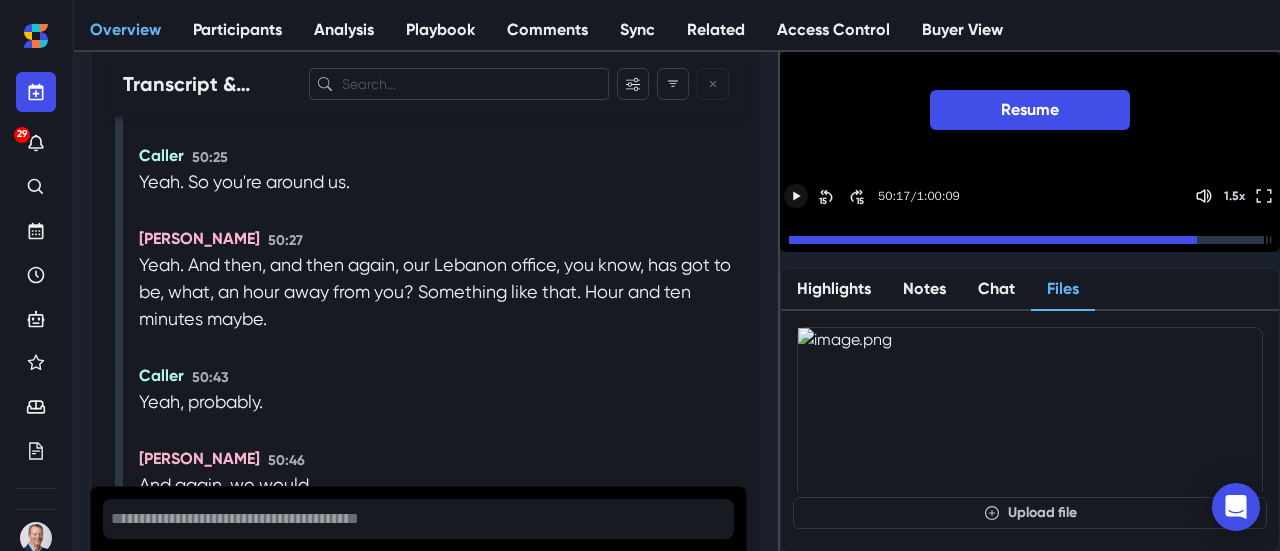 click on "15 15 50:17  /  1:00:09 1.5 x" at bounding box center [1030, 196] 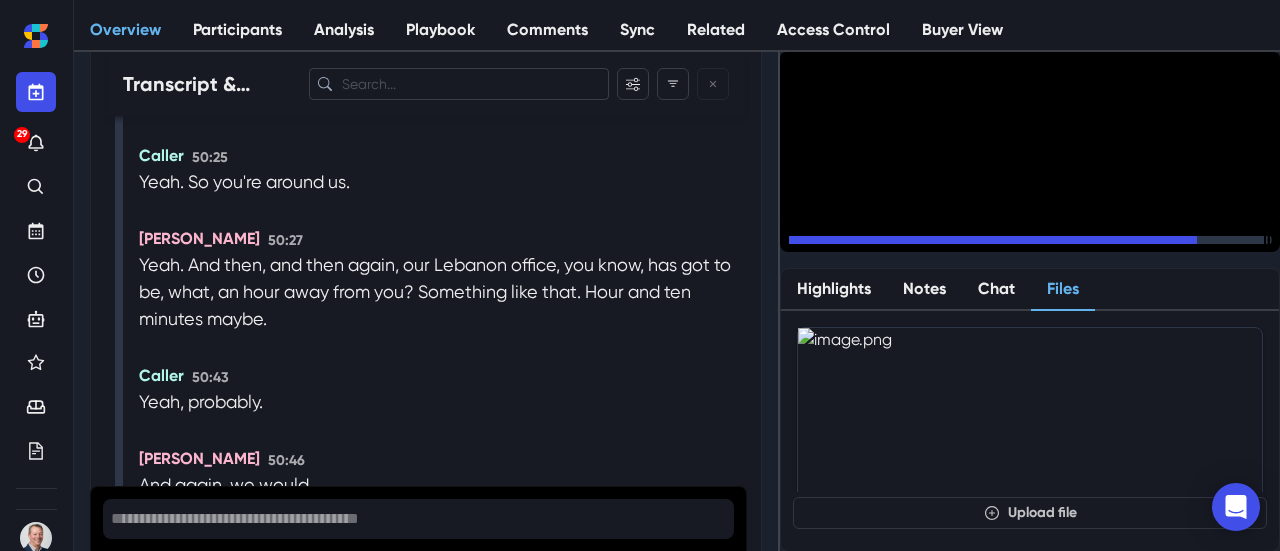 click 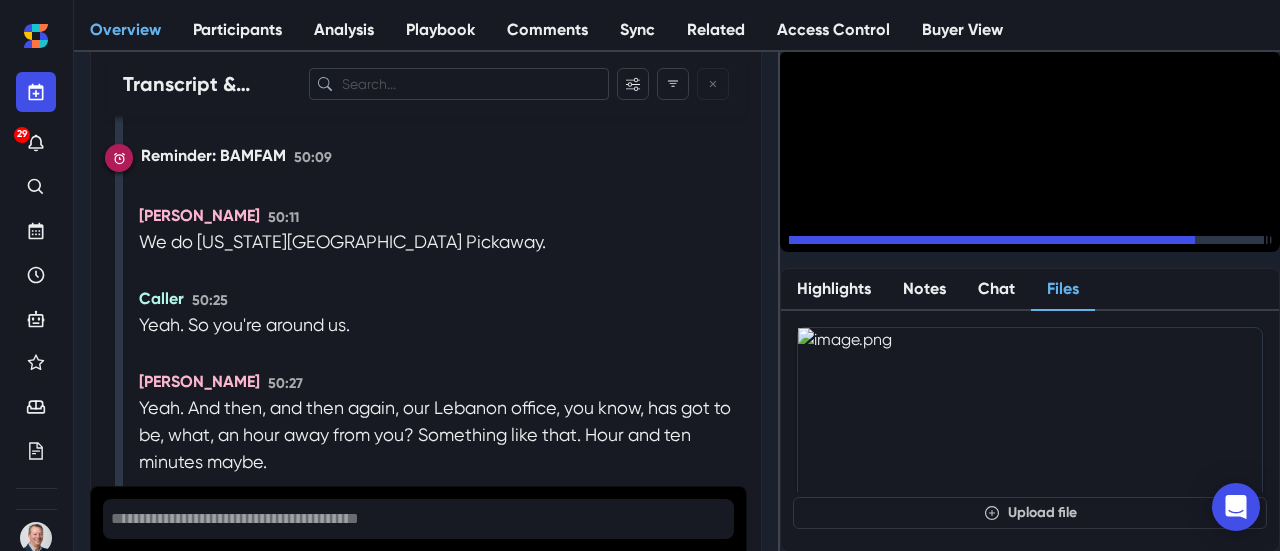 scroll, scrollTop: 24114, scrollLeft: 0, axis: vertical 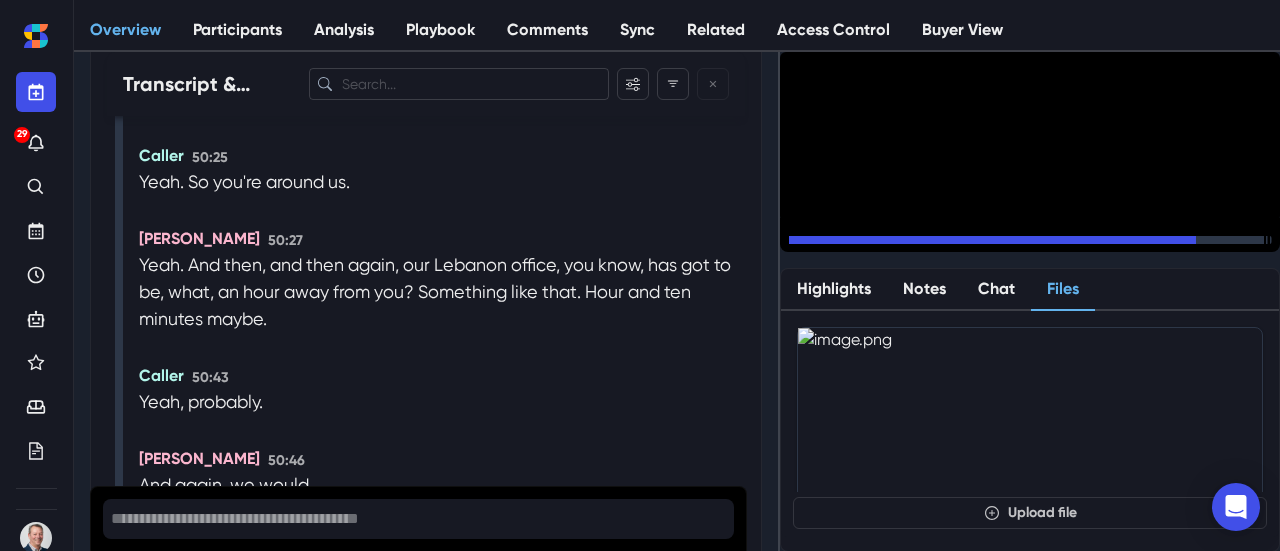 click 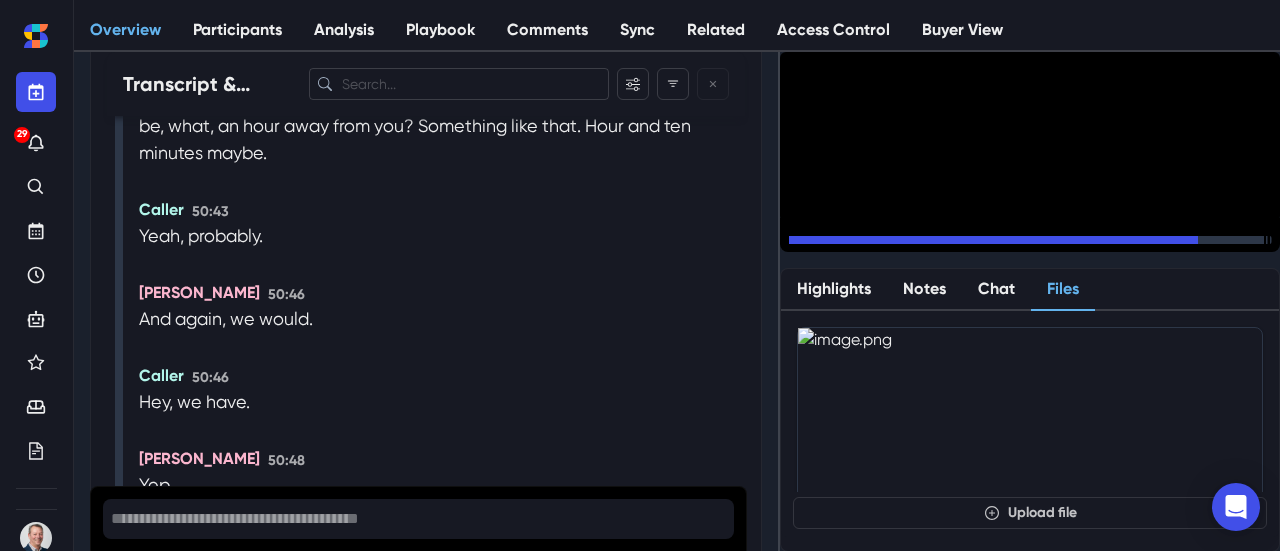 scroll, scrollTop: 24437, scrollLeft: 0, axis: vertical 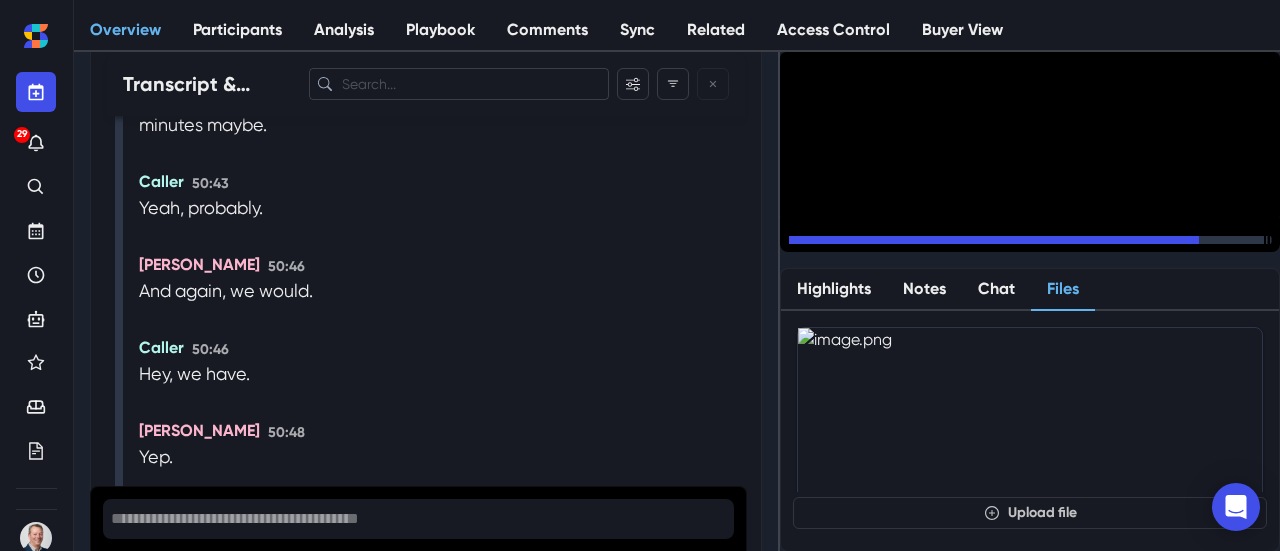 click 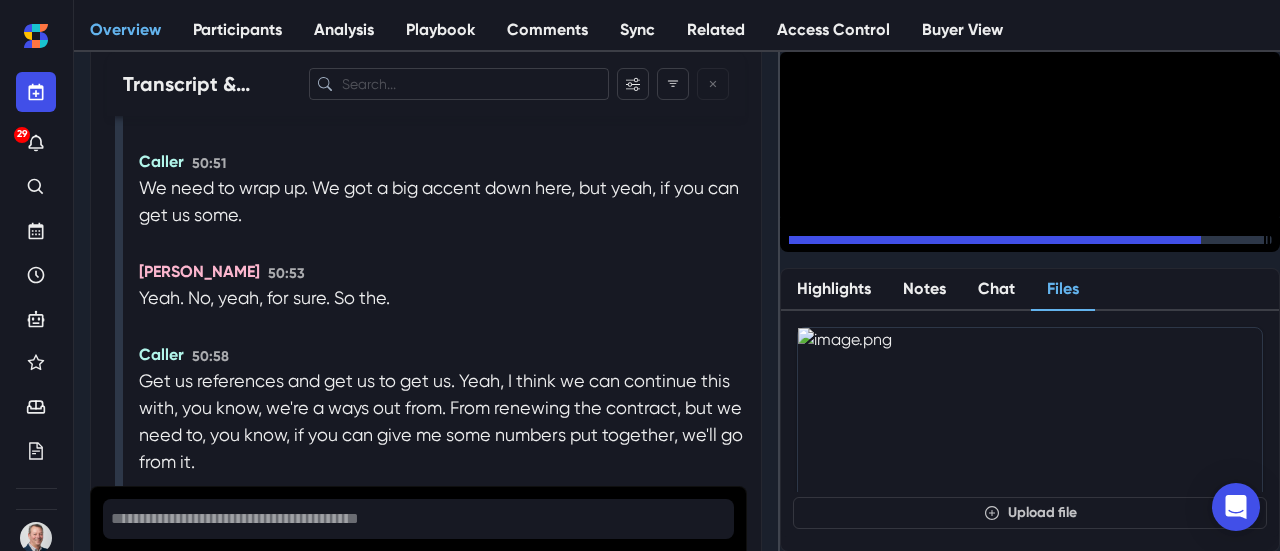 scroll, scrollTop: 24795, scrollLeft: 0, axis: vertical 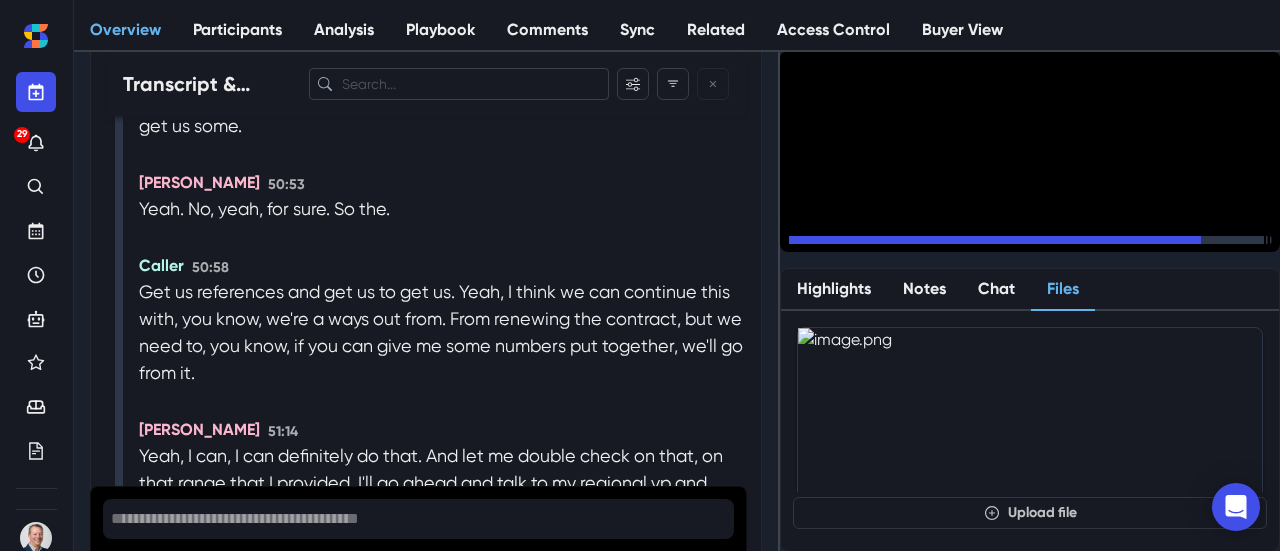 click 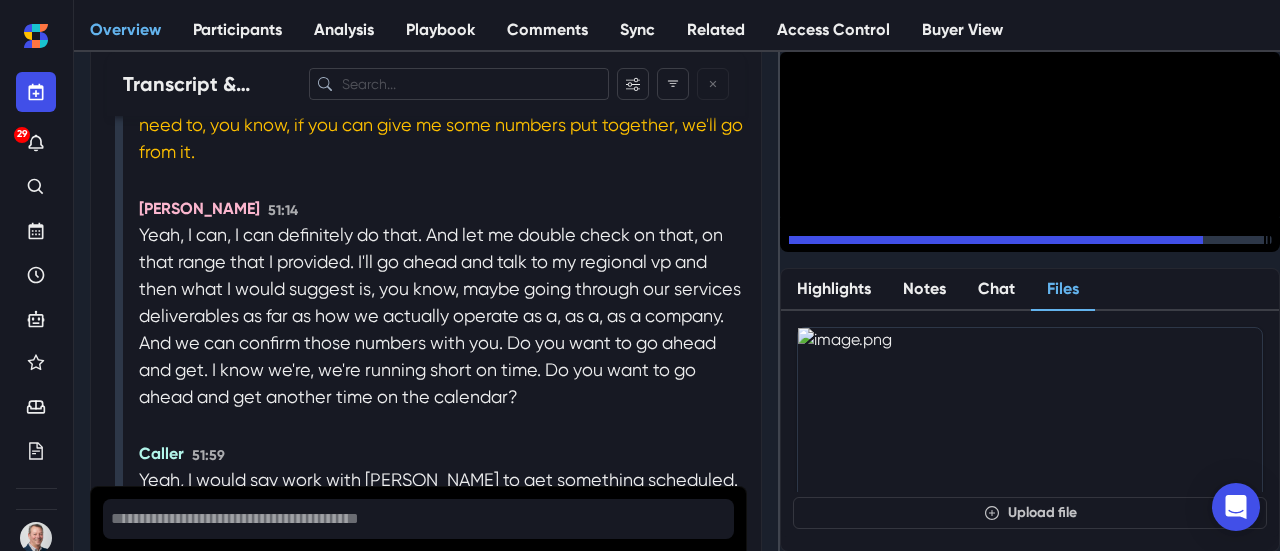 scroll, scrollTop: 25140, scrollLeft: 0, axis: vertical 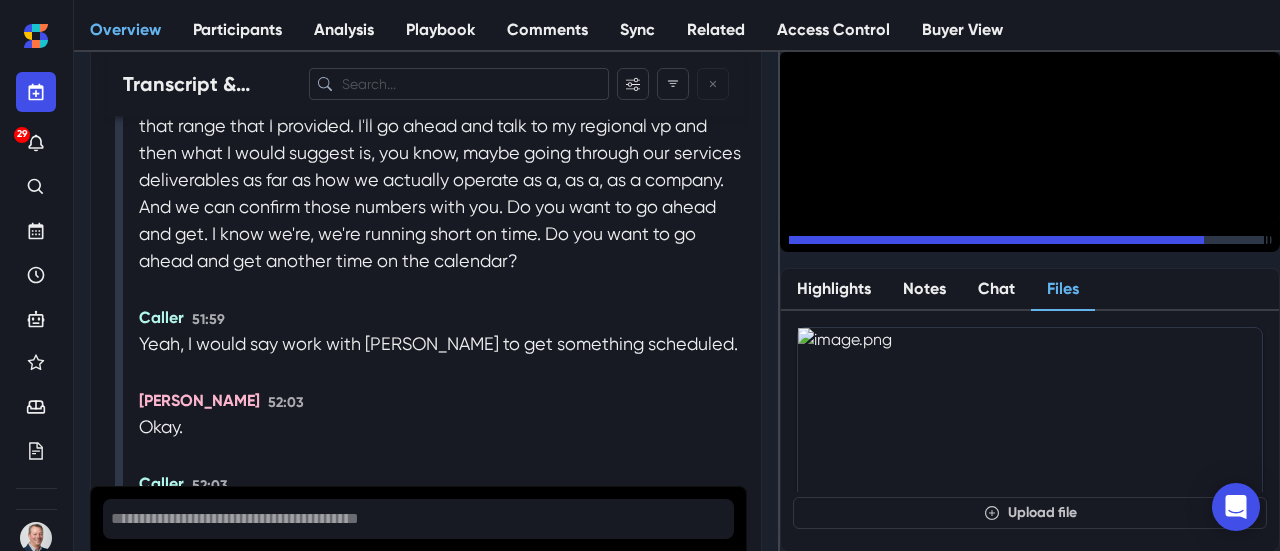 click 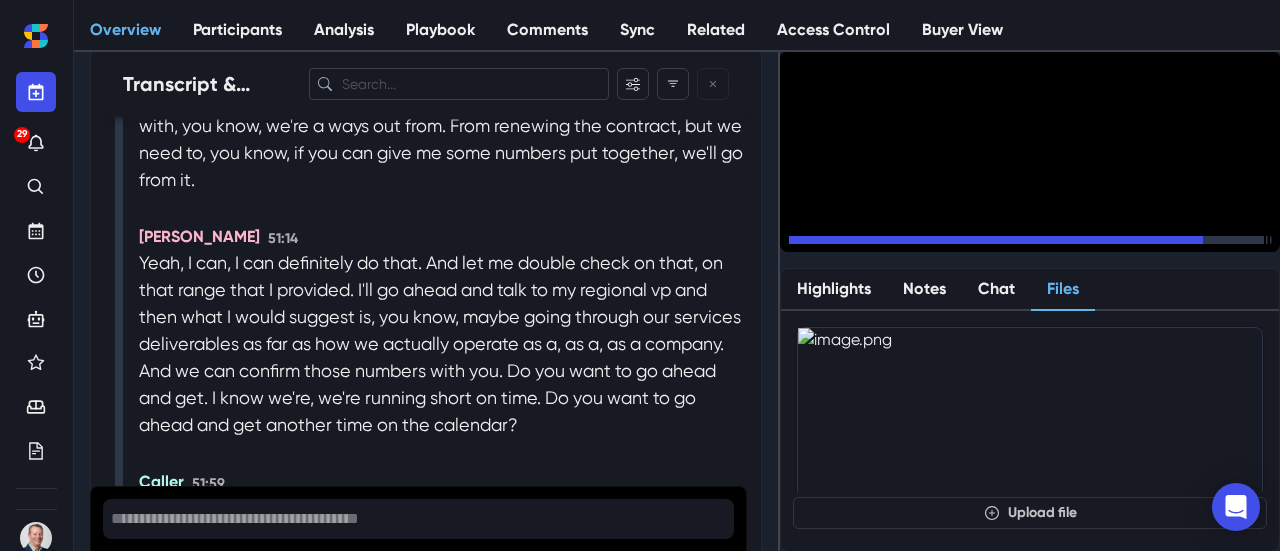 scroll, scrollTop: 25099, scrollLeft: 0, axis: vertical 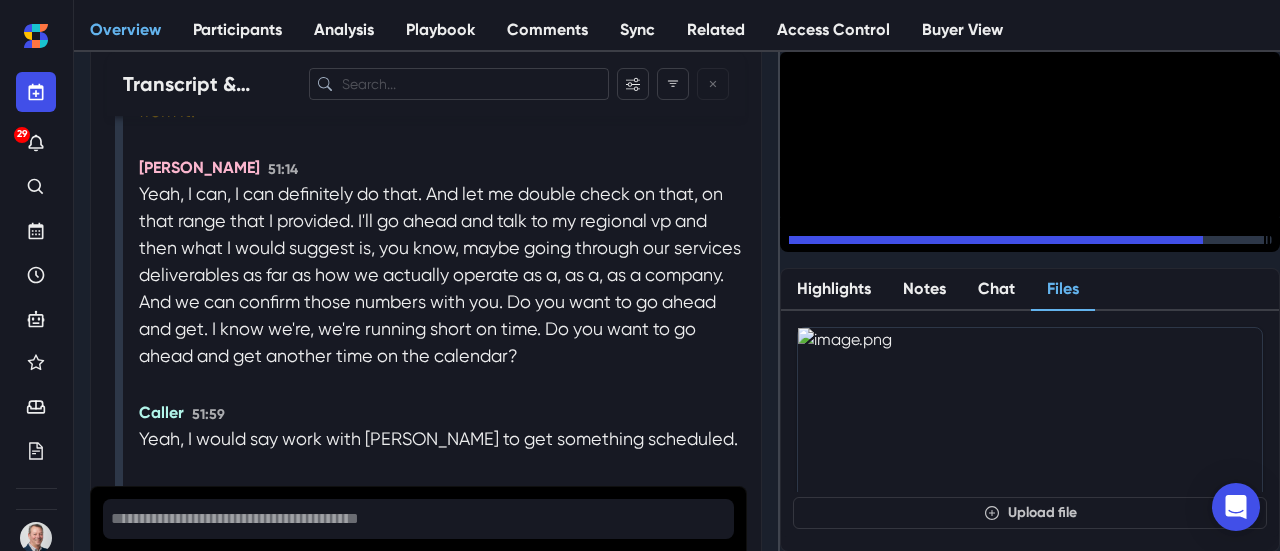 click 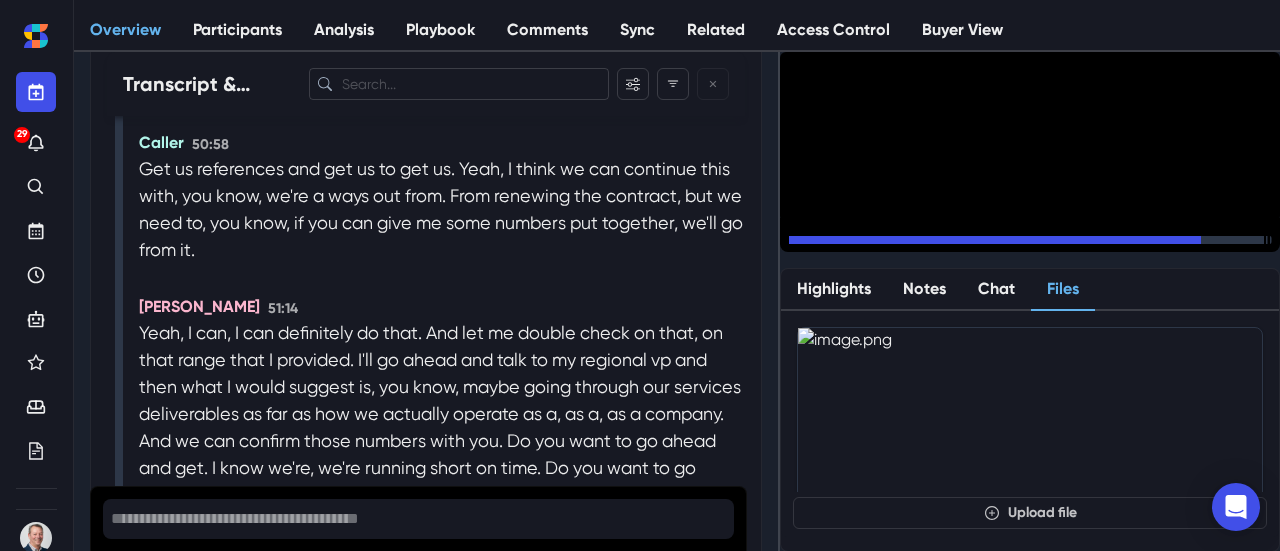 click 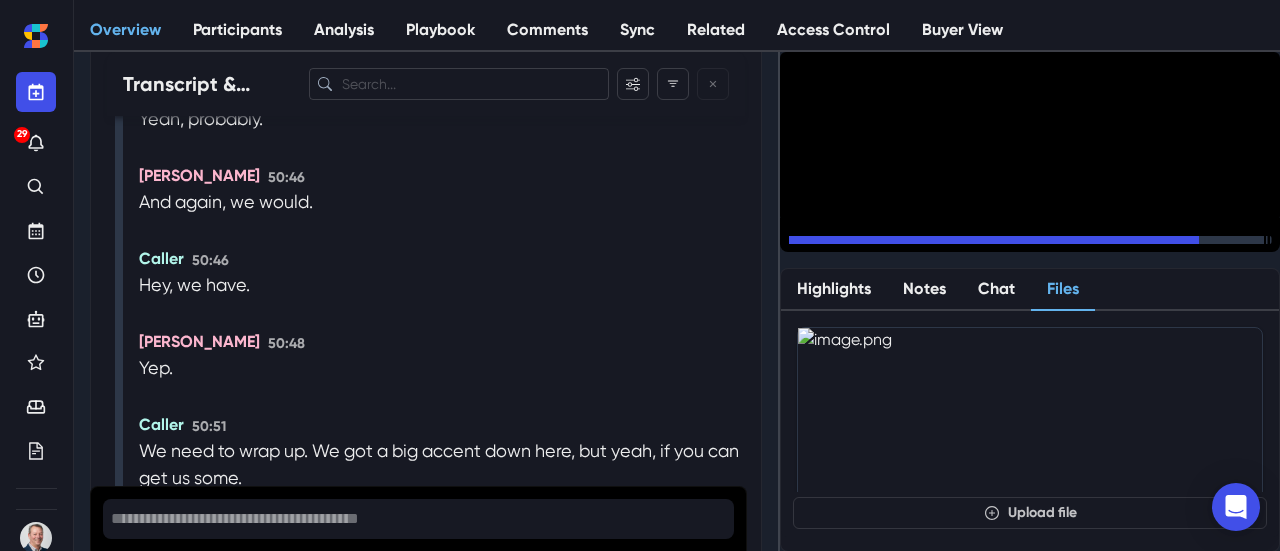 scroll, scrollTop: 24464, scrollLeft: 0, axis: vertical 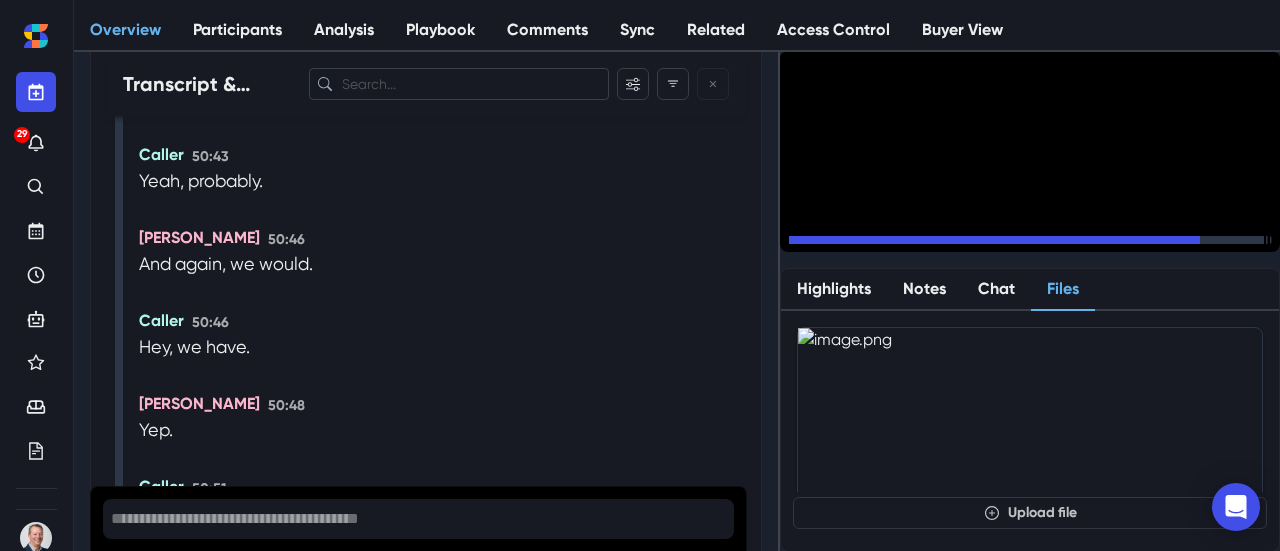 drag, startPoint x: 878, startPoint y: 212, endPoint x: 887, endPoint y: 189, distance: 24.698177 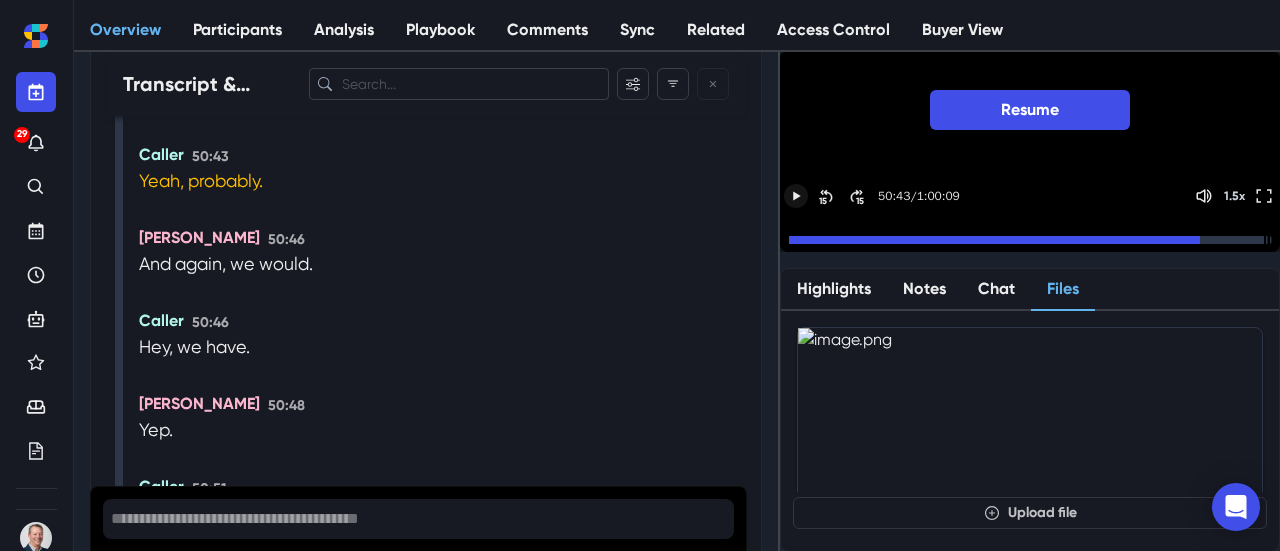 scroll, scrollTop: 24546, scrollLeft: 0, axis: vertical 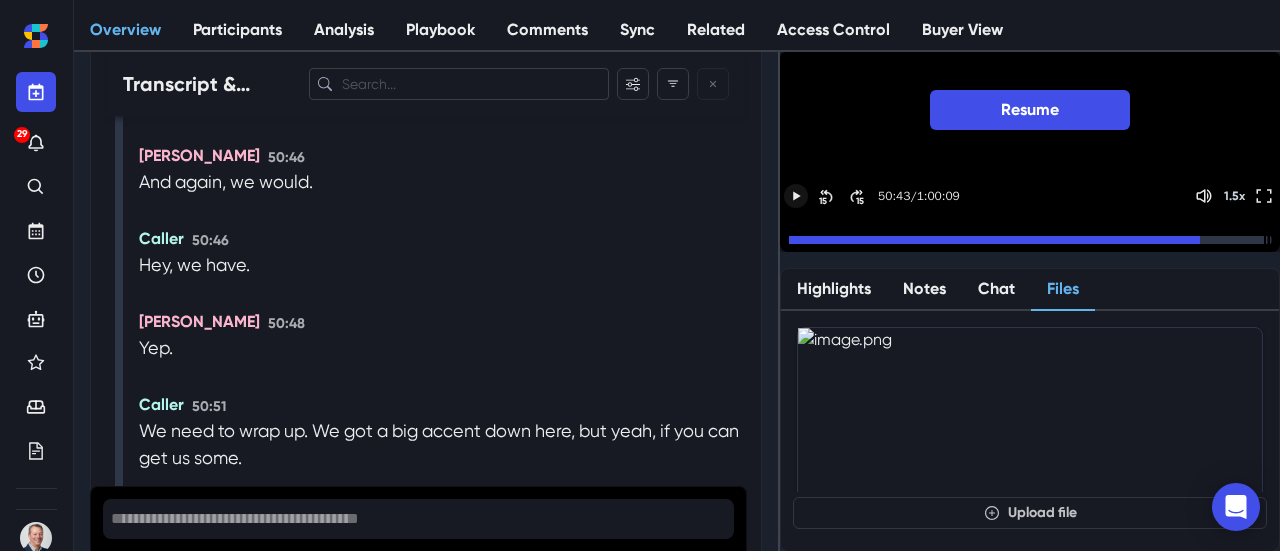 click on "Resume Play Highlights" at bounding box center [1030, 136] 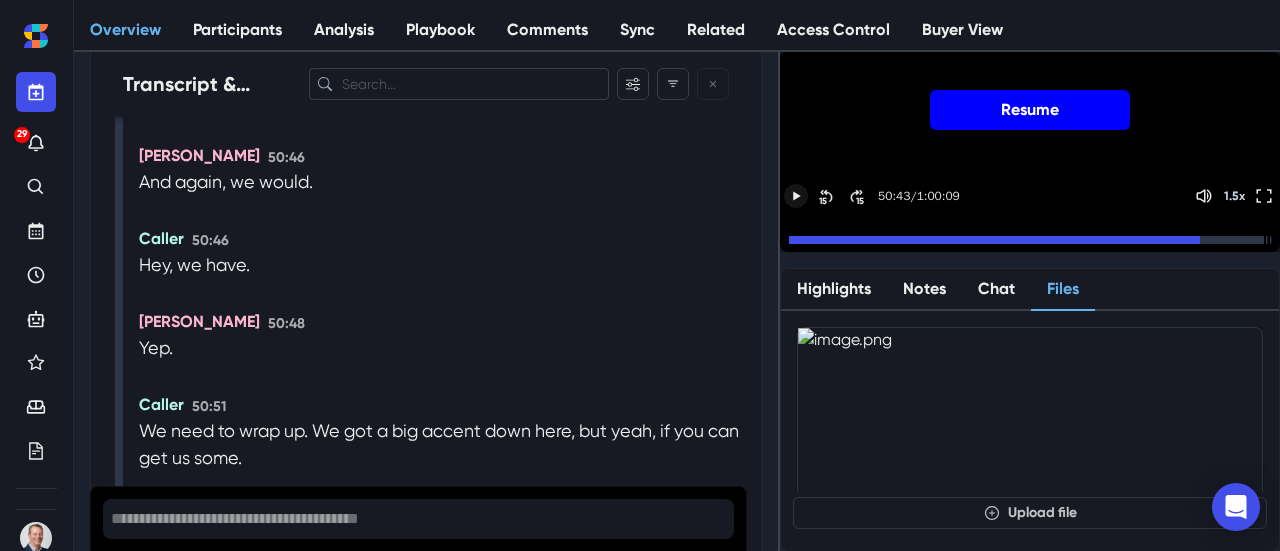 click on "Resume" at bounding box center [1030, 110] 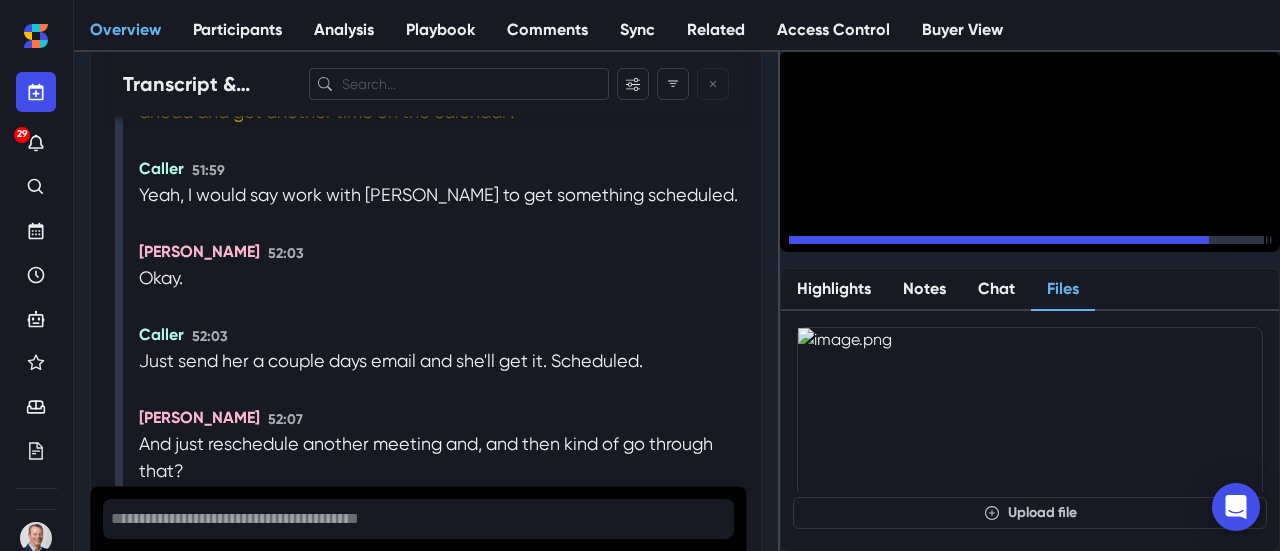scroll, scrollTop: 25398, scrollLeft: 0, axis: vertical 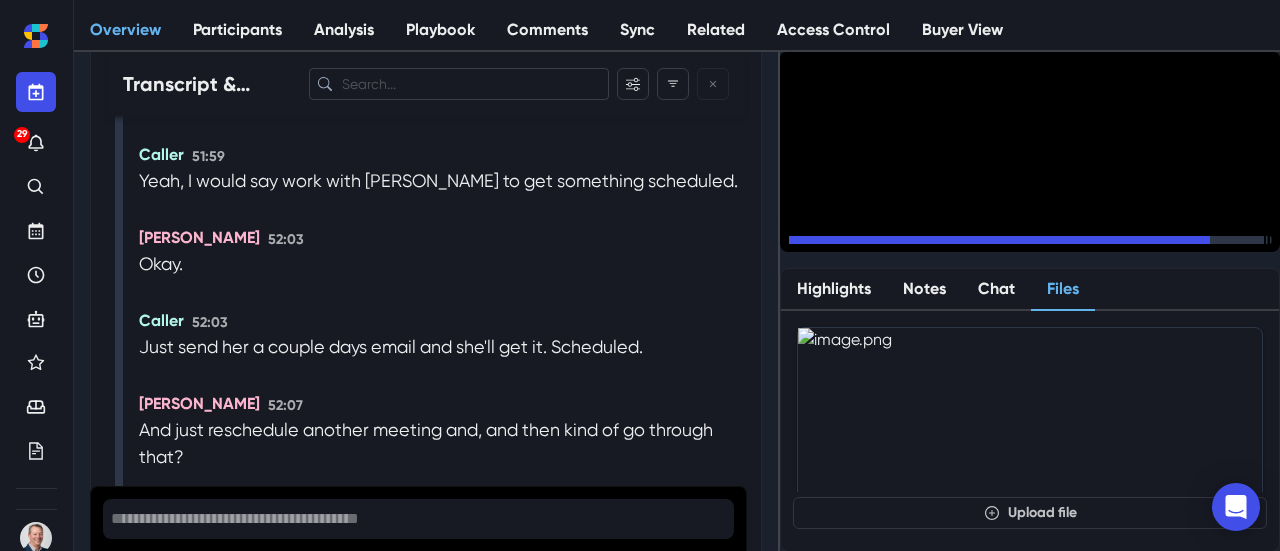 click 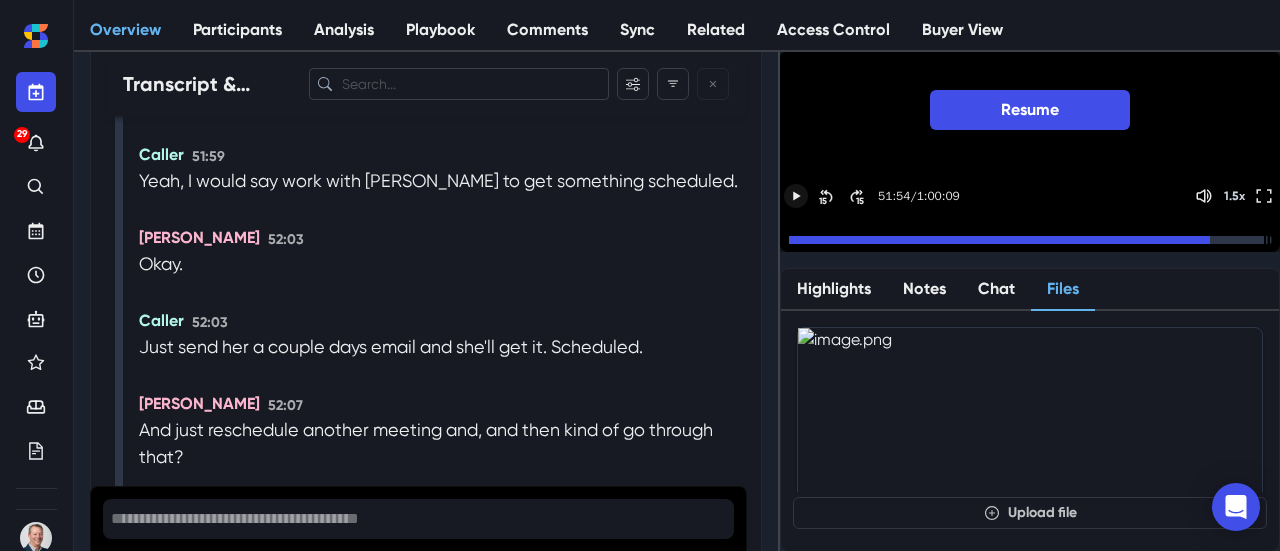 click on "15 15 51:54  /  1:00:09 1.5 x" at bounding box center (1030, 196) 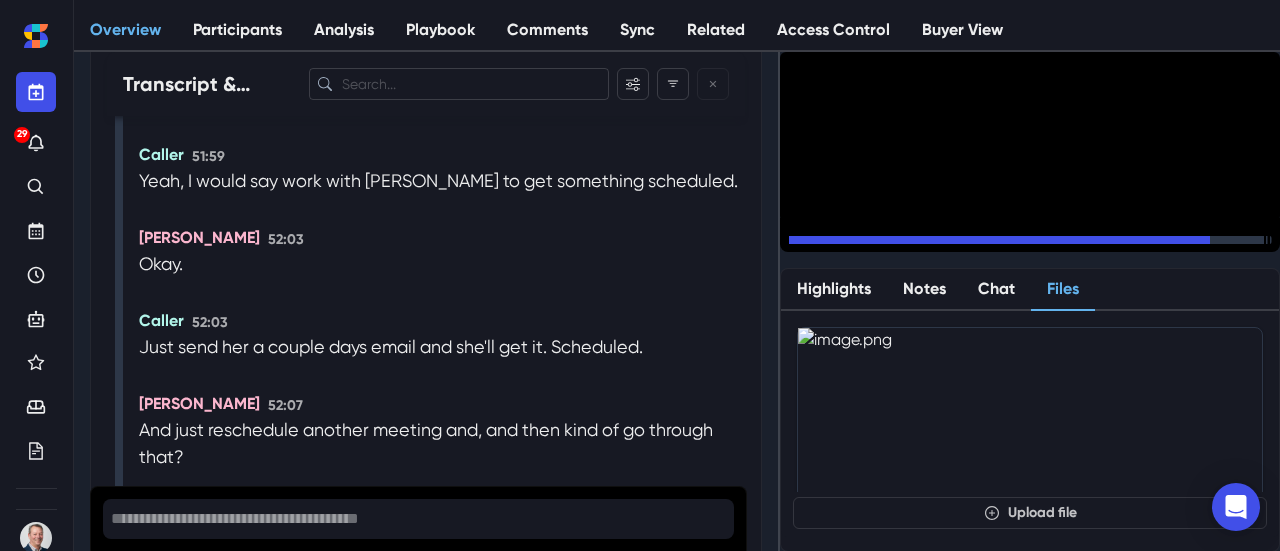 click on "15" at bounding box center [823, 245] 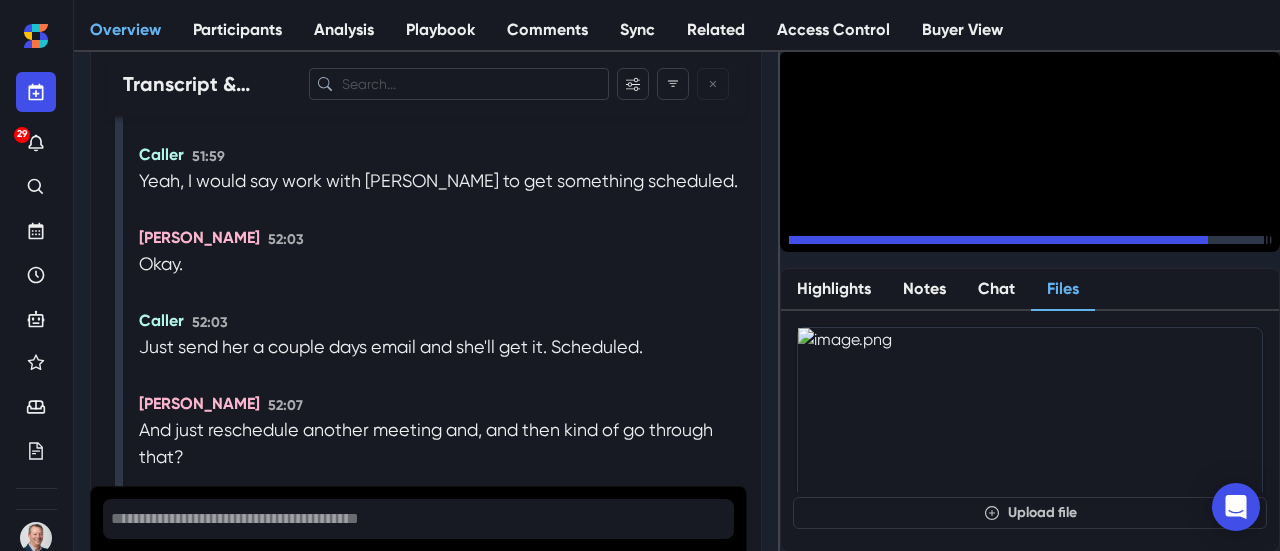 scroll, scrollTop: 25317, scrollLeft: 0, axis: vertical 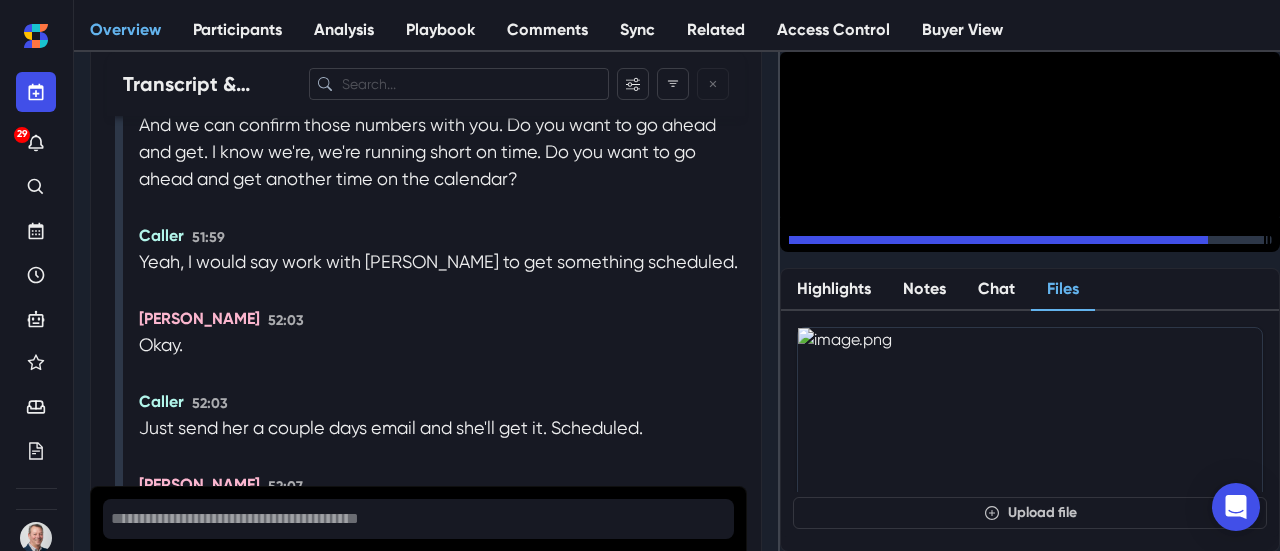 click on "15" at bounding box center [823, 245] 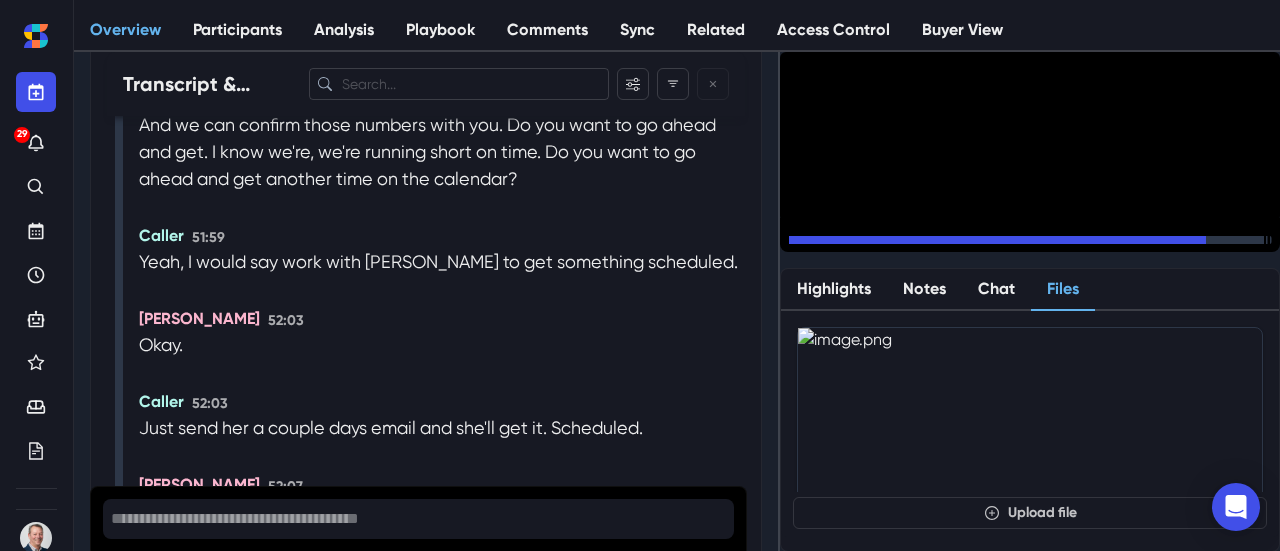 click on "15" at bounding box center (823, 245) 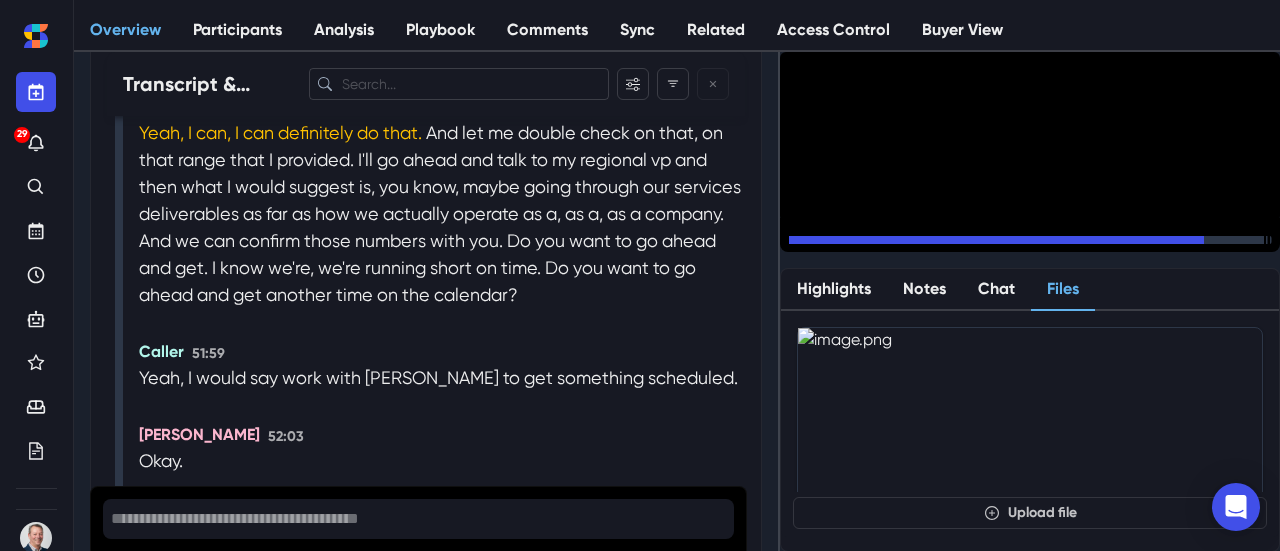 scroll, scrollTop: 25235, scrollLeft: 0, axis: vertical 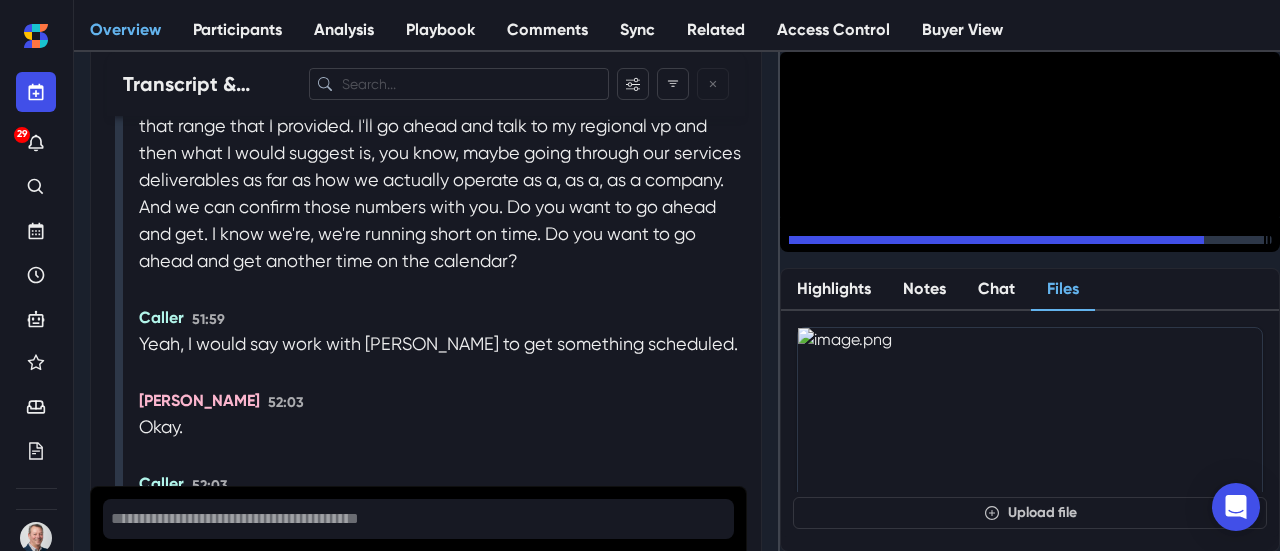 click 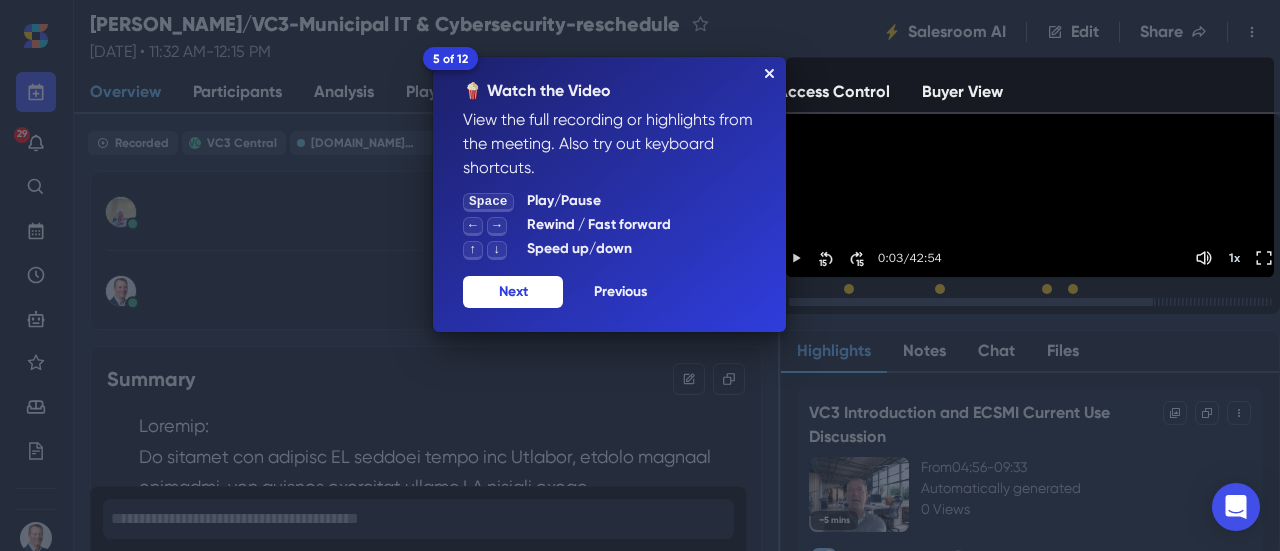 scroll, scrollTop: 0, scrollLeft: 0, axis: both 